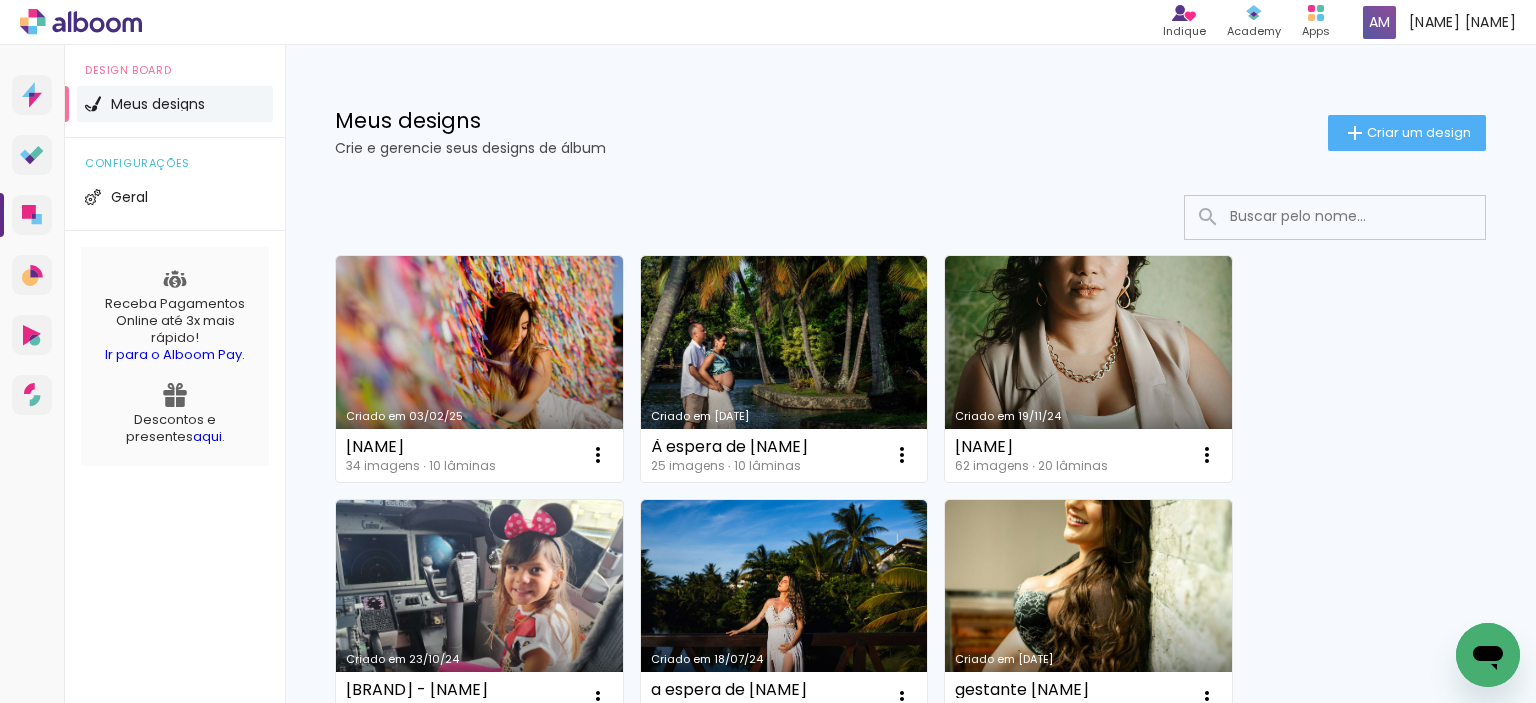 scroll, scrollTop: 0, scrollLeft: 0, axis: both 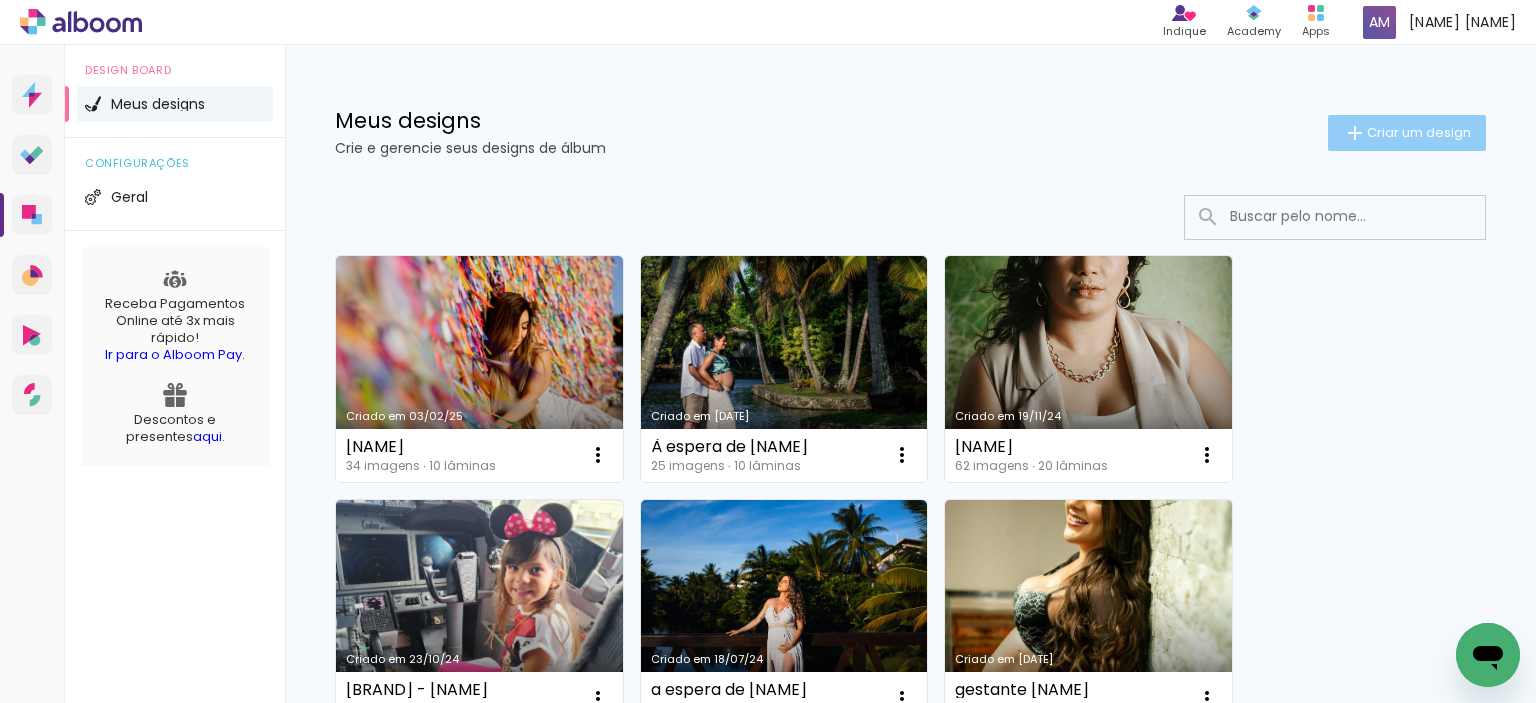 click on "Criar um design" 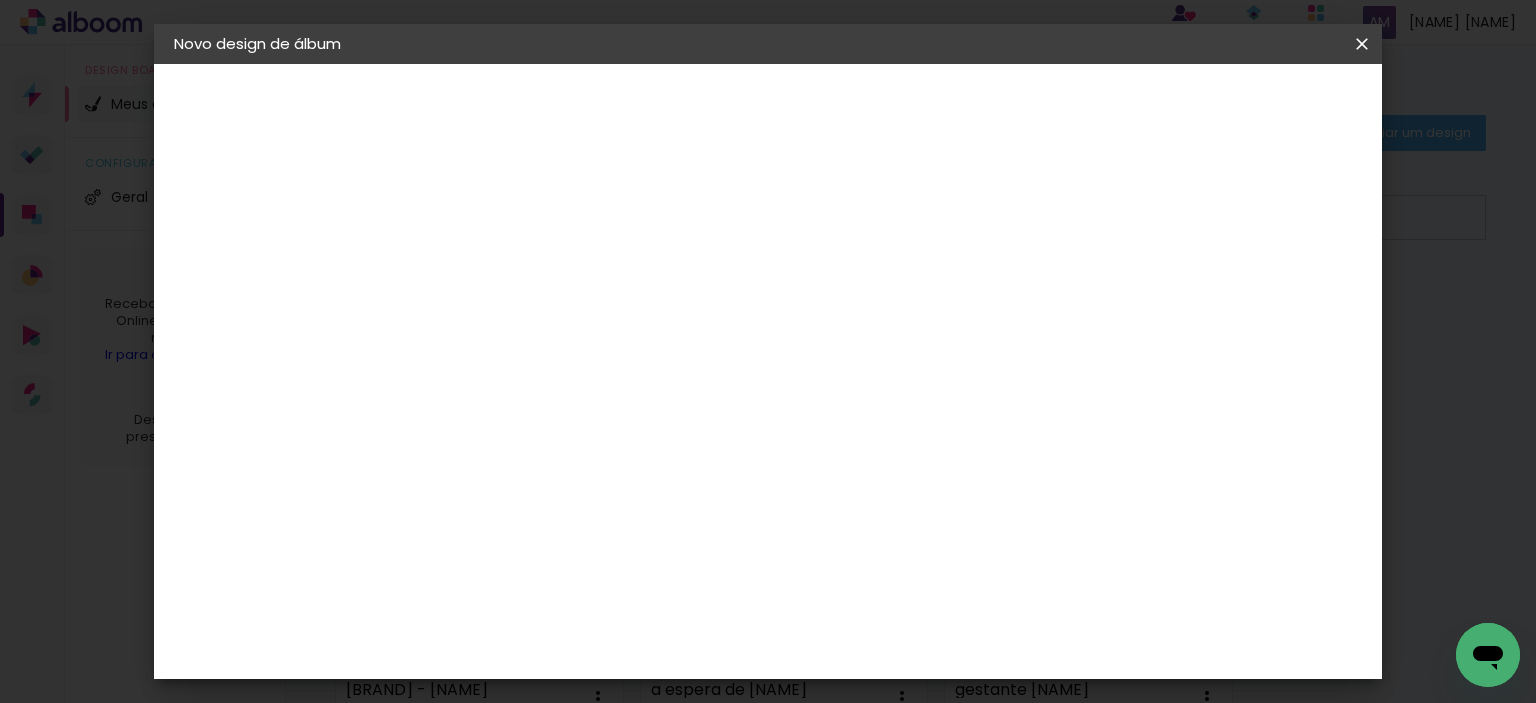 click at bounding box center (501, 268) 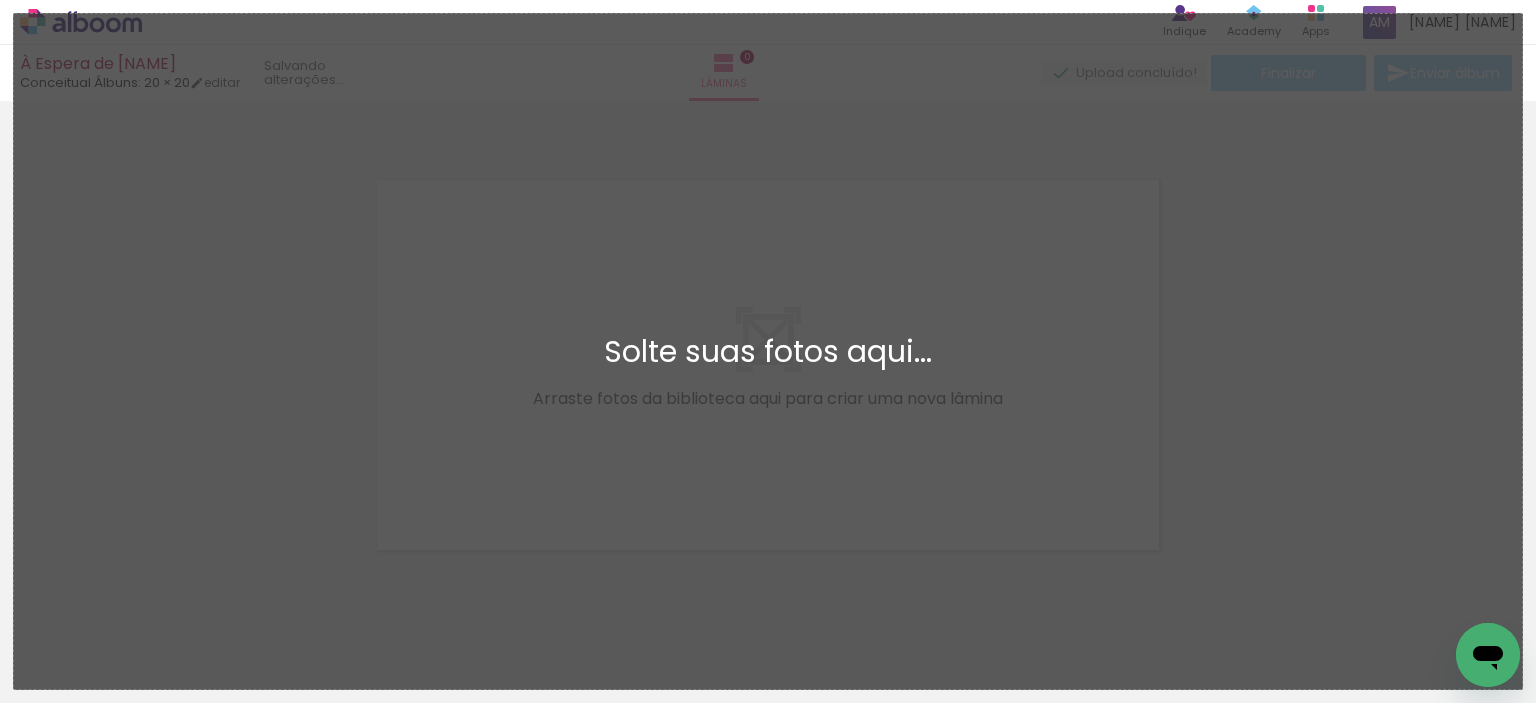 scroll, scrollTop: 25, scrollLeft: 0, axis: vertical 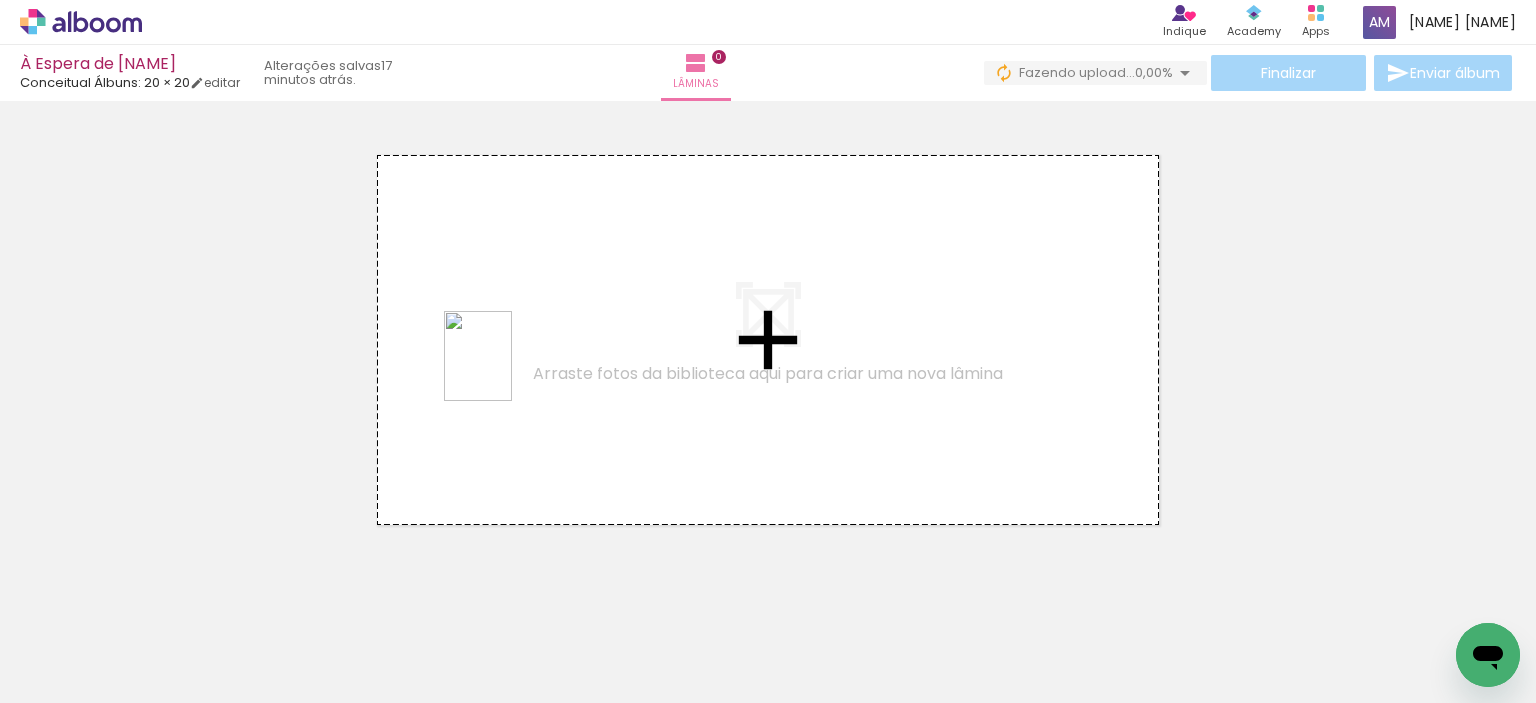 drag, startPoint x: 426, startPoint y: 648, endPoint x: 504, endPoint y: 371, distance: 287.7725 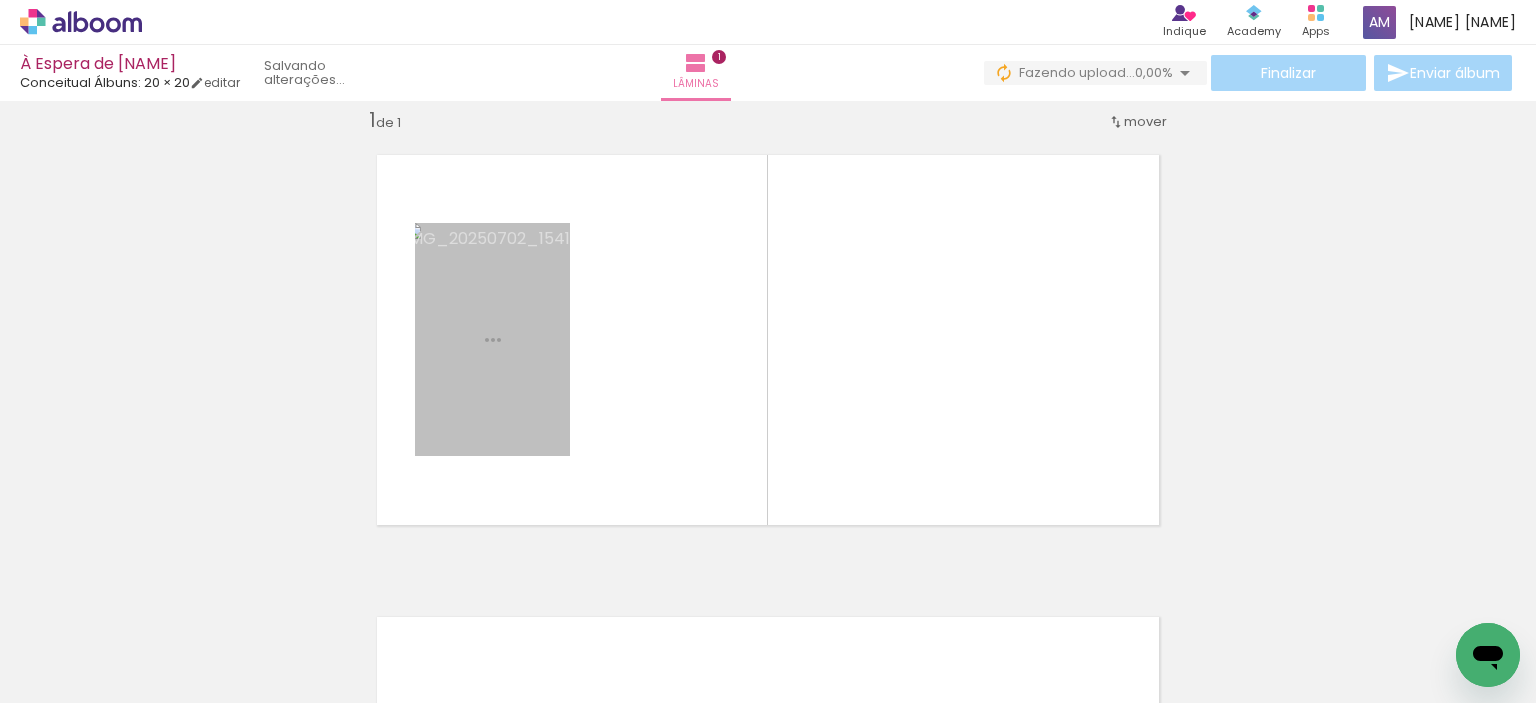 scroll, scrollTop: 25, scrollLeft: 0, axis: vertical 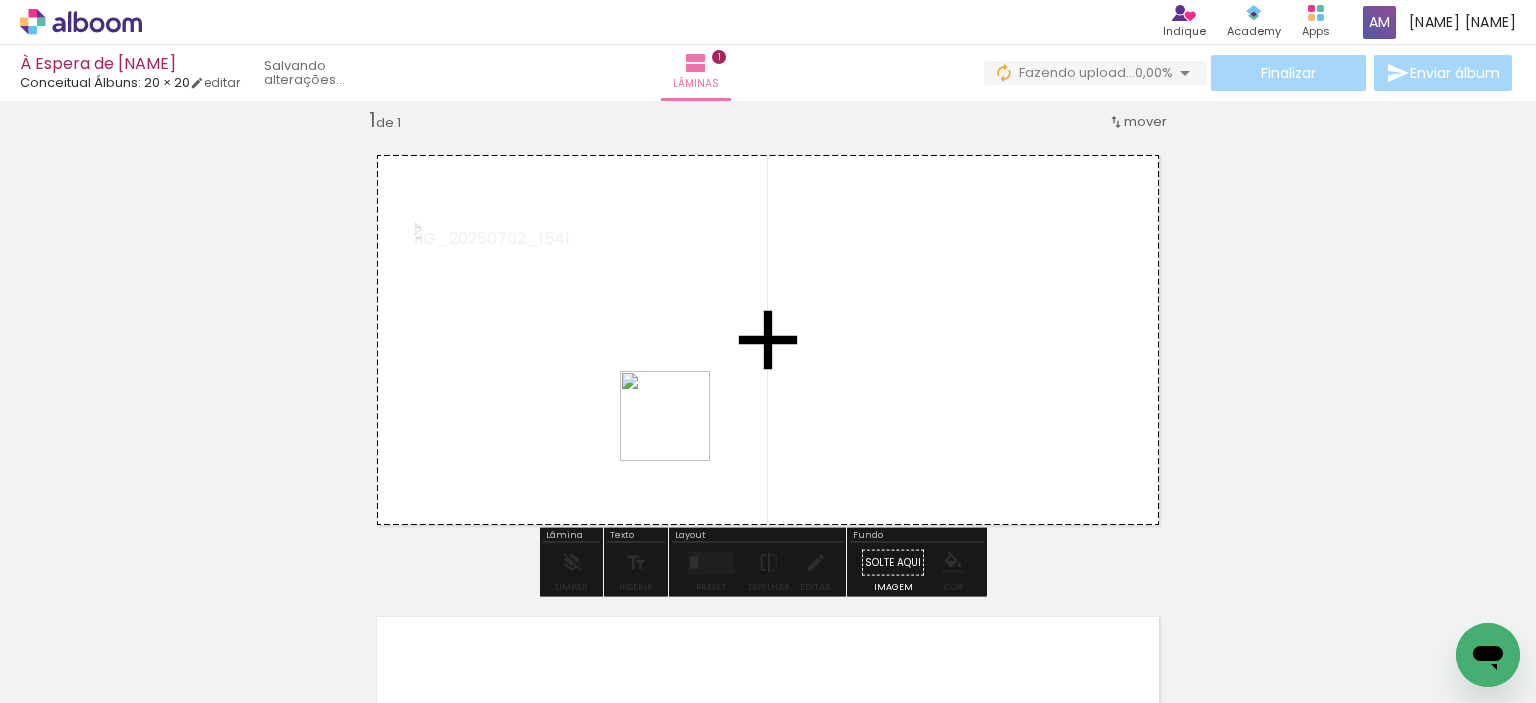 drag, startPoint x: 545, startPoint y: 671, endPoint x: 700, endPoint y: 395, distance: 316.5454 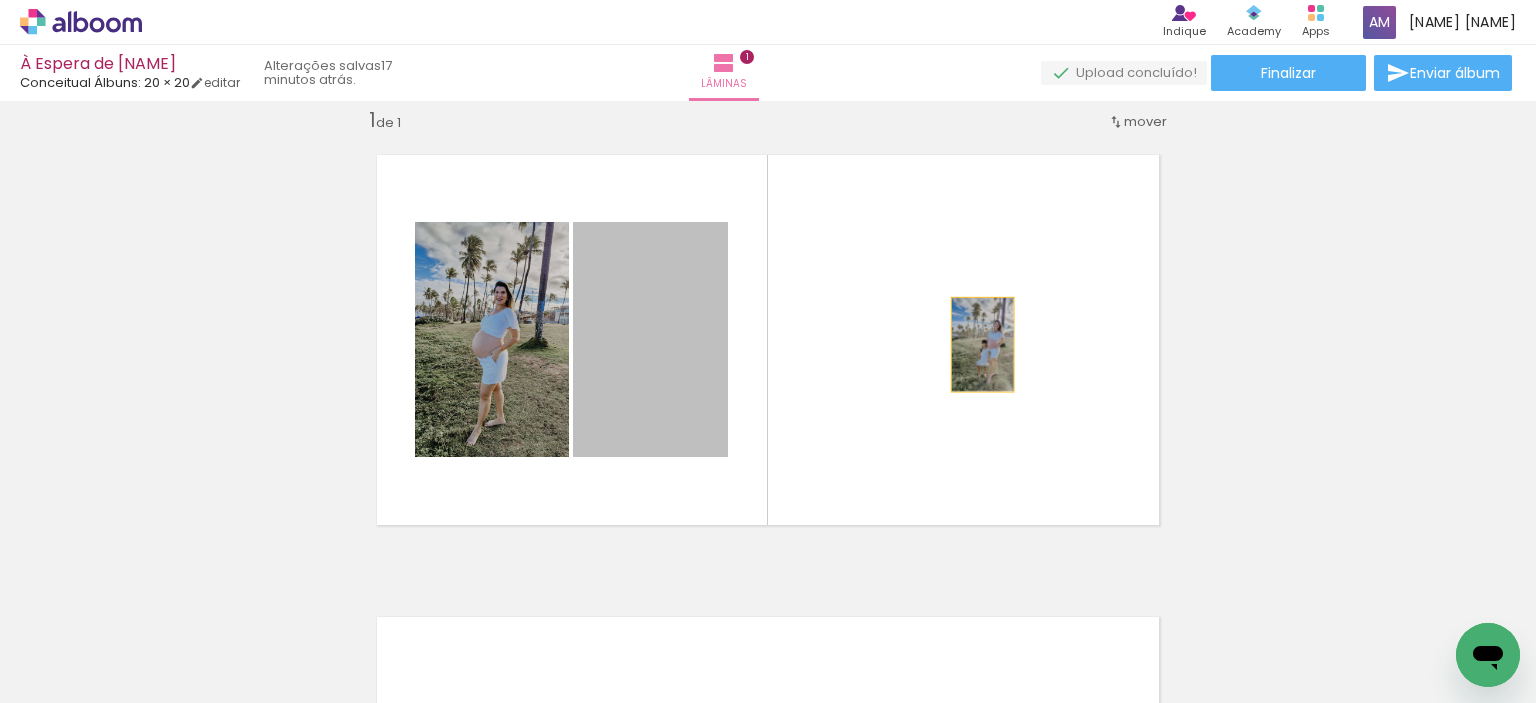 drag, startPoint x: 638, startPoint y: 363, endPoint x: 976, endPoint y: 344, distance: 338.5336 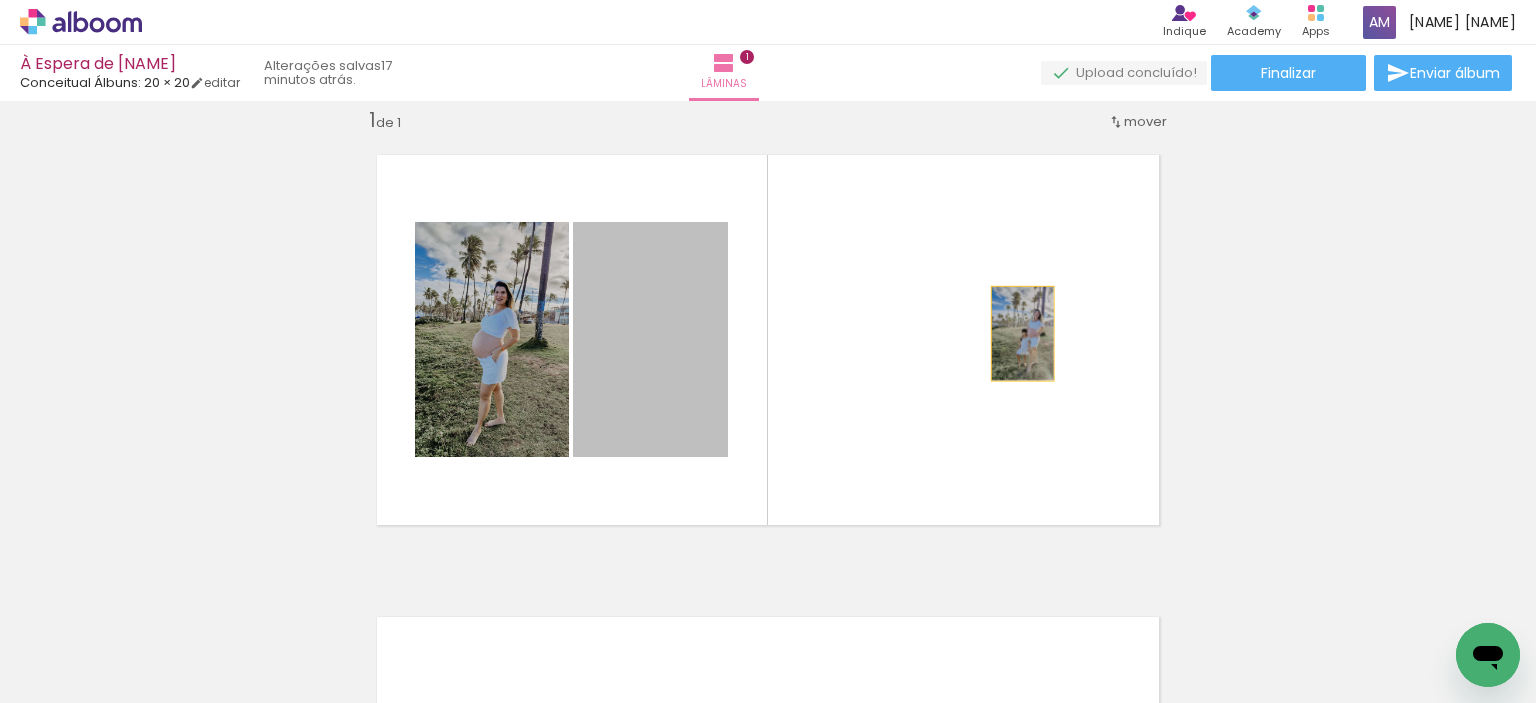 drag, startPoint x: 653, startPoint y: 349, endPoint x: 1015, endPoint y: 333, distance: 362.35342 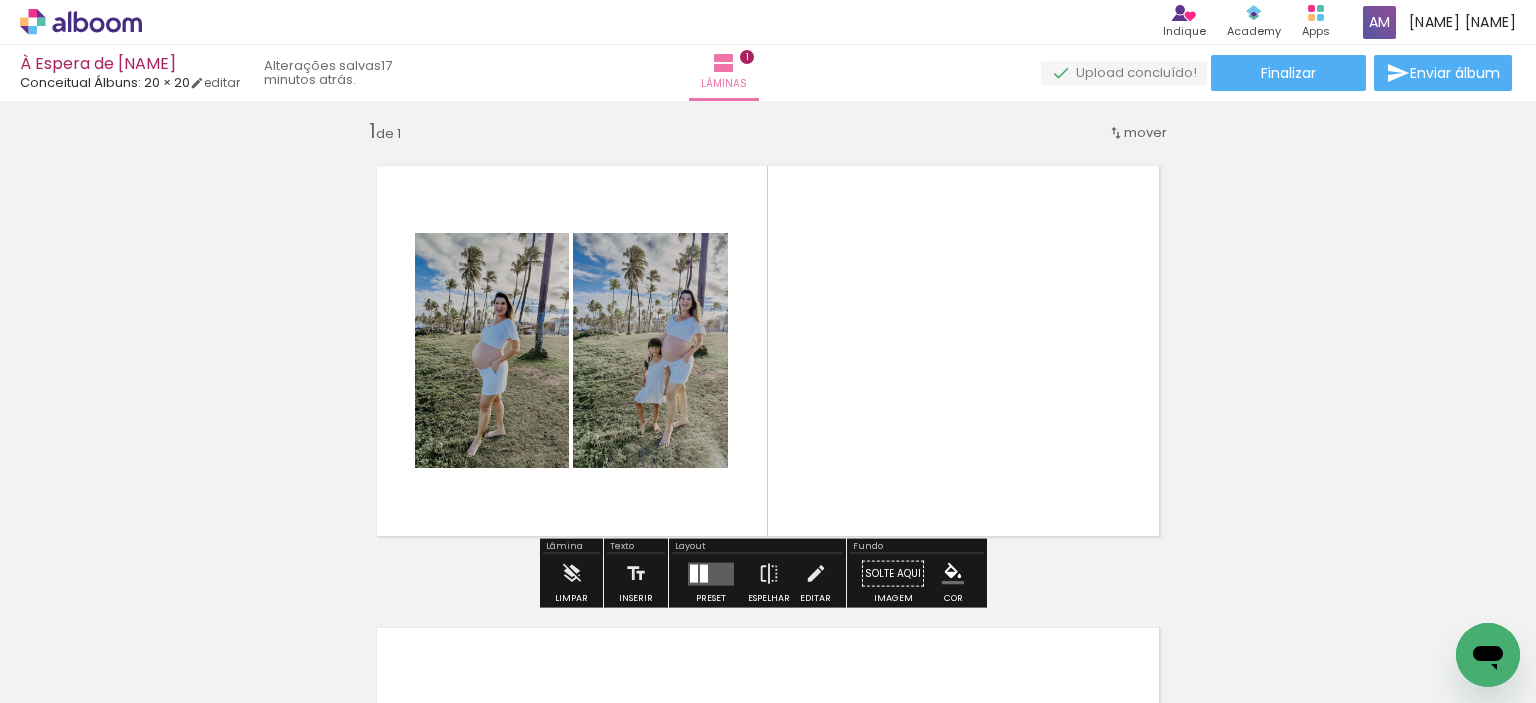scroll, scrollTop: 0, scrollLeft: 0, axis: both 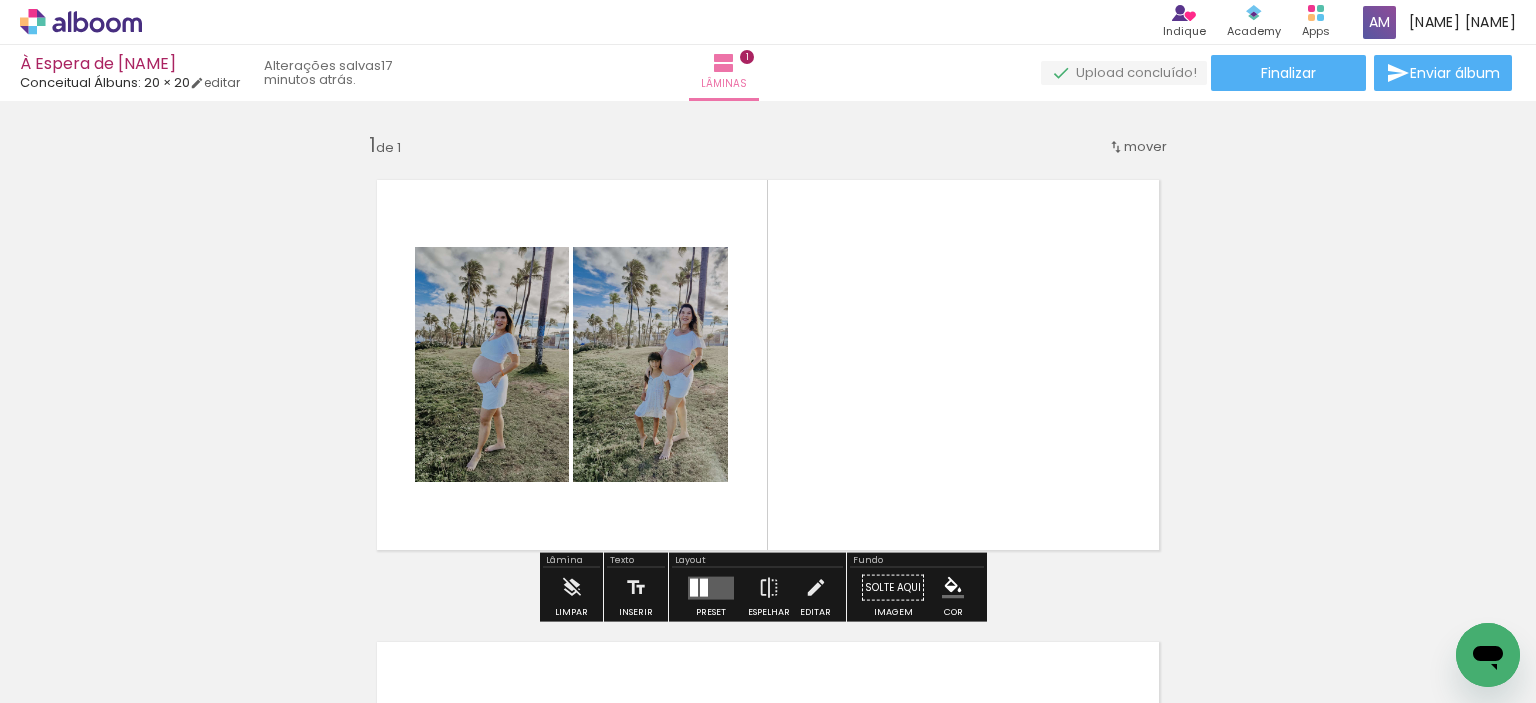 click at bounding box center [768, 365] 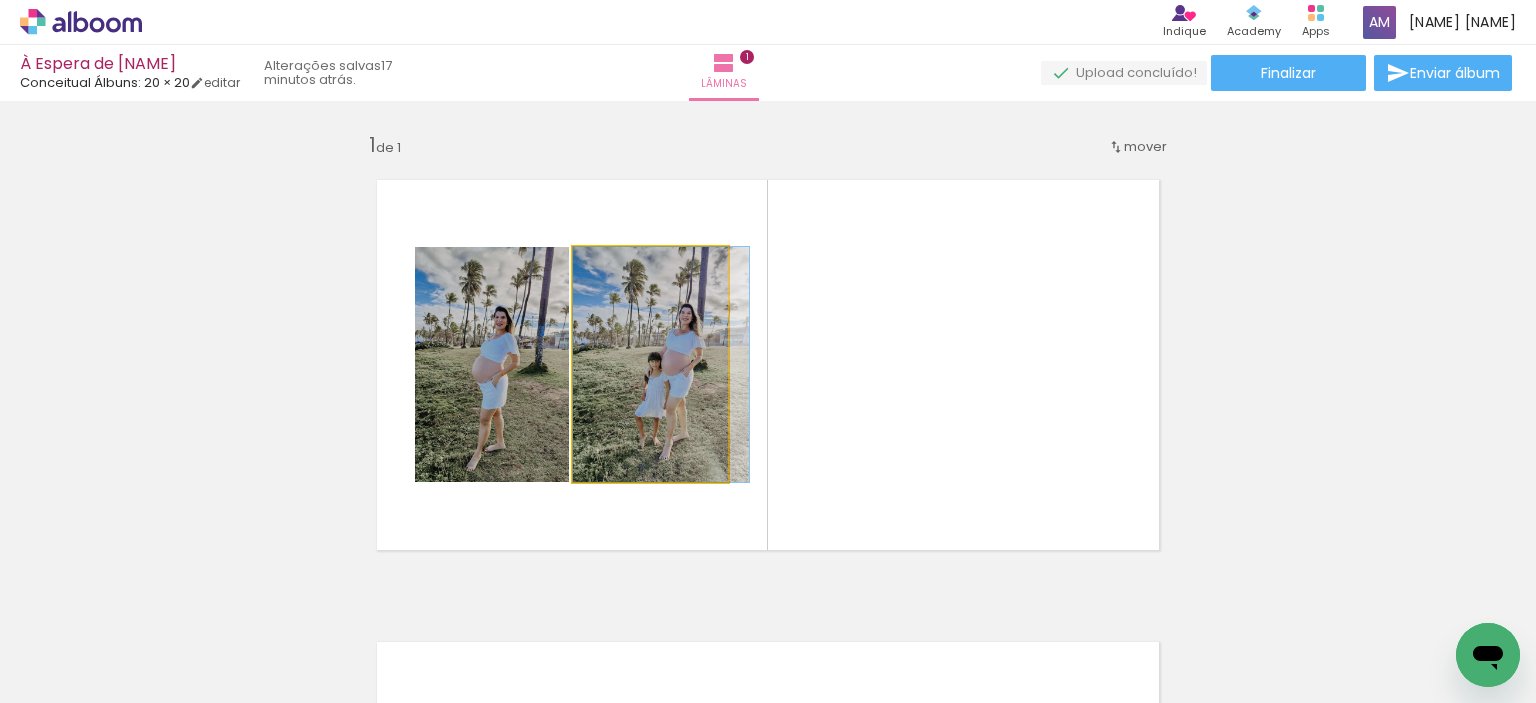 click 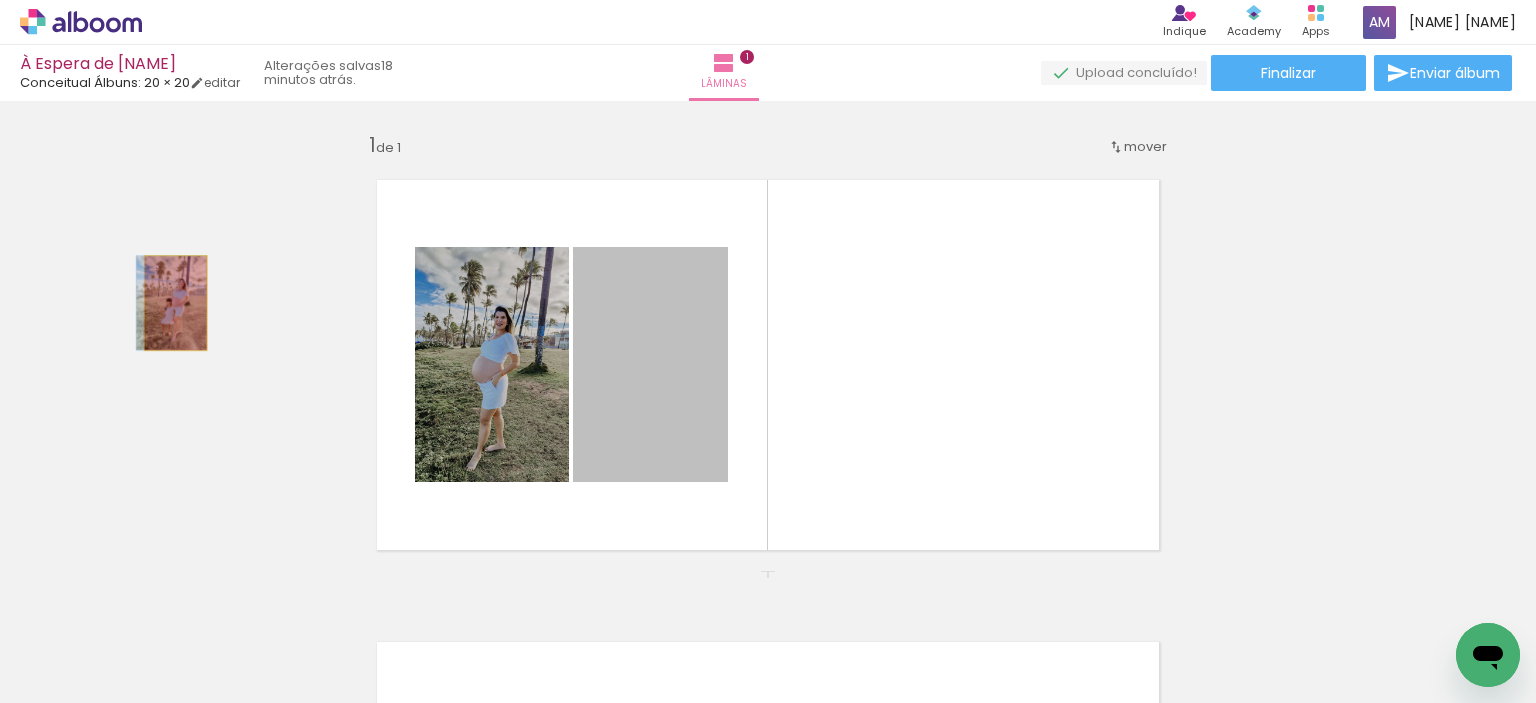 drag, startPoint x: 652, startPoint y: 352, endPoint x: 168, endPoint y: 303, distance: 486.47406 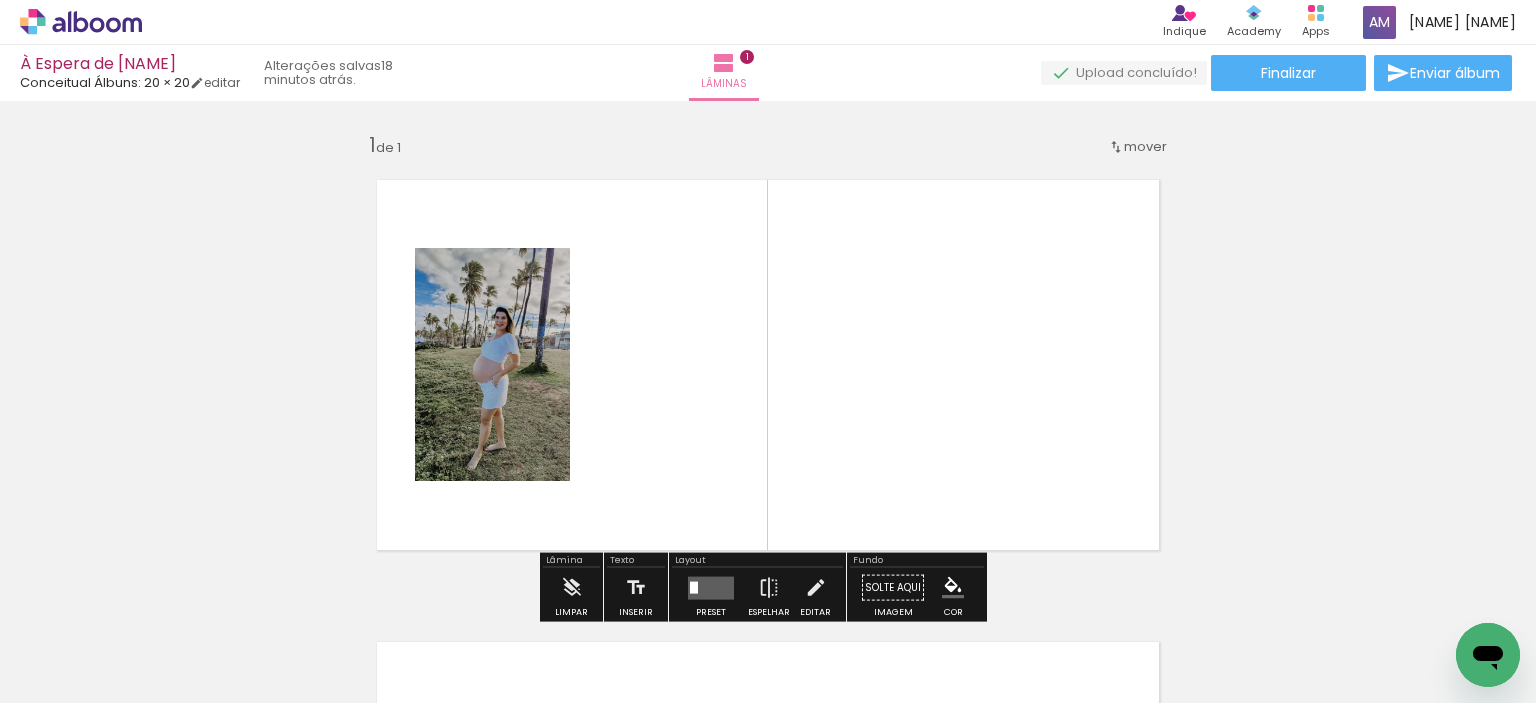 scroll, scrollTop: 100, scrollLeft: 0, axis: vertical 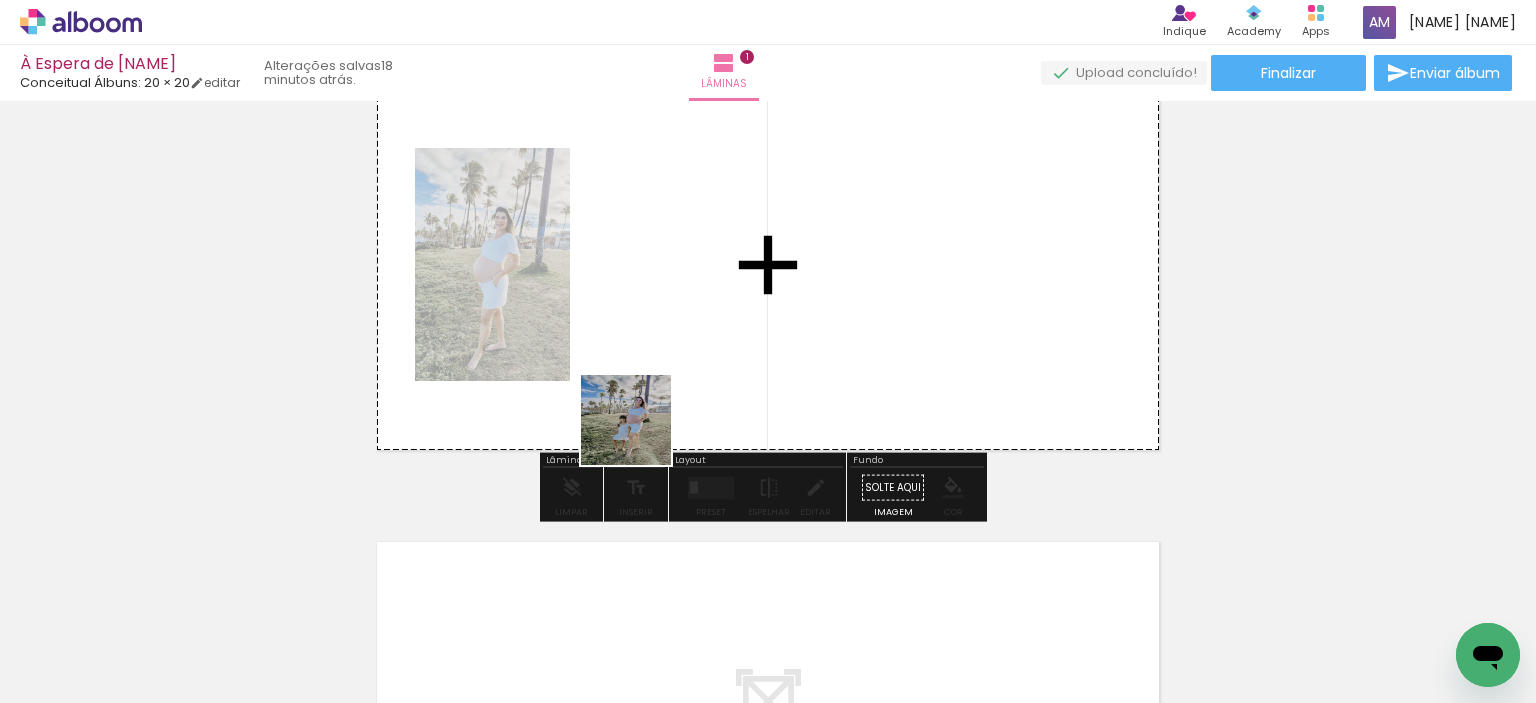 drag, startPoint x: 641, startPoint y: 435, endPoint x: 676, endPoint y: 307, distance: 132.69891 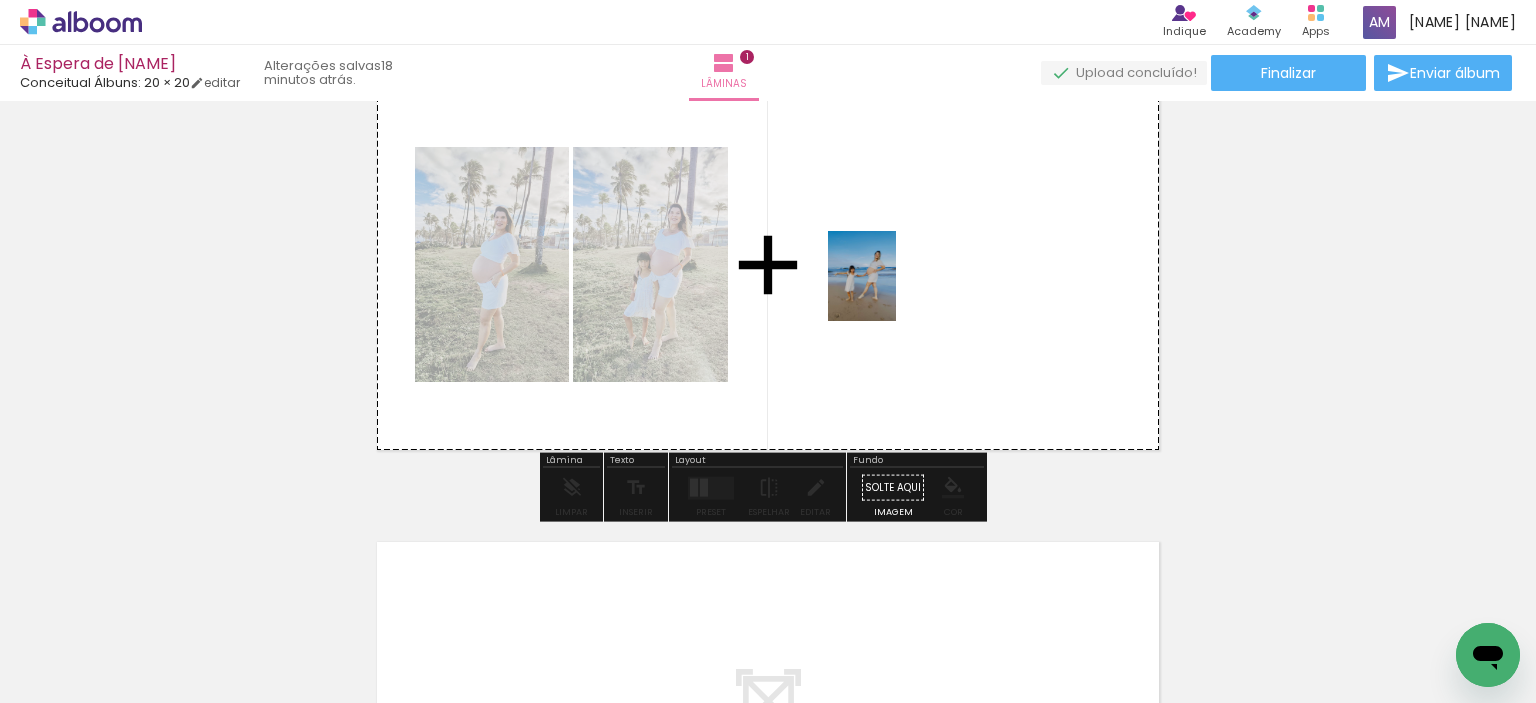 drag, startPoint x: 664, startPoint y: 662, endPoint x: 902, endPoint y: 277, distance: 452.62457 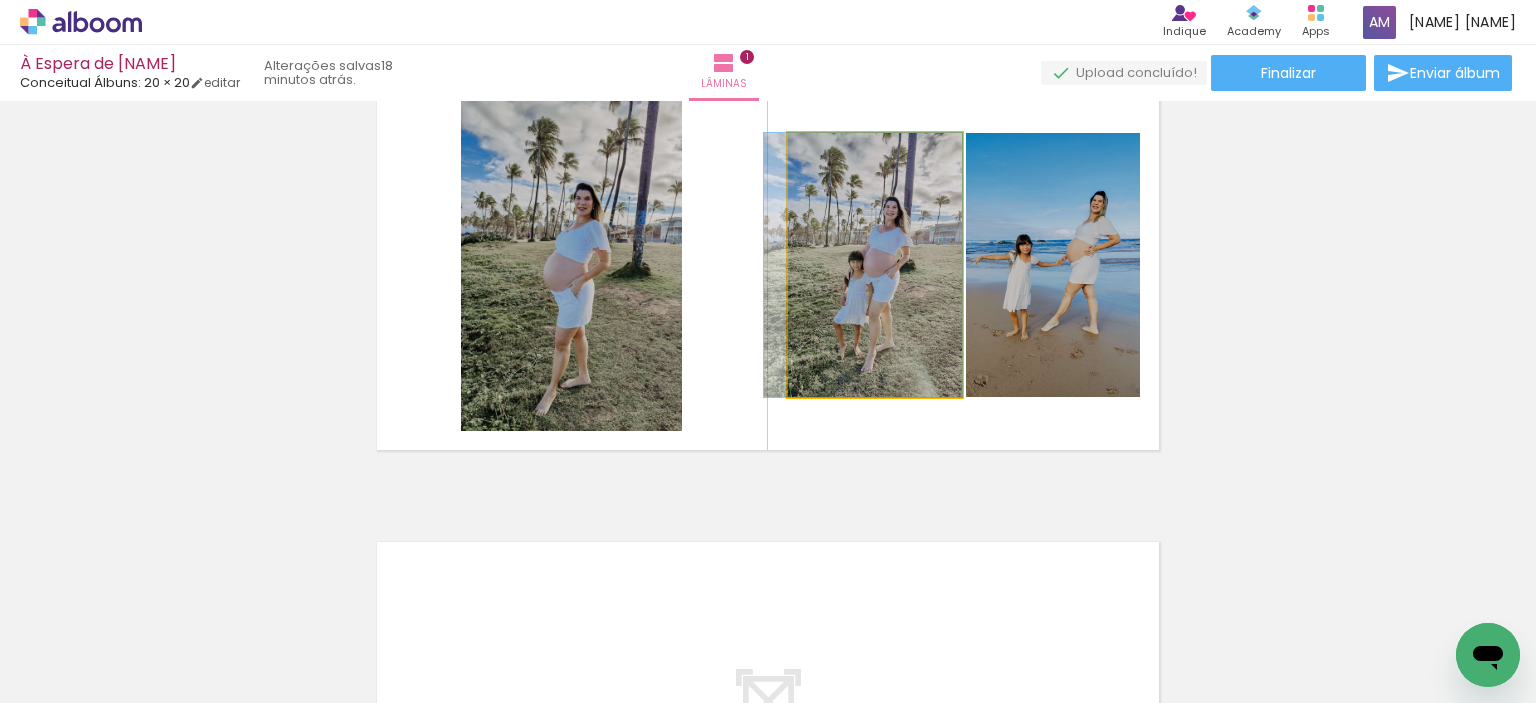 drag, startPoint x: 904, startPoint y: 295, endPoint x: 774, endPoint y: 287, distance: 130.24593 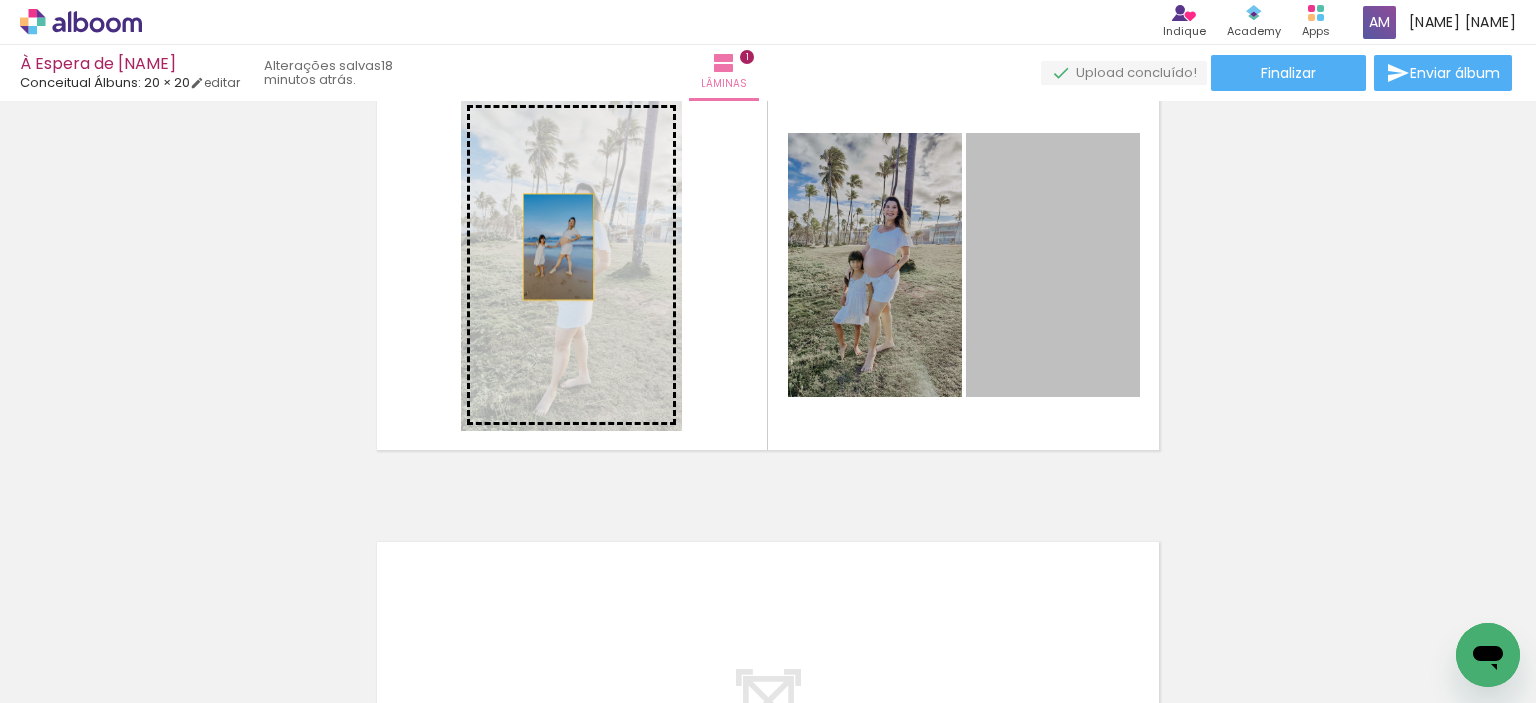 drag, startPoint x: 947, startPoint y: 281, endPoint x: 551, endPoint y: 247, distance: 397.4569 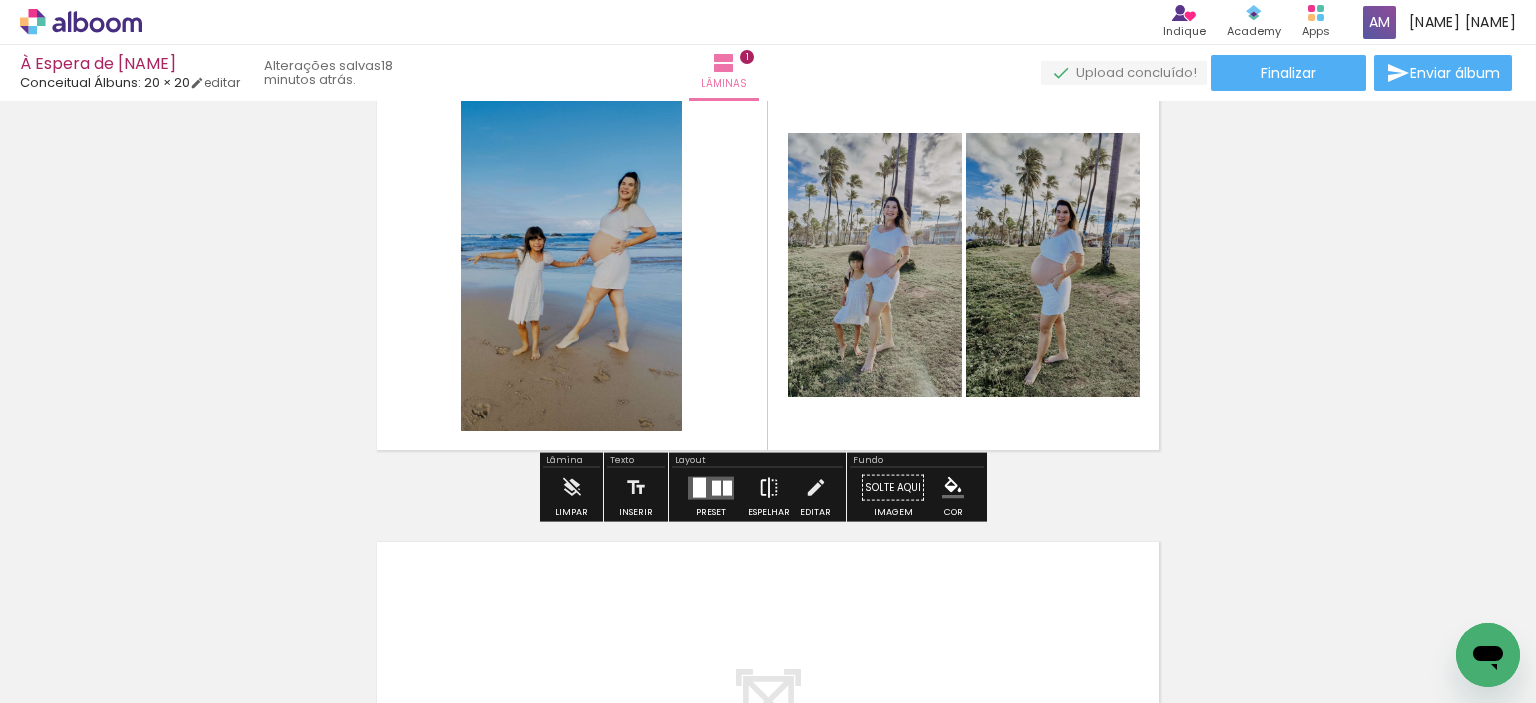 click at bounding box center (769, 488) 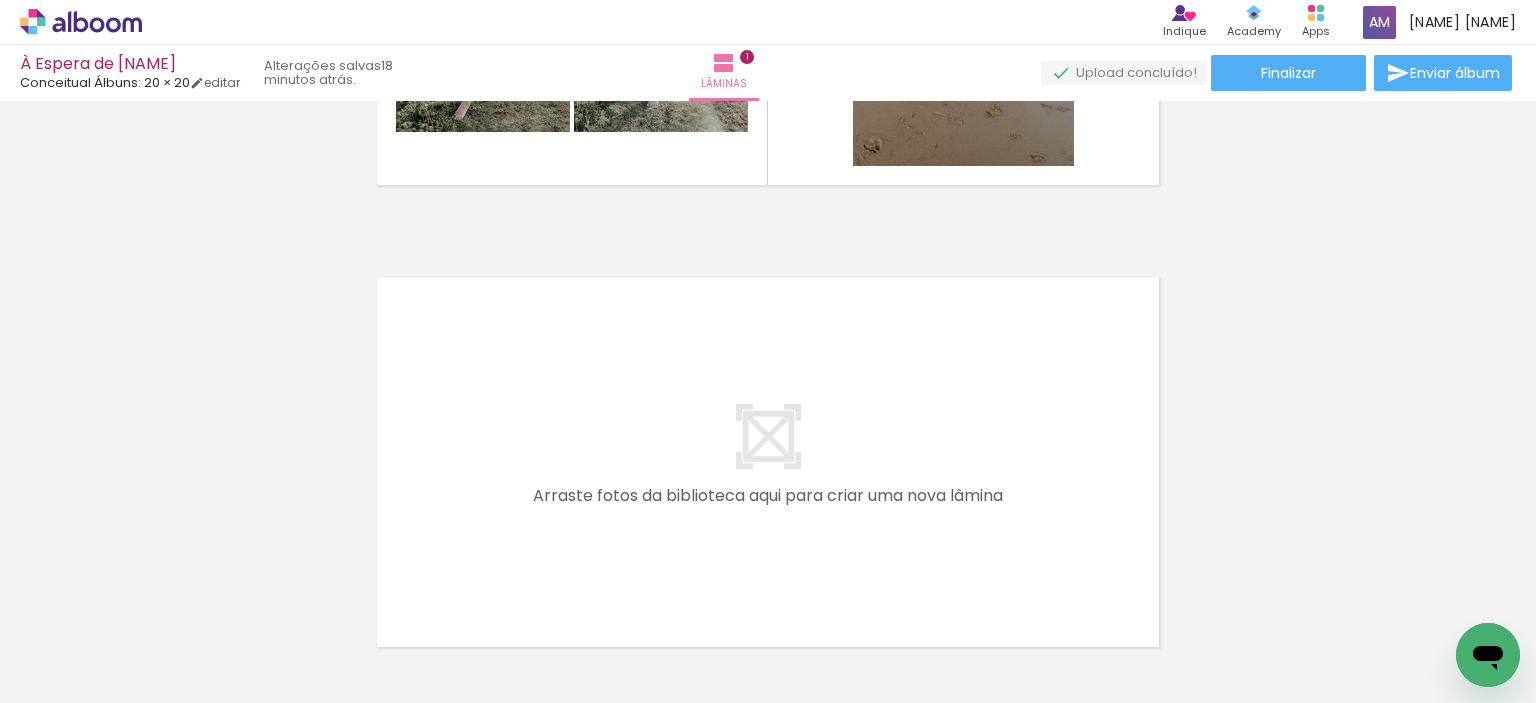 scroll, scrollTop: 400, scrollLeft: 0, axis: vertical 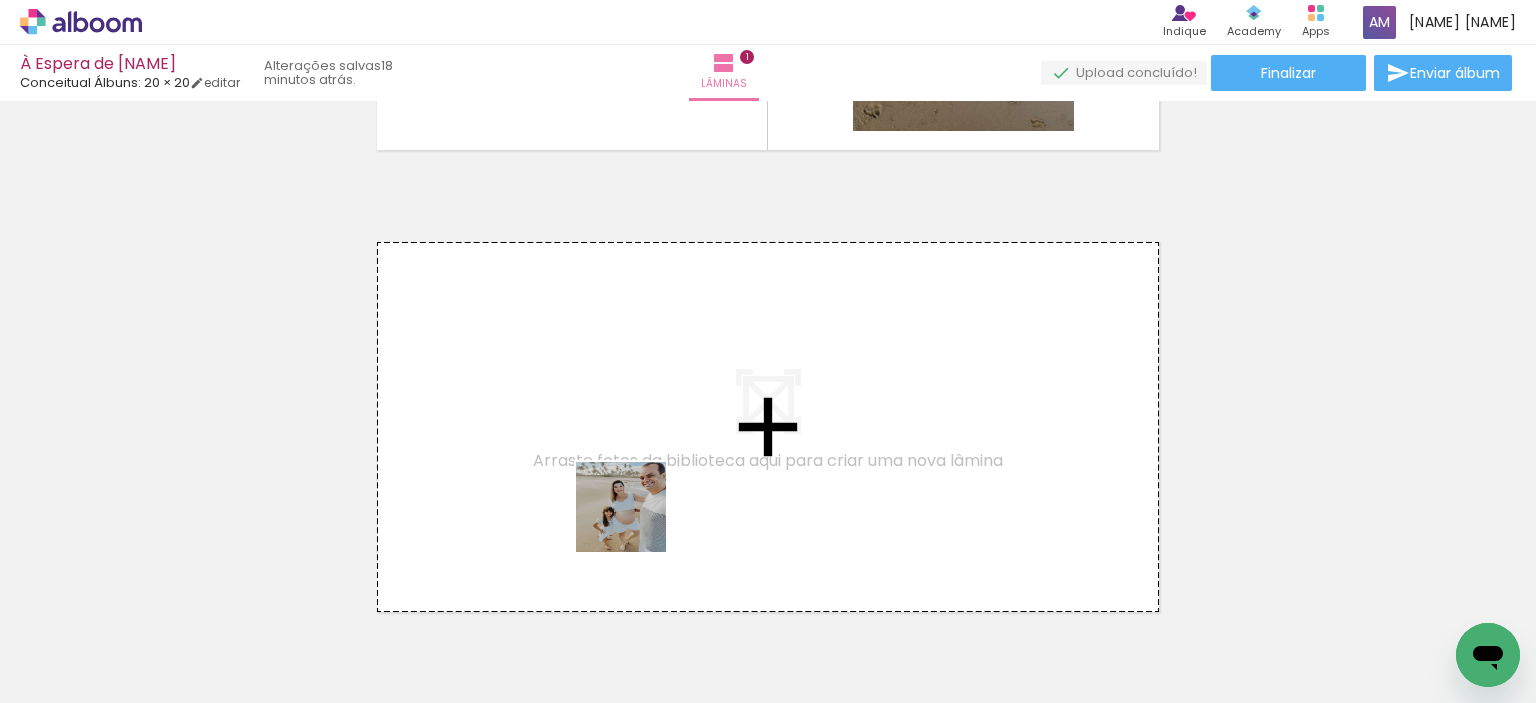 drag, startPoint x: 860, startPoint y: 640, endPoint x: 576, endPoint y: 488, distance: 322.11798 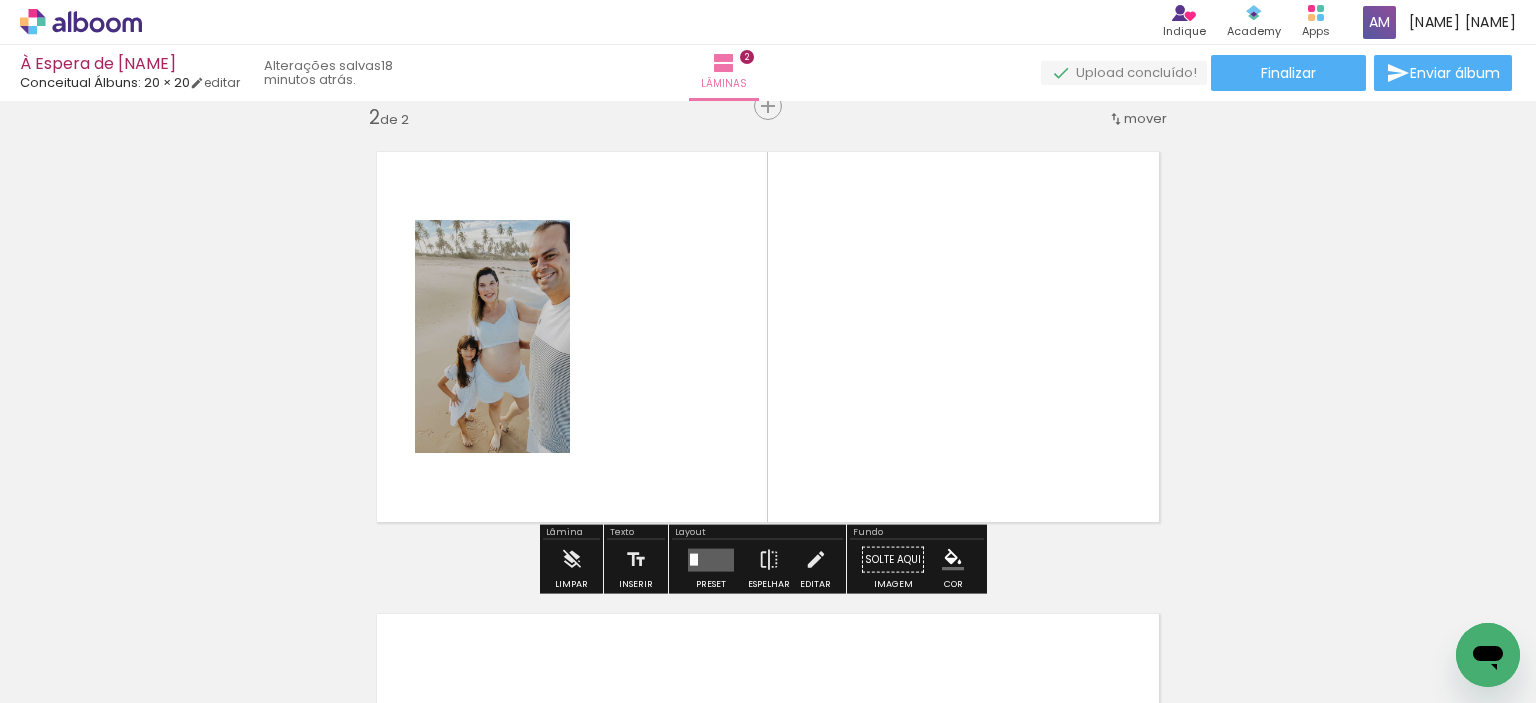 scroll, scrollTop: 487, scrollLeft: 0, axis: vertical 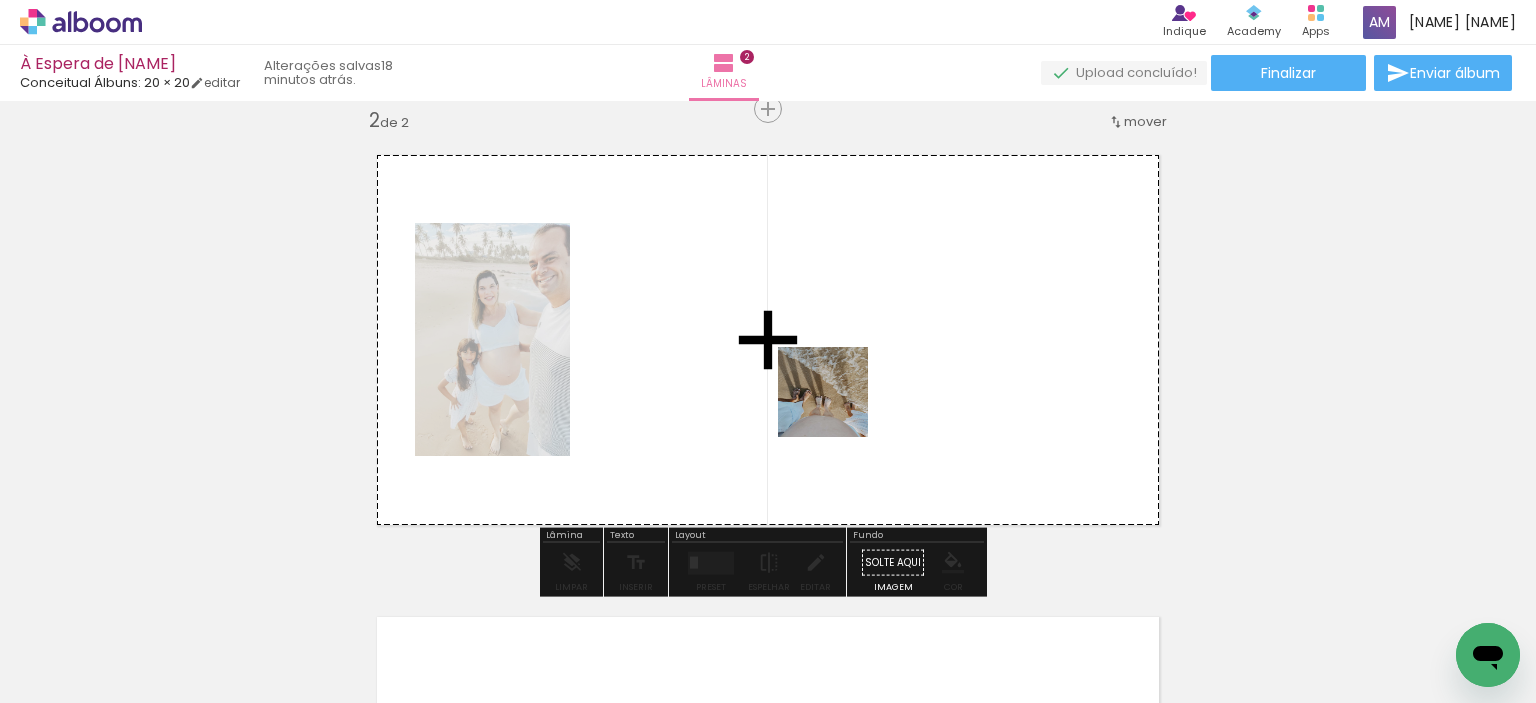 drag, startPoint x: 787, startPoint y: 651, endPoint x: 840, endPoint y: 387, distance: 269.26752 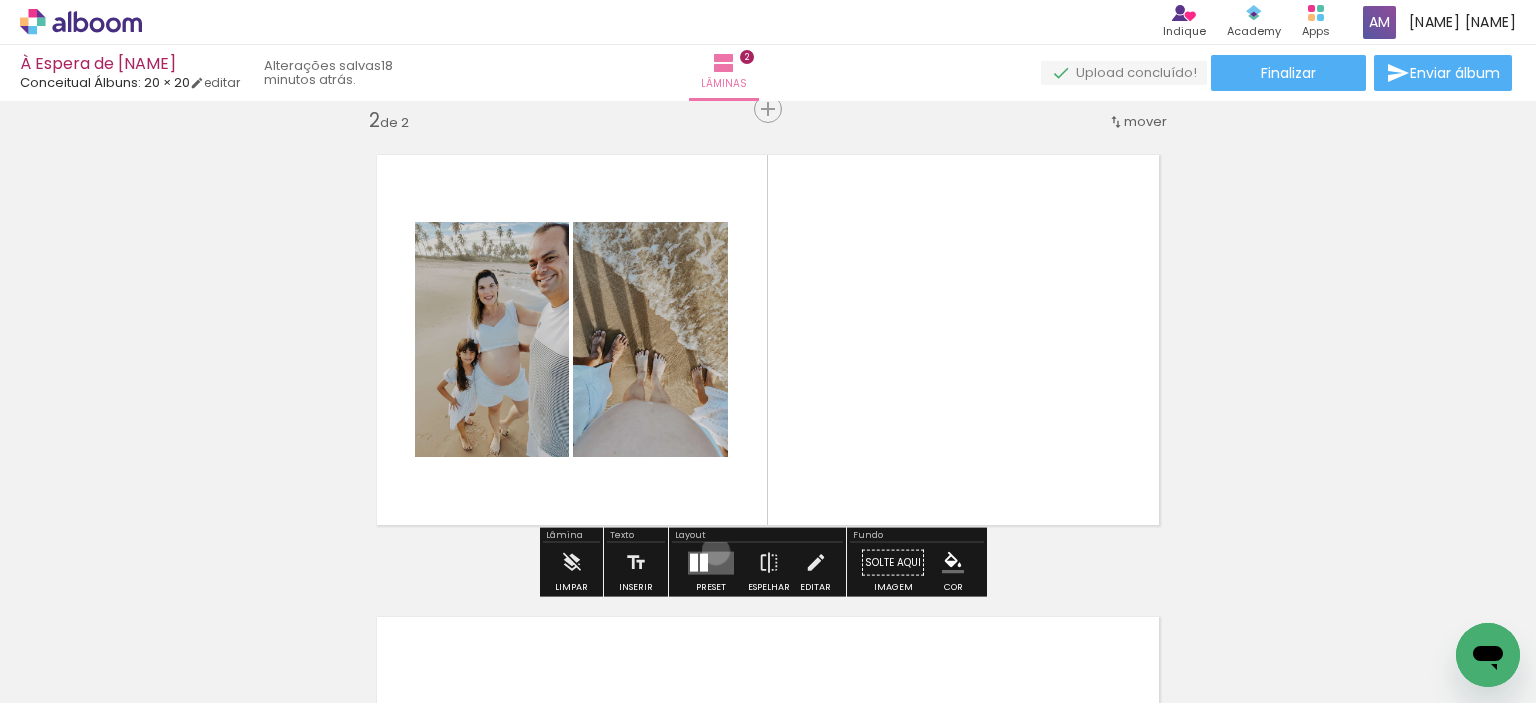 click at bounding box center (711, 562) 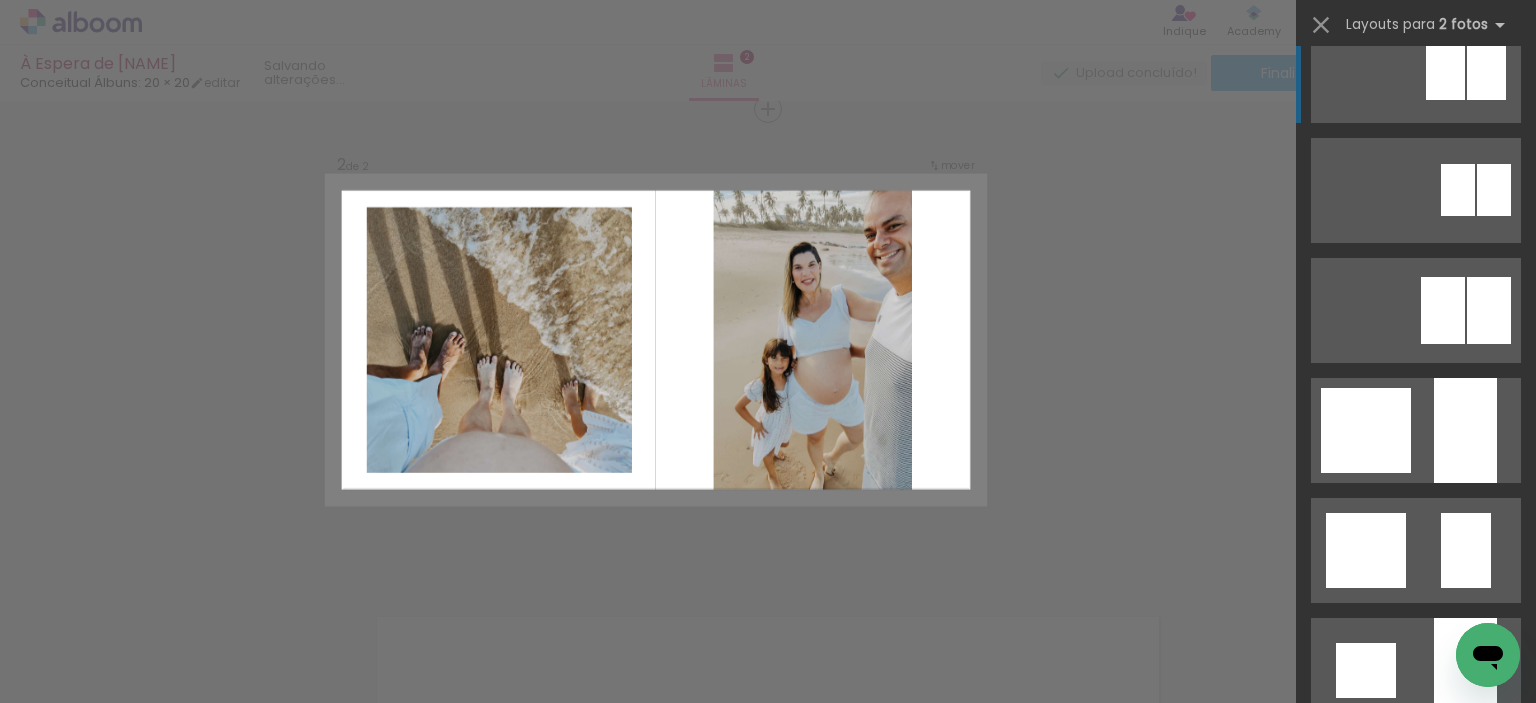 scroll, scrollTop: 1500, scrollLeft: 0, axis: vertical 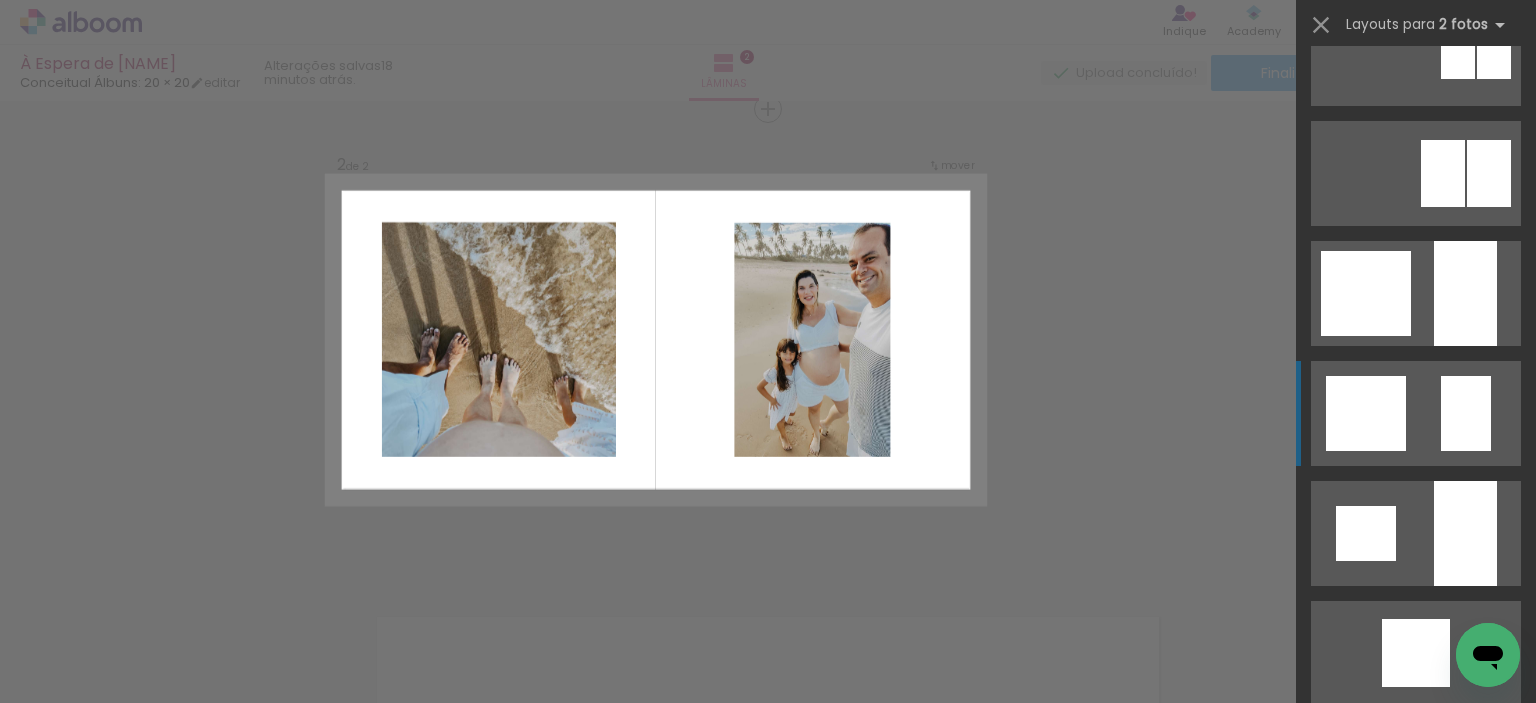 click at bounding box center (1416, 173) 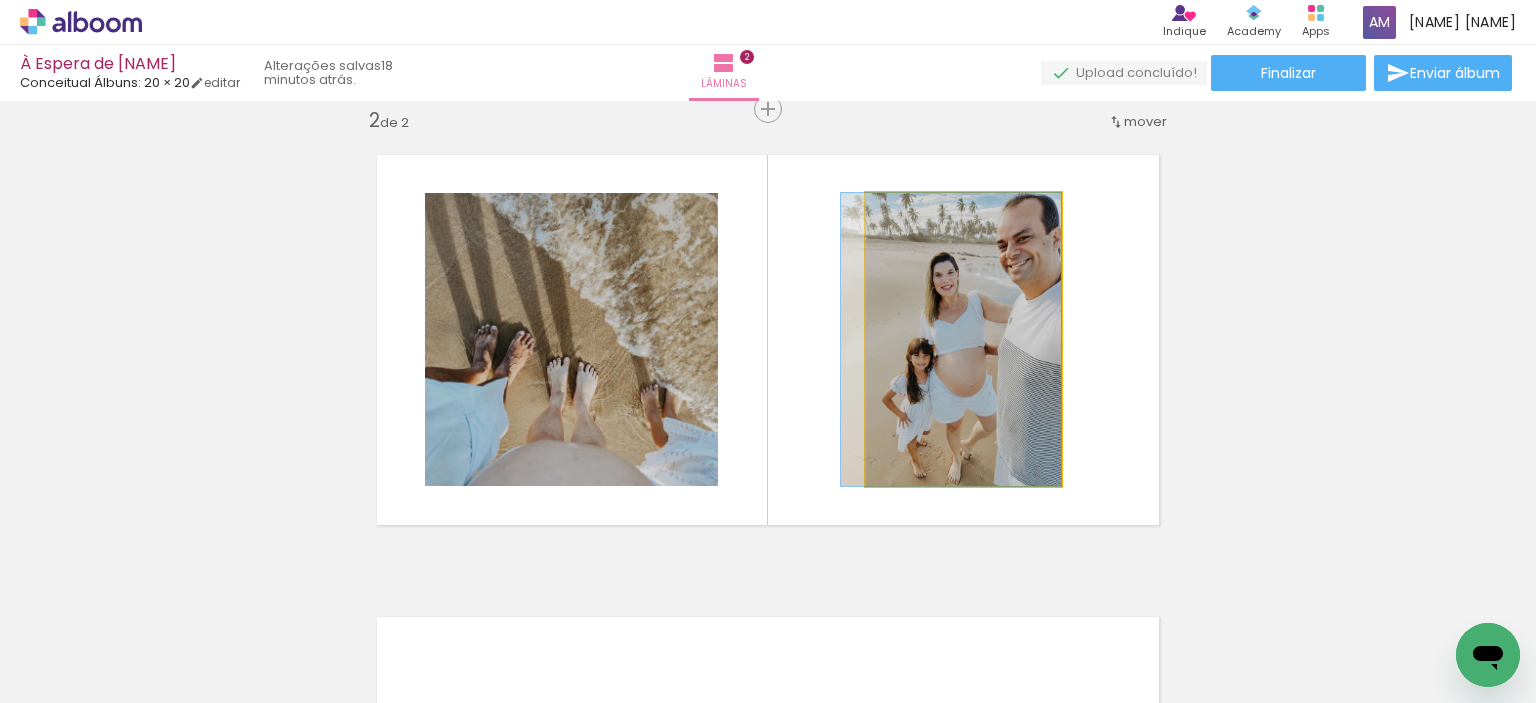 drag, startPoint x: 1000, startPoint y: 347, endPoint x: 965, endPoint y: 350, distance: 35.128338 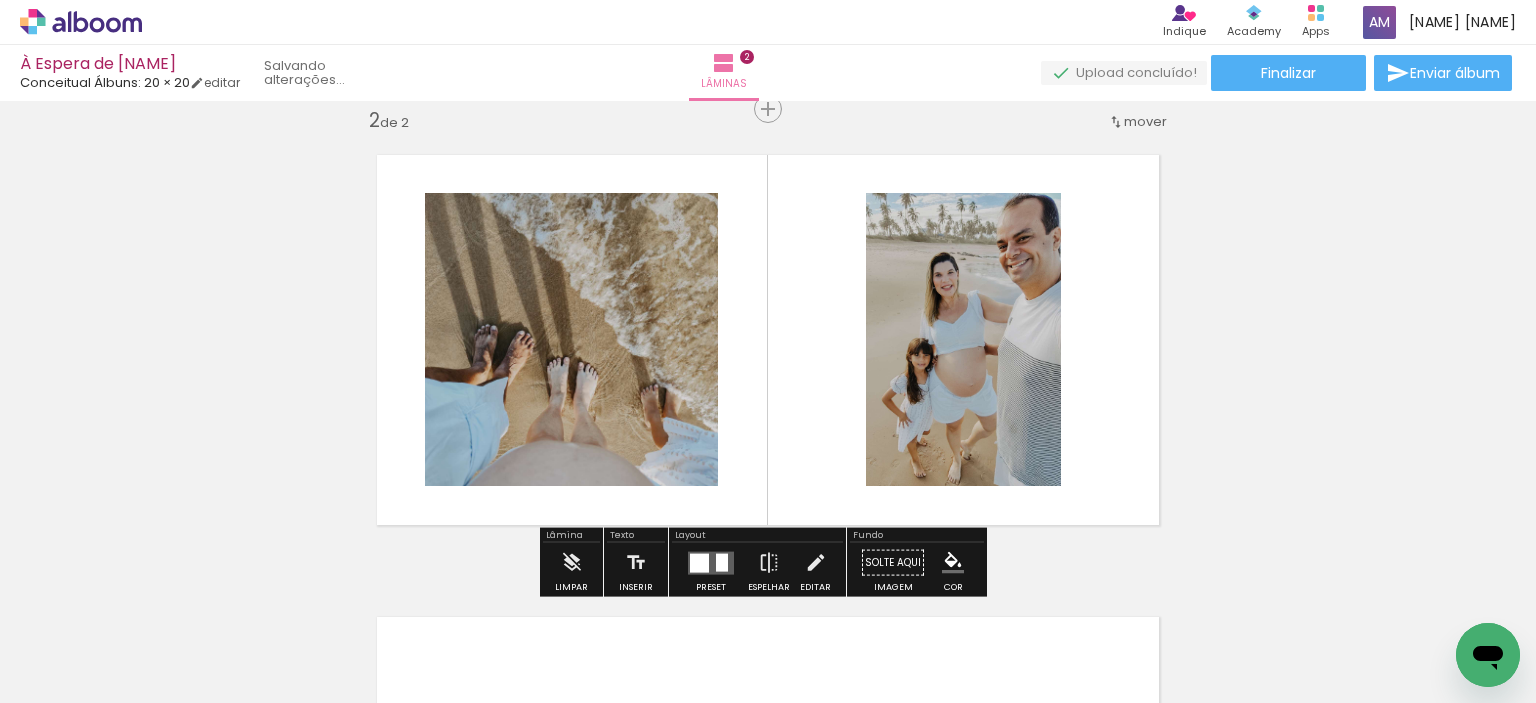 click on "Inserir lâmina 1  de 2  Inserir lâmina 2  de 2" at bounding box center (768, 314) 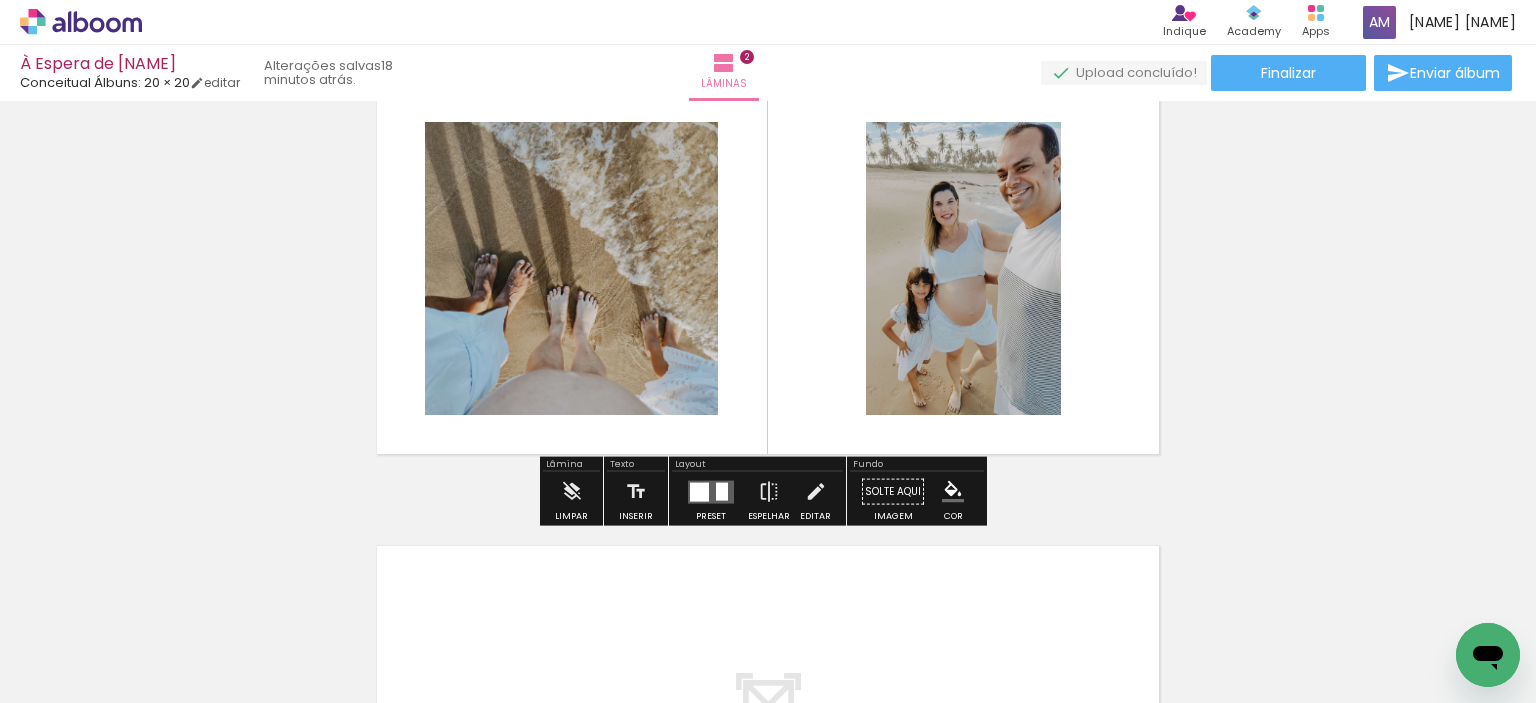 scroll, scrollTop: 587, scrollLeft: 0, axis: vertical 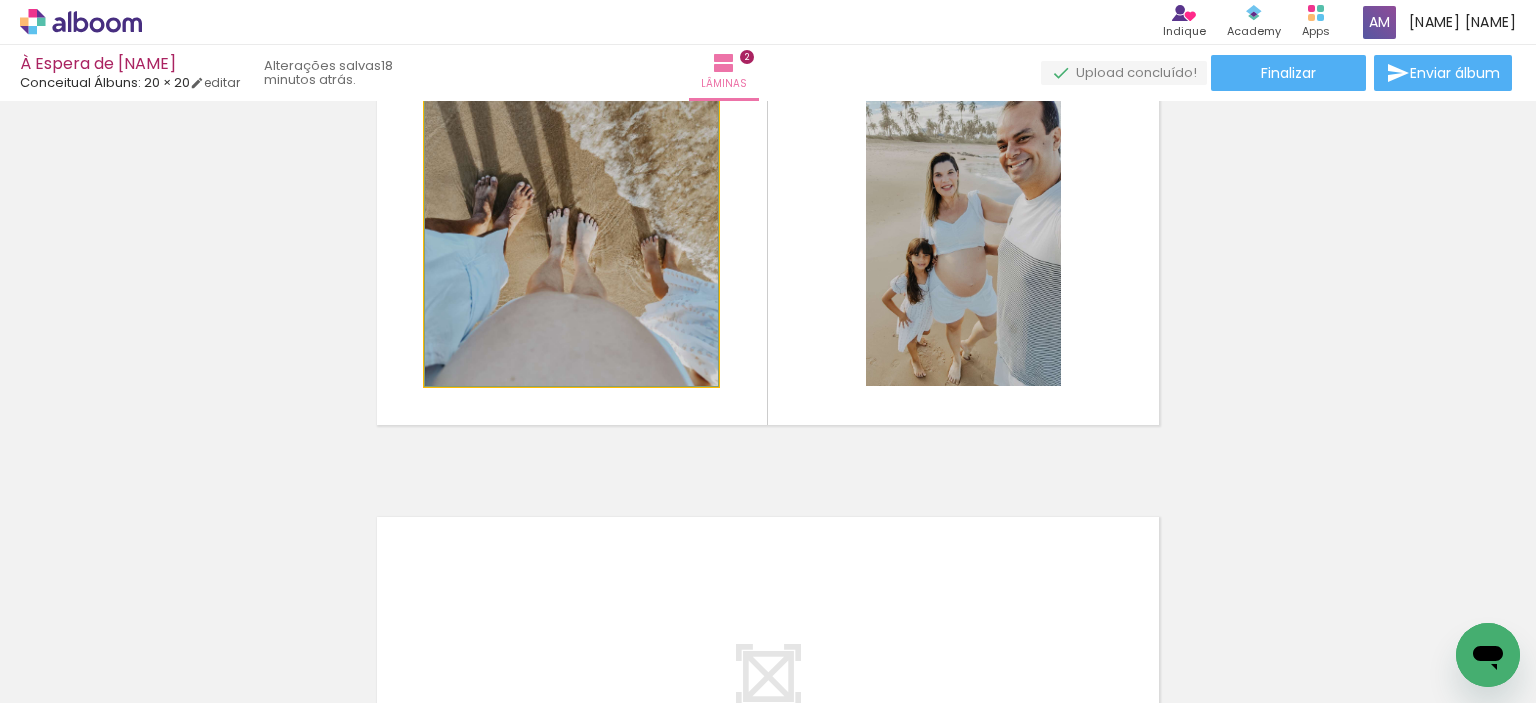 drag, startPoint x: 554, startPoint y: 298, endPoint x: 558, endPoint y: 207, distance: 91.08787 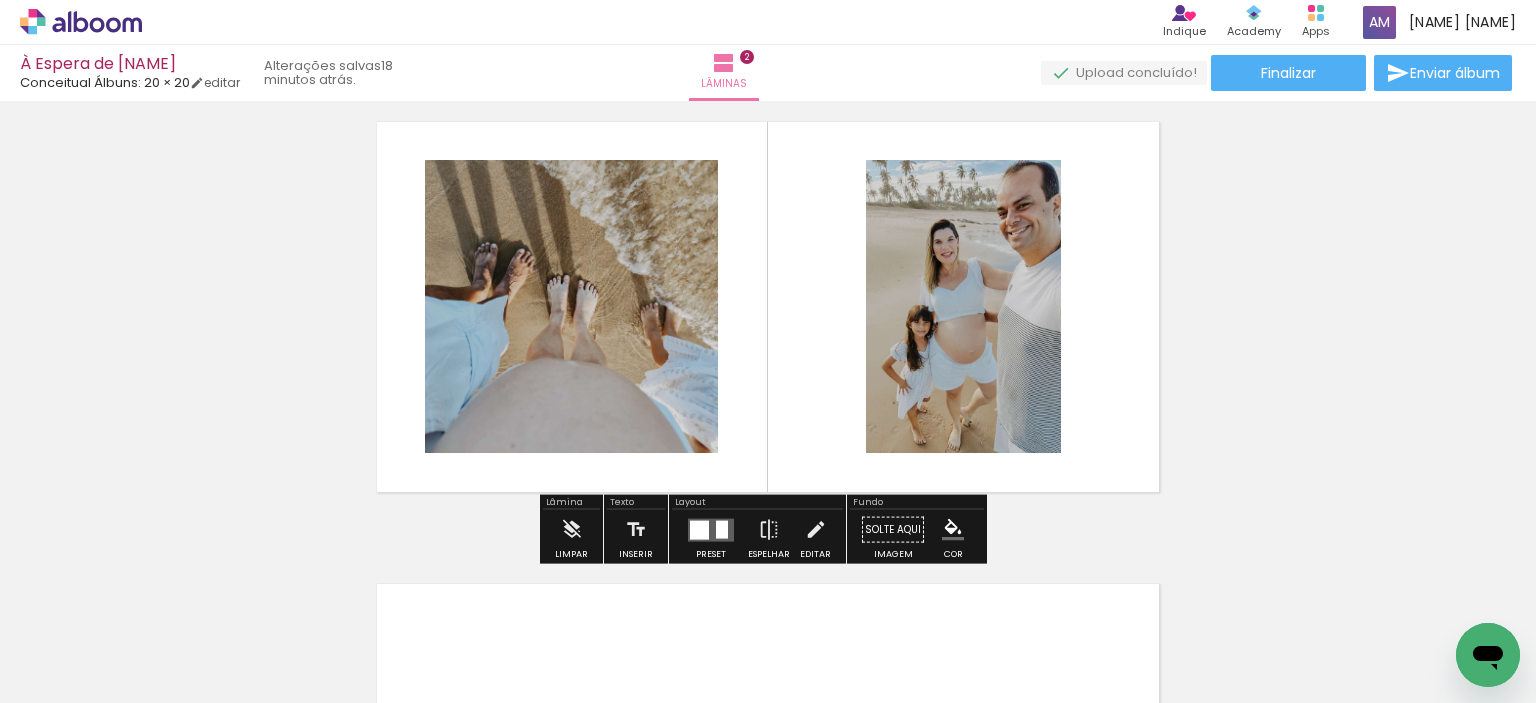 scroll, scrollTop: 487, scrollLeft: 0, axis: vertical 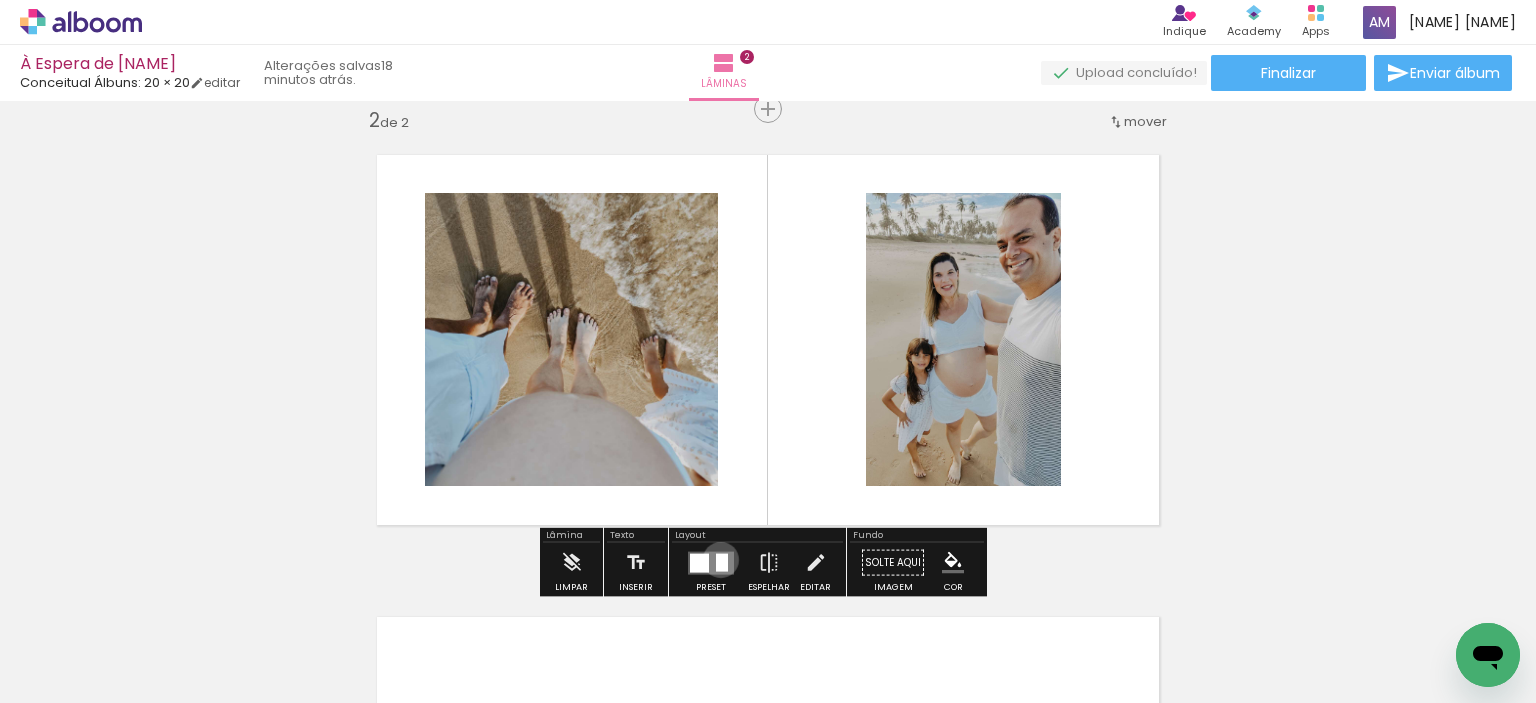 click at bounding box center [722, 562] 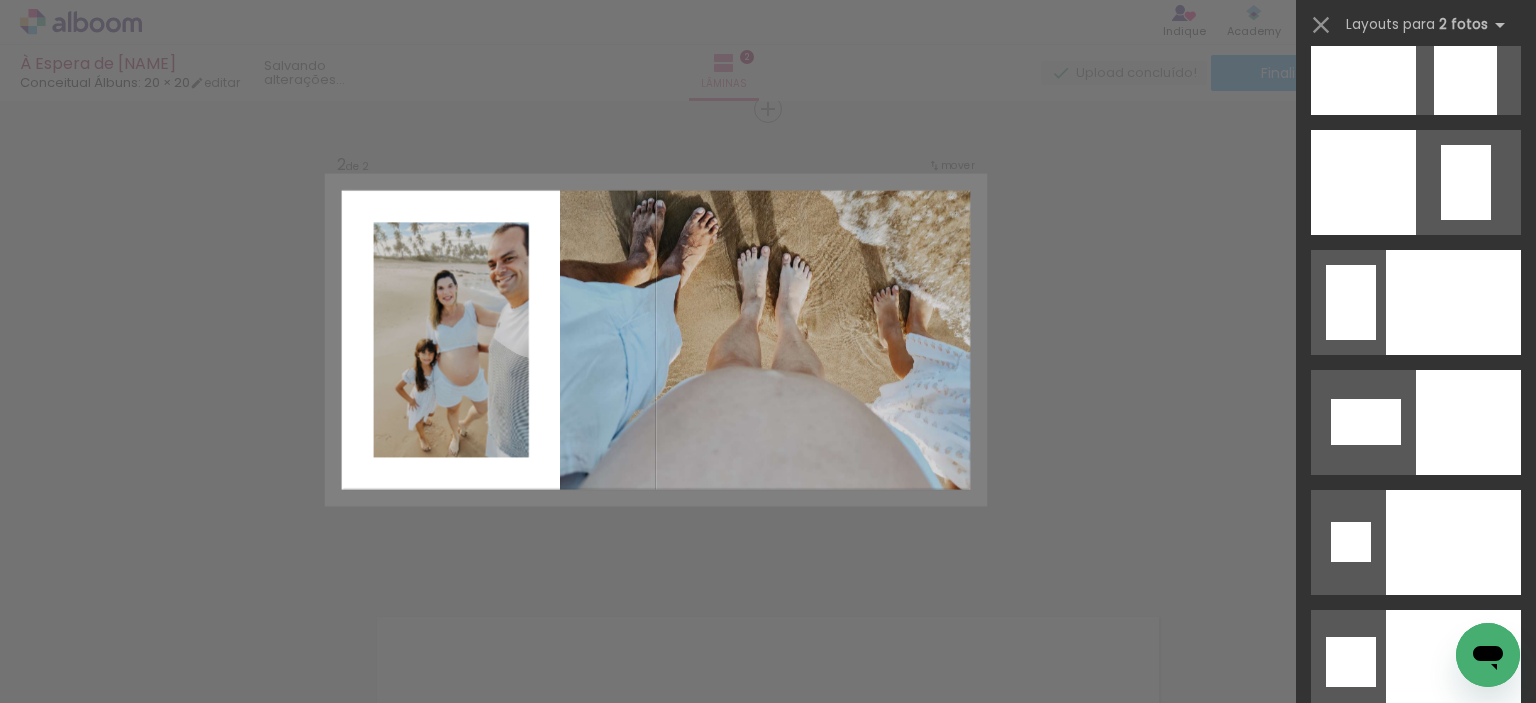 scroll, scrollTop: 8100, scrollLeft: 0, axis: vertical 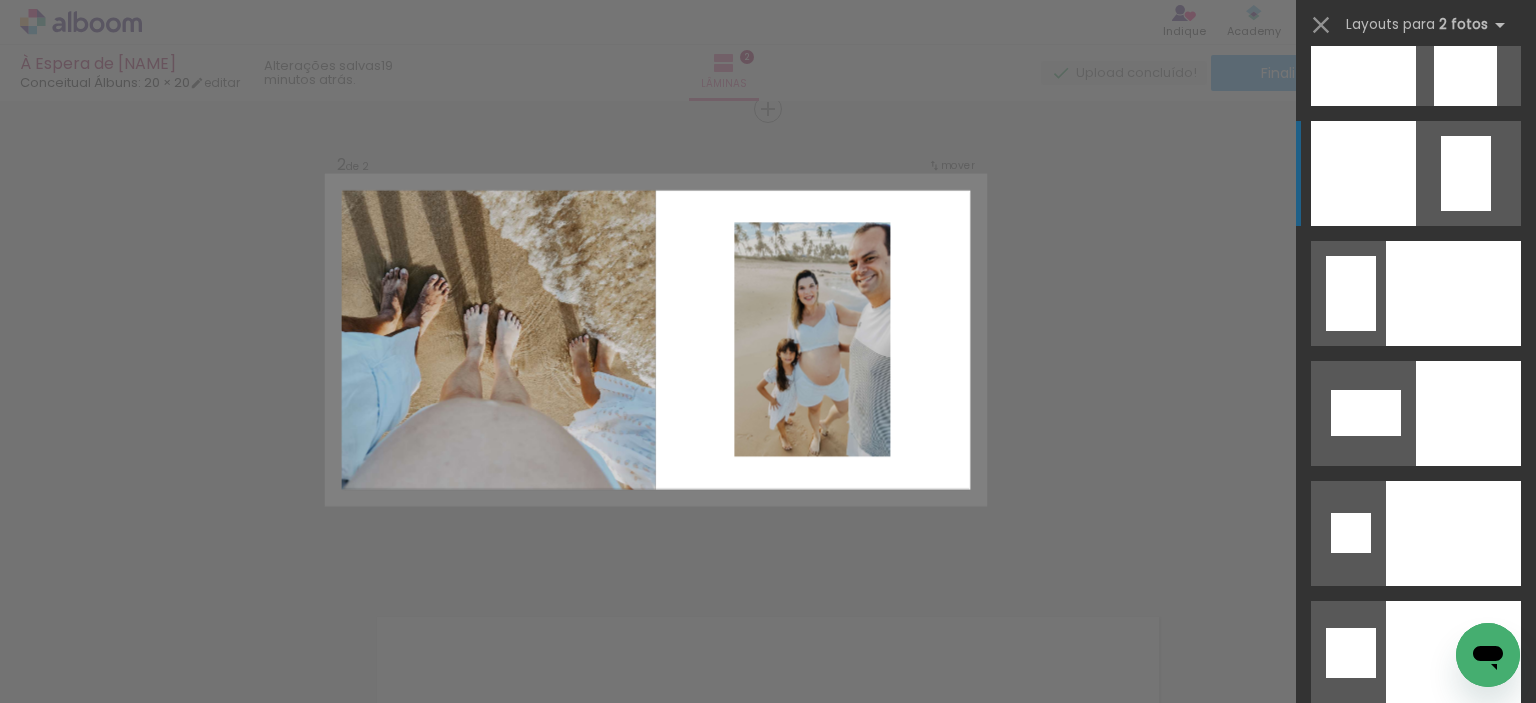 click at bounding box center (1415, 795) 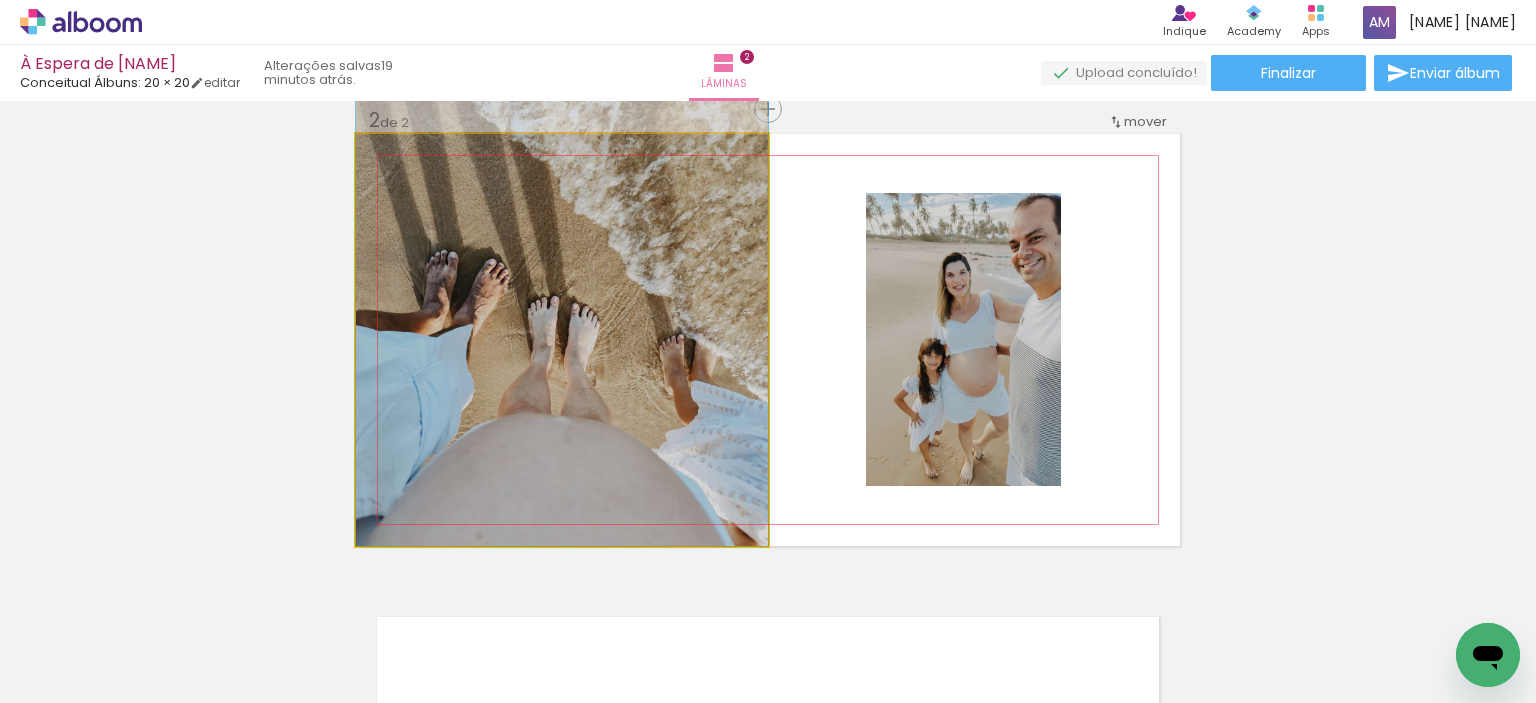 drag, startPoint x: 545, startPoint y: 401, endPoint x: 545, endPoint y: 327, distance: 74 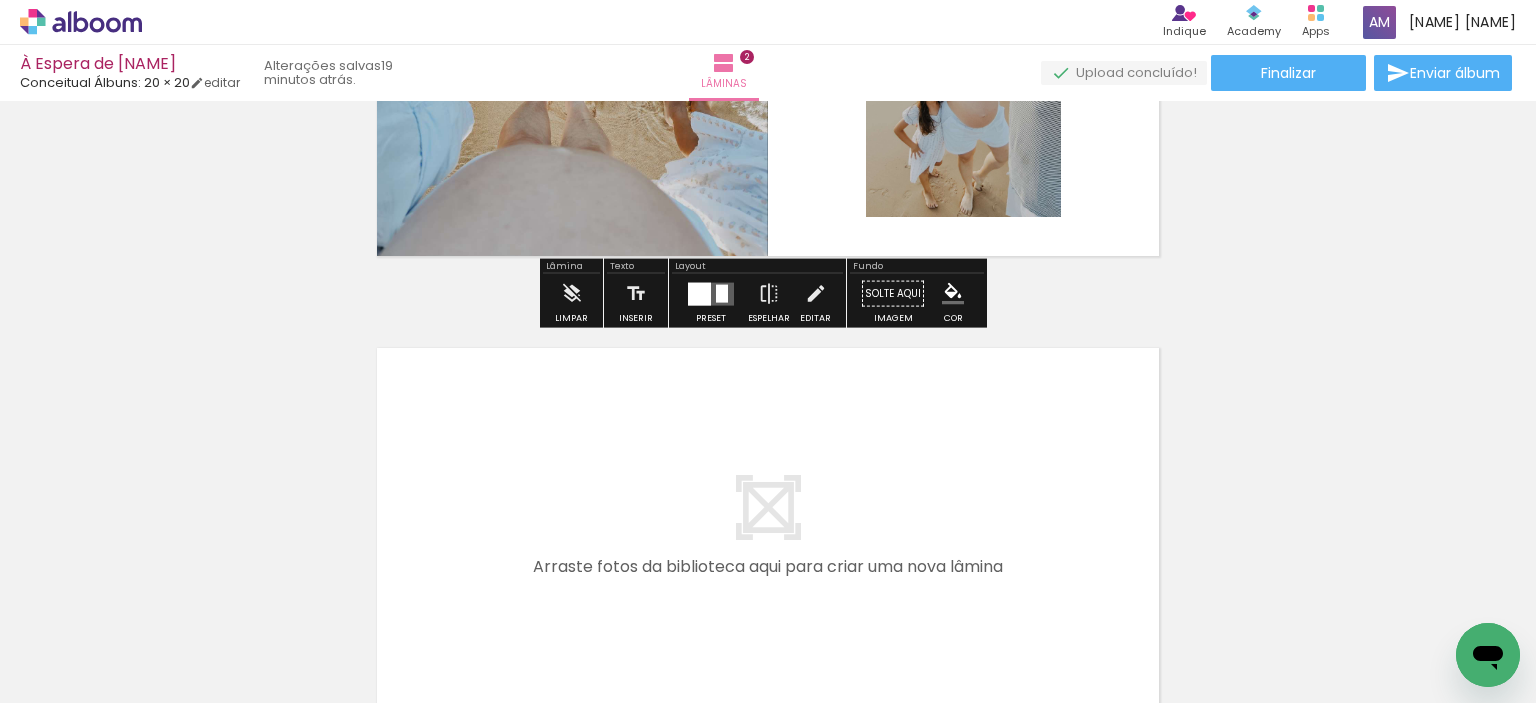 scroll, scrollTop: 986, scrollLeft: 0, axis: vertical 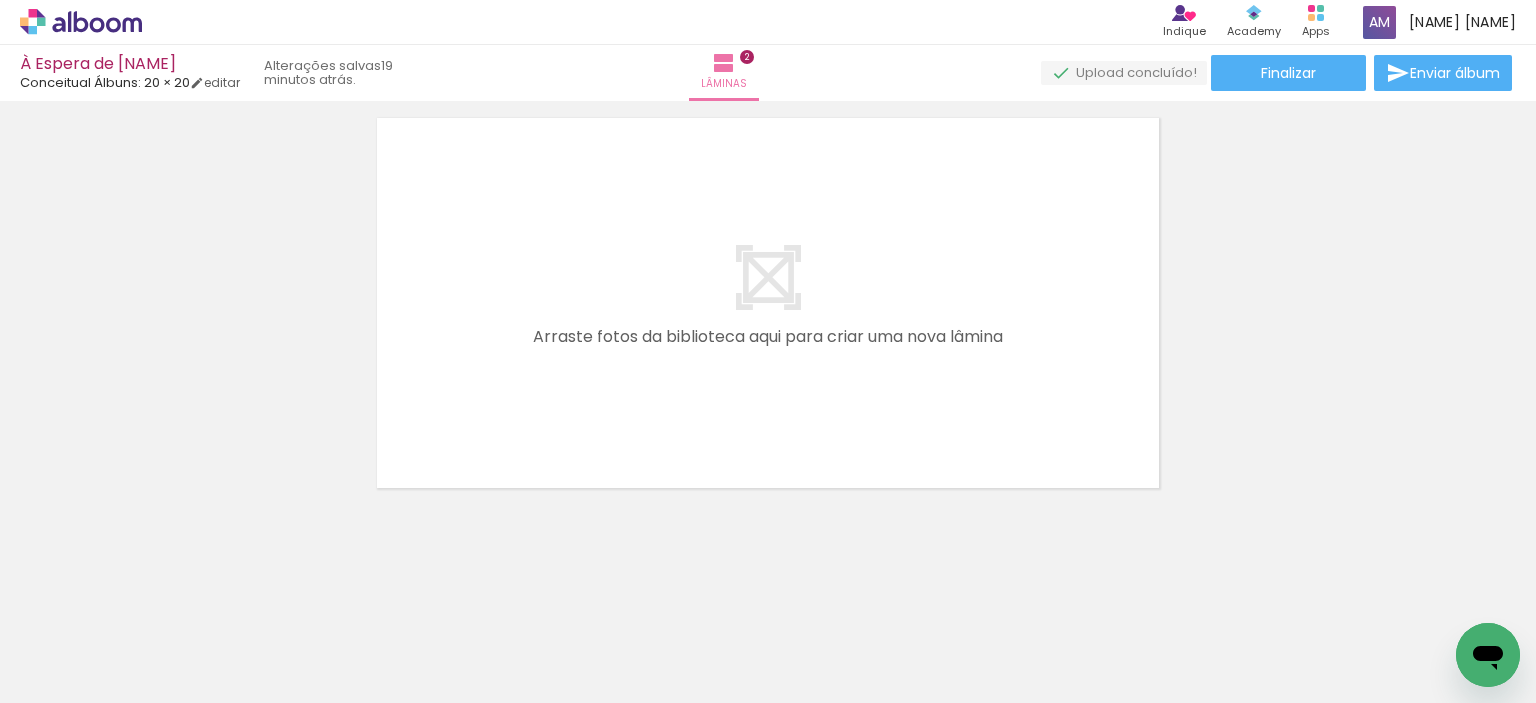 drag, startPoint x: 996, startPoint y: 651, endPoint x: 703, endPoint y: 409, distance: 380.0171 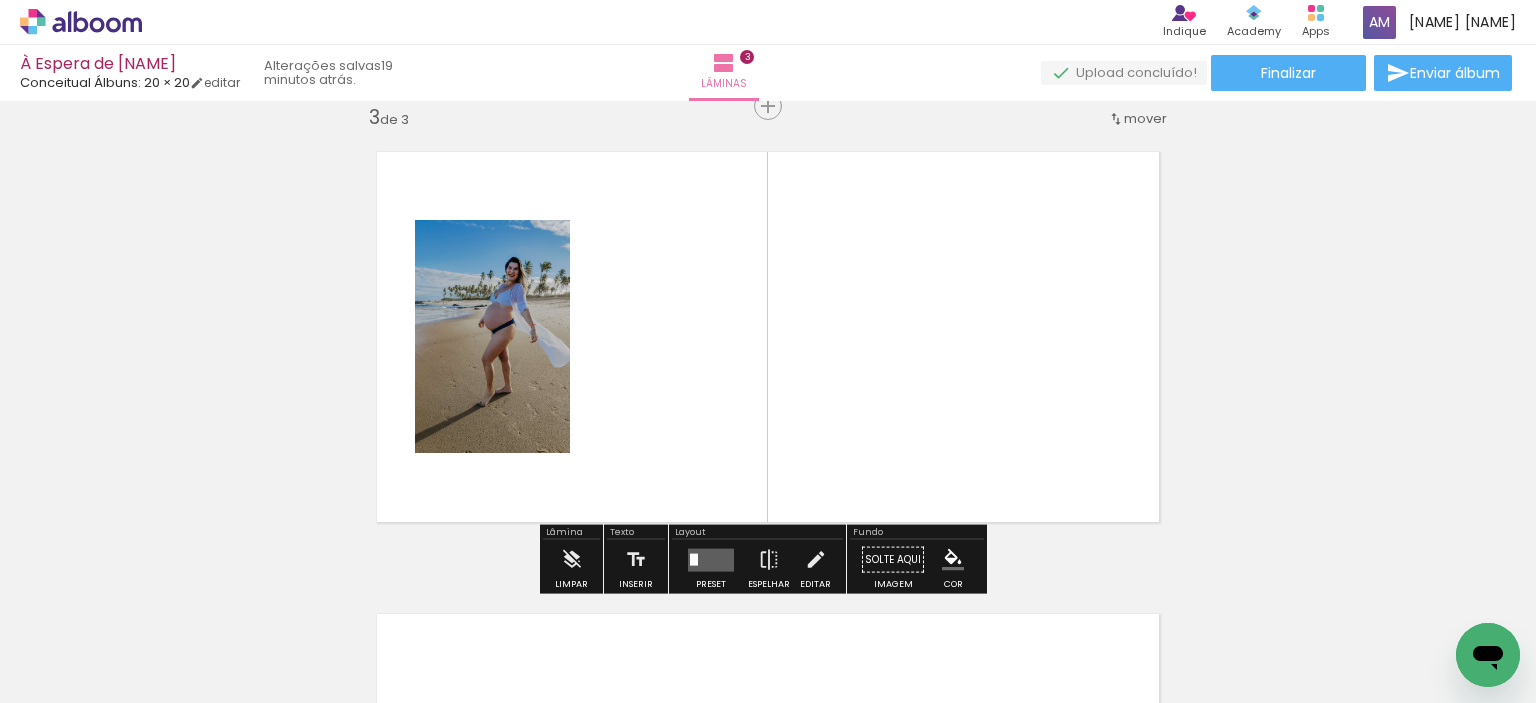scroll, scrollTop: 949, scrollLeft: 0, axis: vertical 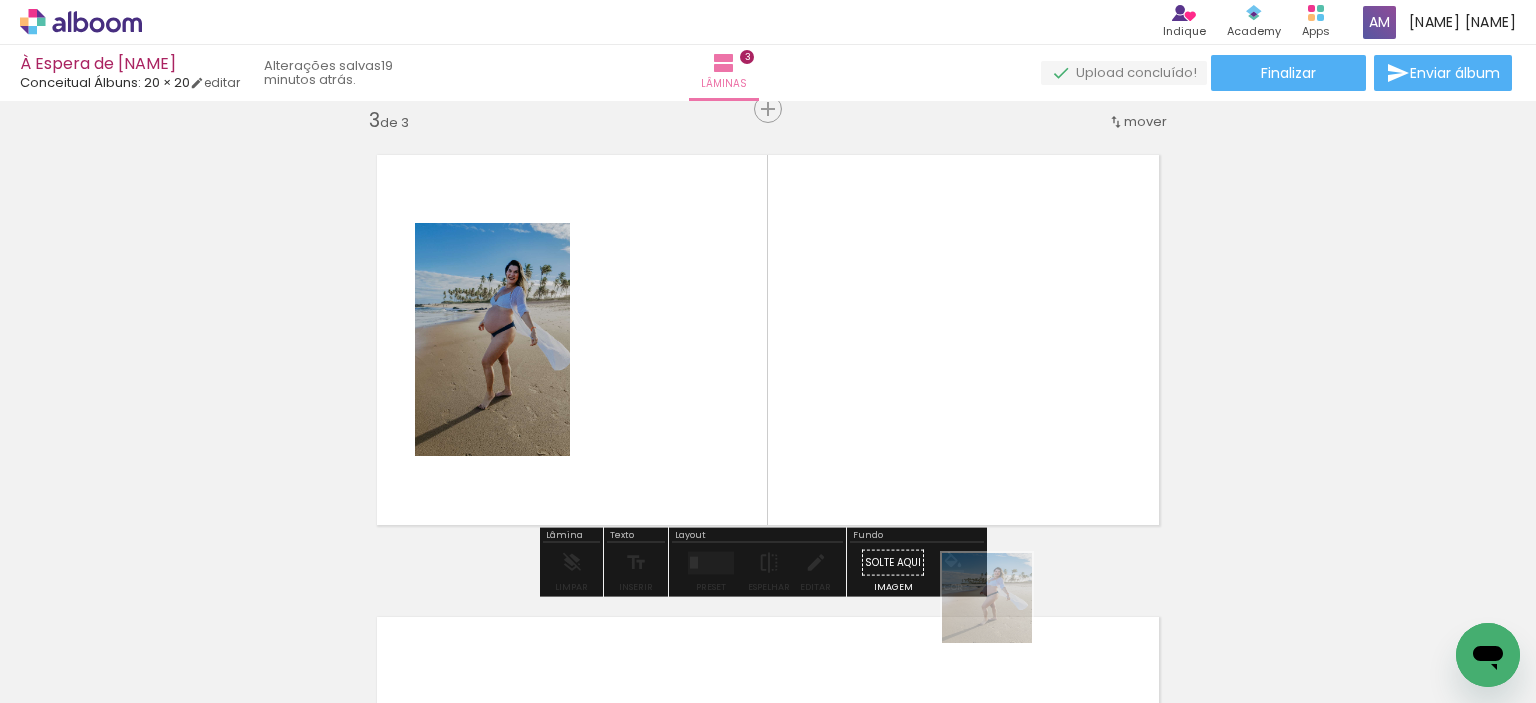 drag, startPoint x: 1008, startPoint y: 656, endPoint x: 979, endPoint y: 395, distance: 262.60617 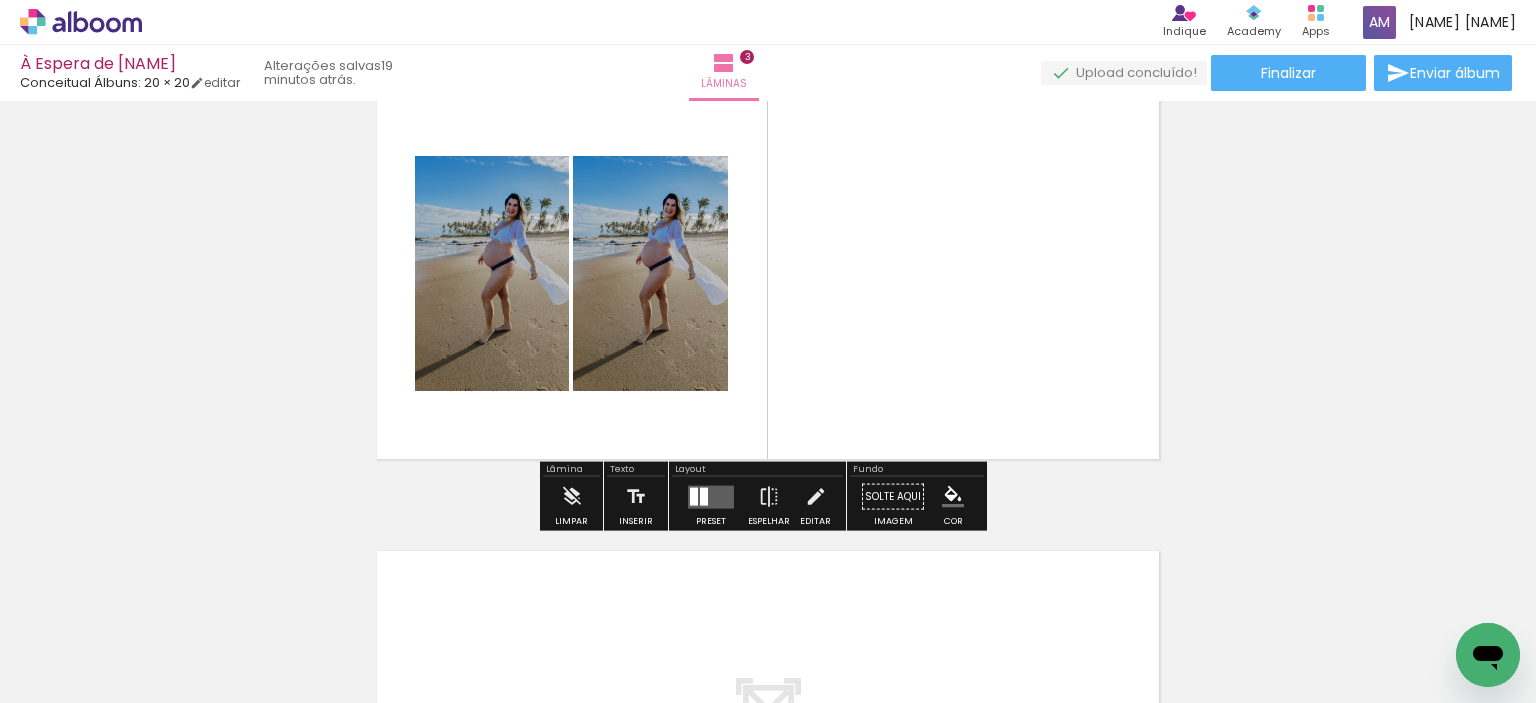 scroll, scrollTop: 1049, scrollLeft: 0, axis: vertical 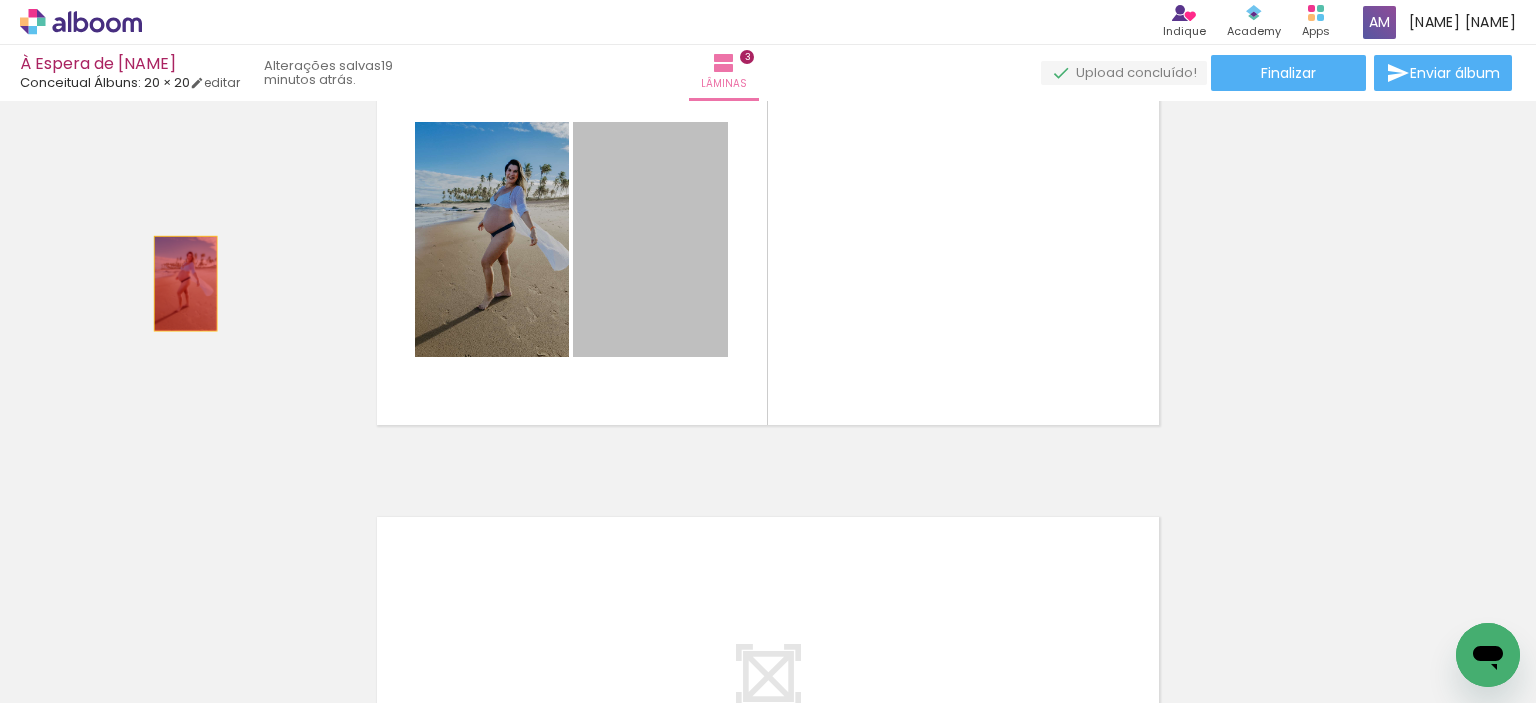 drag, startPoint x: 635, startPoint y: 298, endPoint x: 178, endPoint y: 283, distance: 457.2461 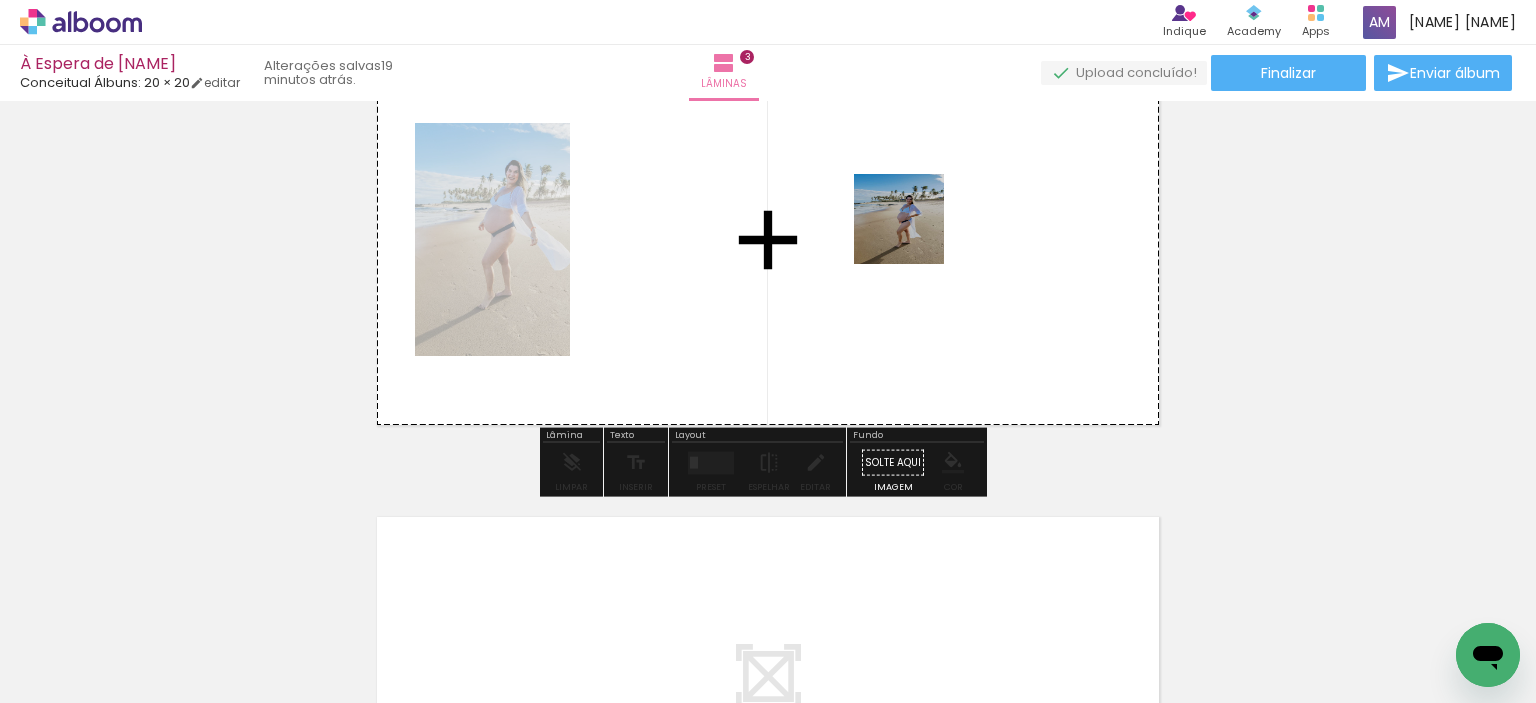 drag, startPoint x: 936, startPoint y: 280, endPoint x: 908, endPoint y: 207, distance: 78.18568 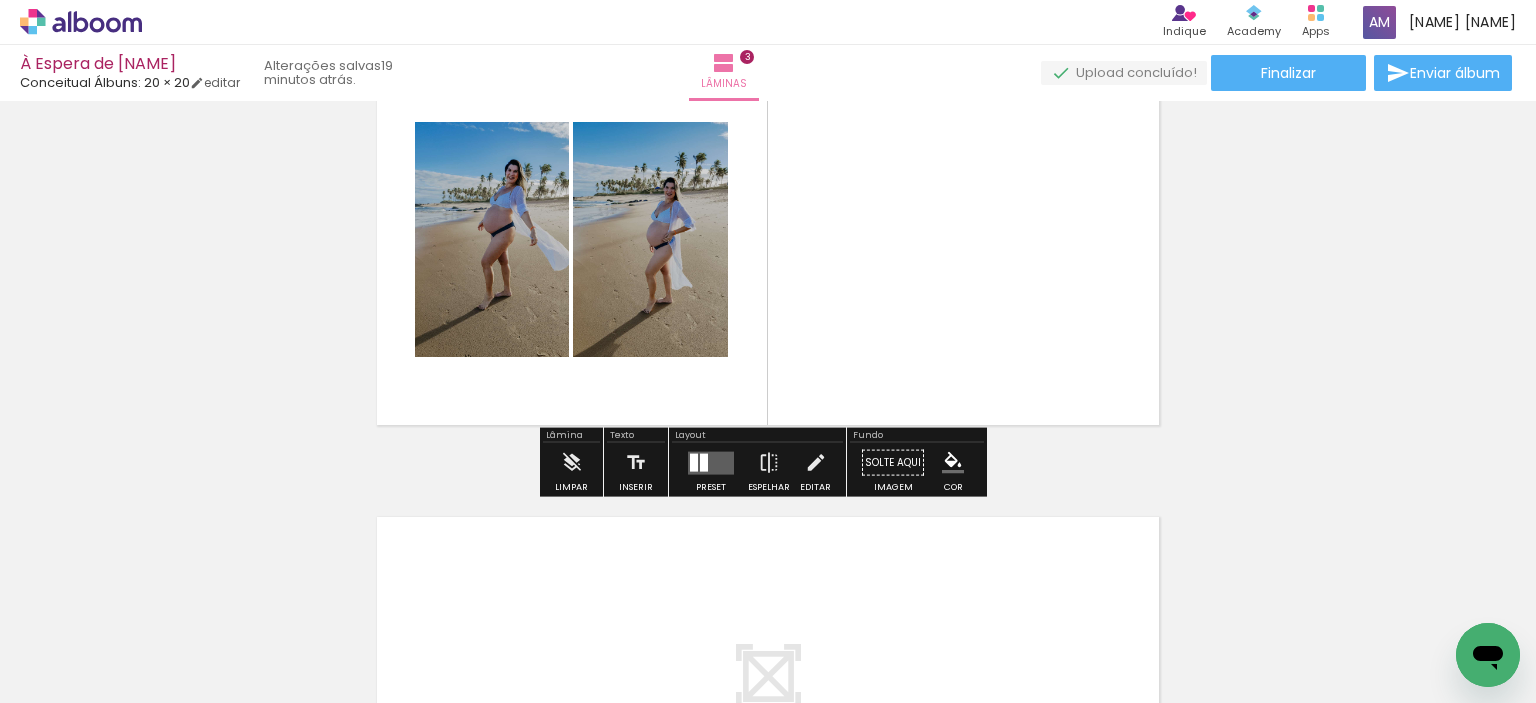 click at bounding box center [704, 462] 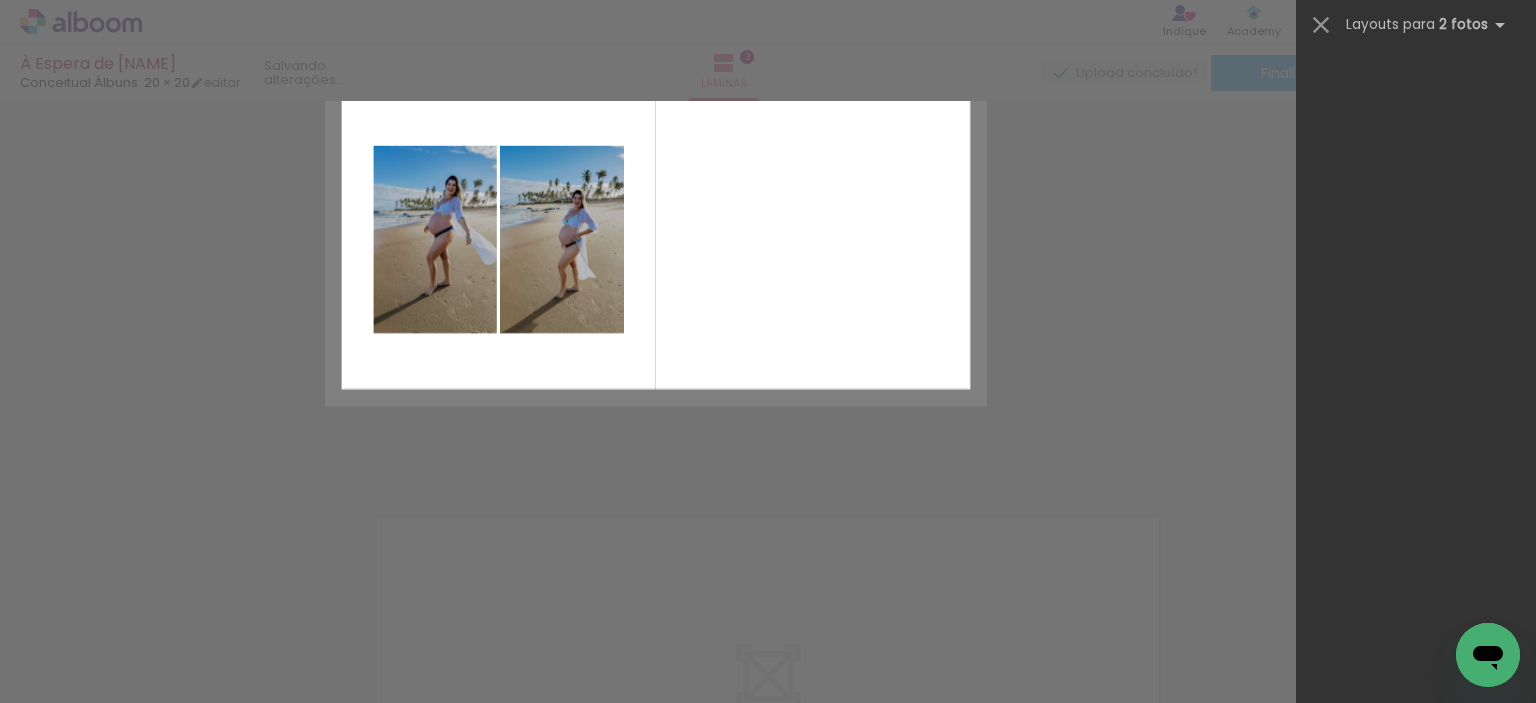 scroll, scrollTop: 0, scrollLeft: 0, axis: both 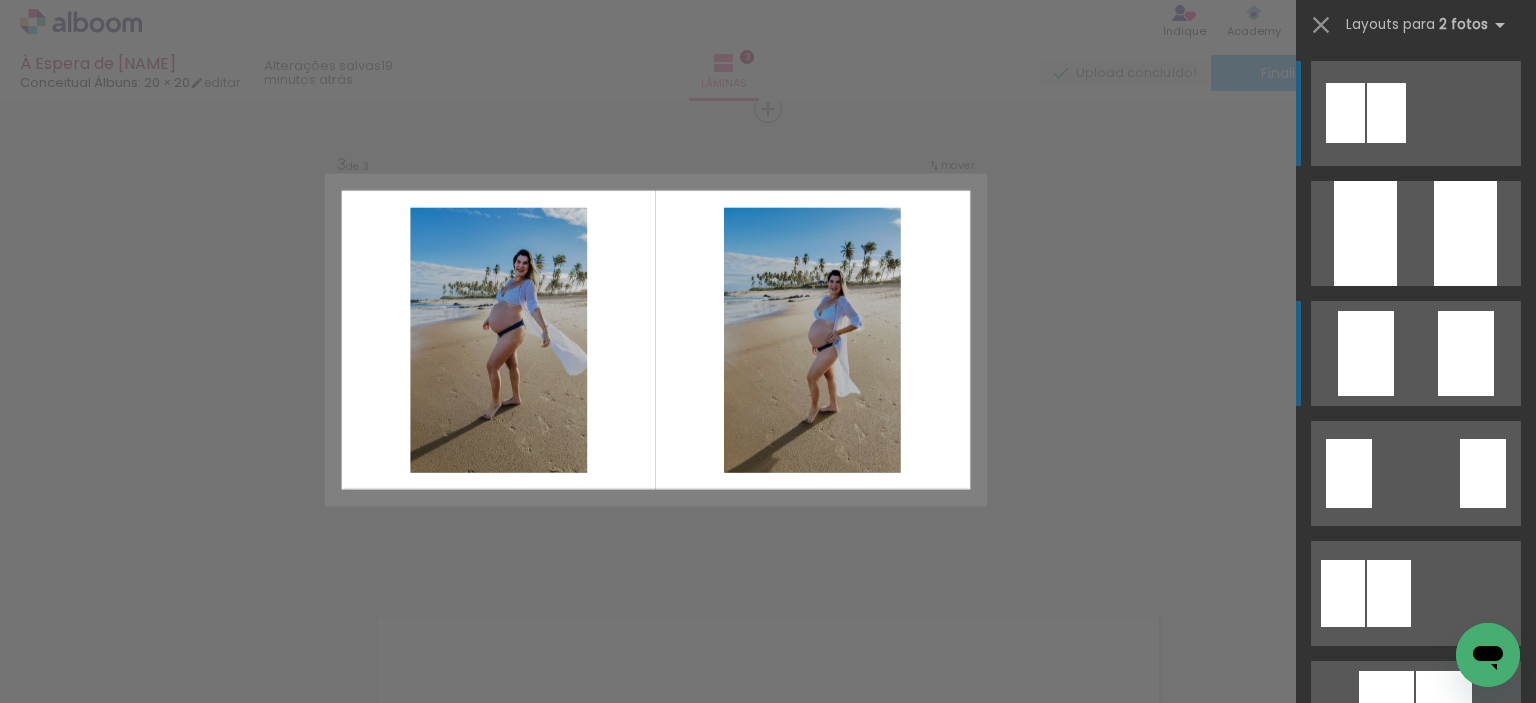 click at bounding box center (1466, 1193) 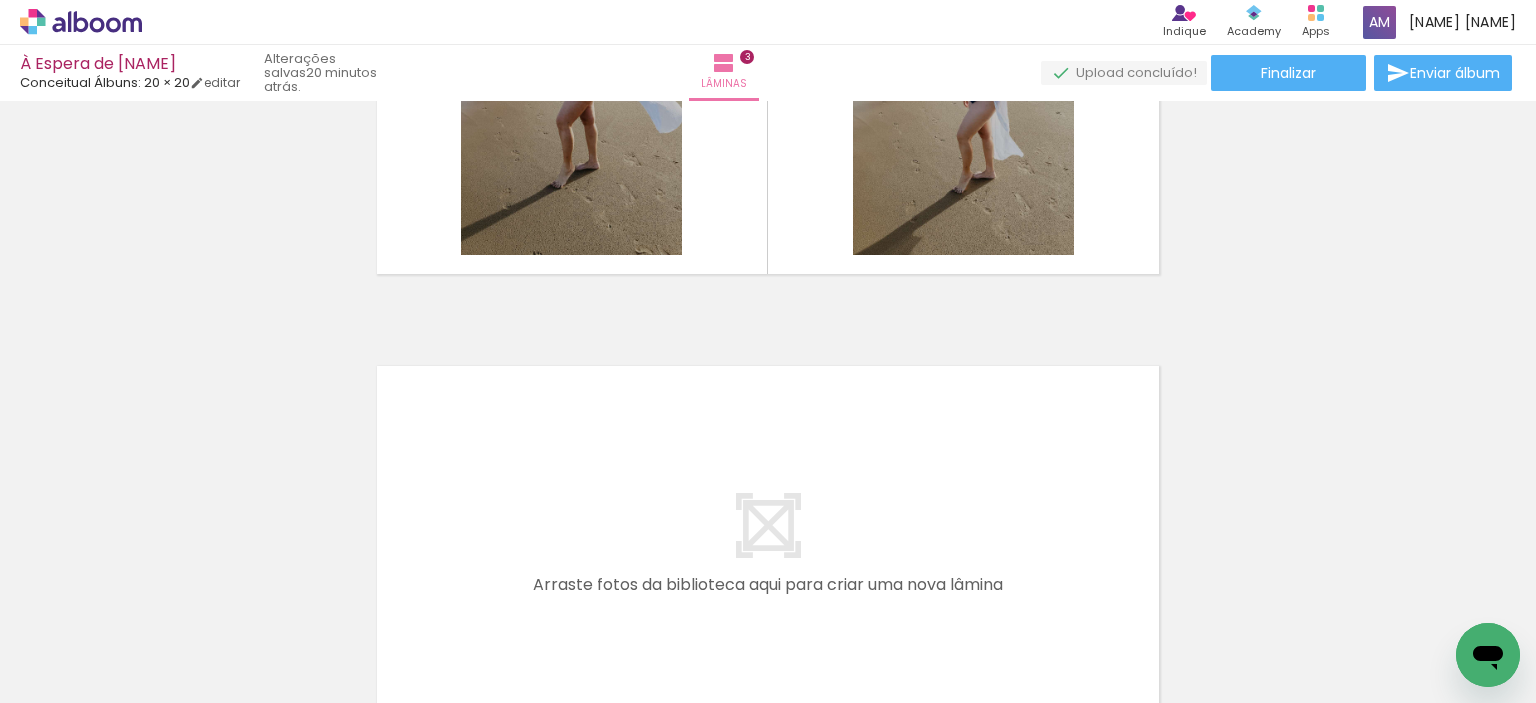 scroll, scrollTop: 1249, scrollLeft: 0, axis: vertical 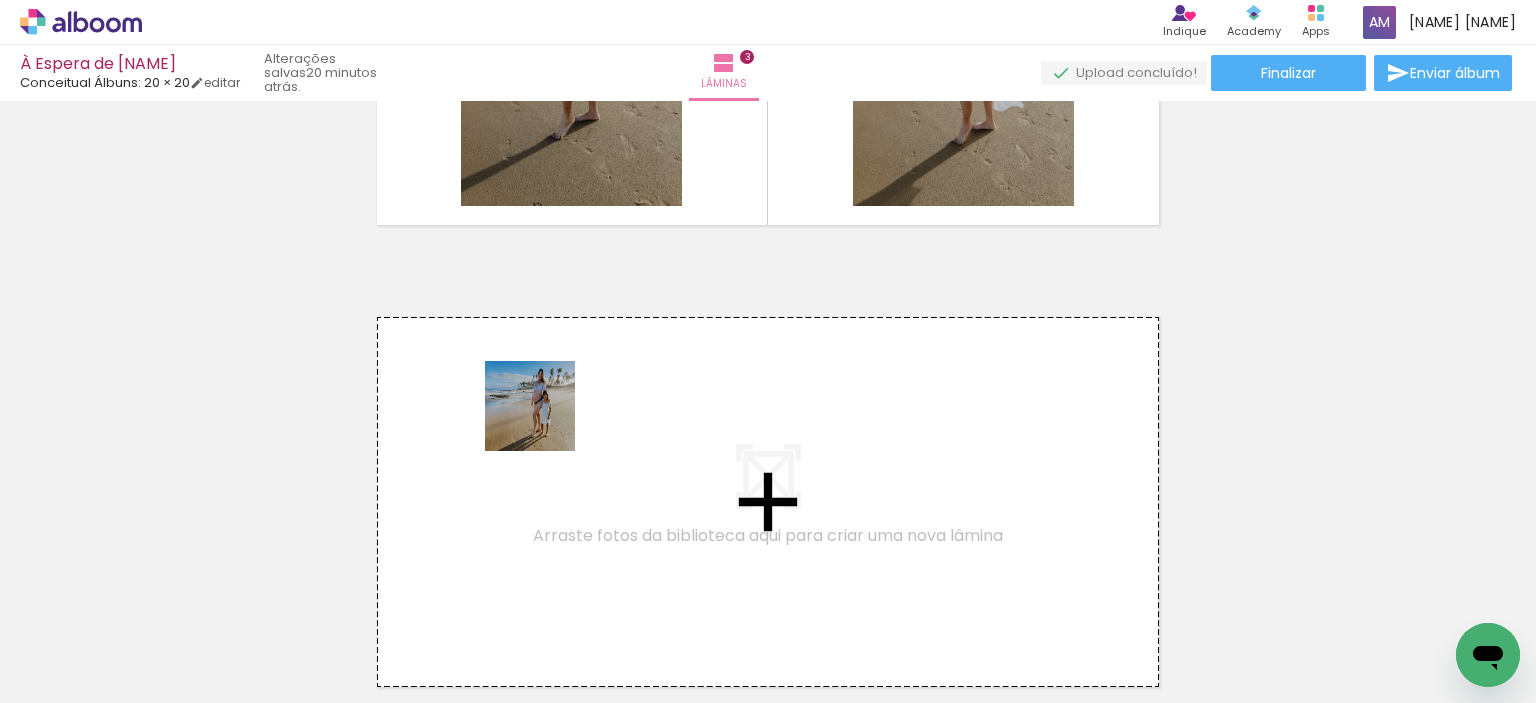 drag, startPoint x: 1224, startPoint y: 650, endPoint x: 507, endPoint y: 413, distance: 755.1543 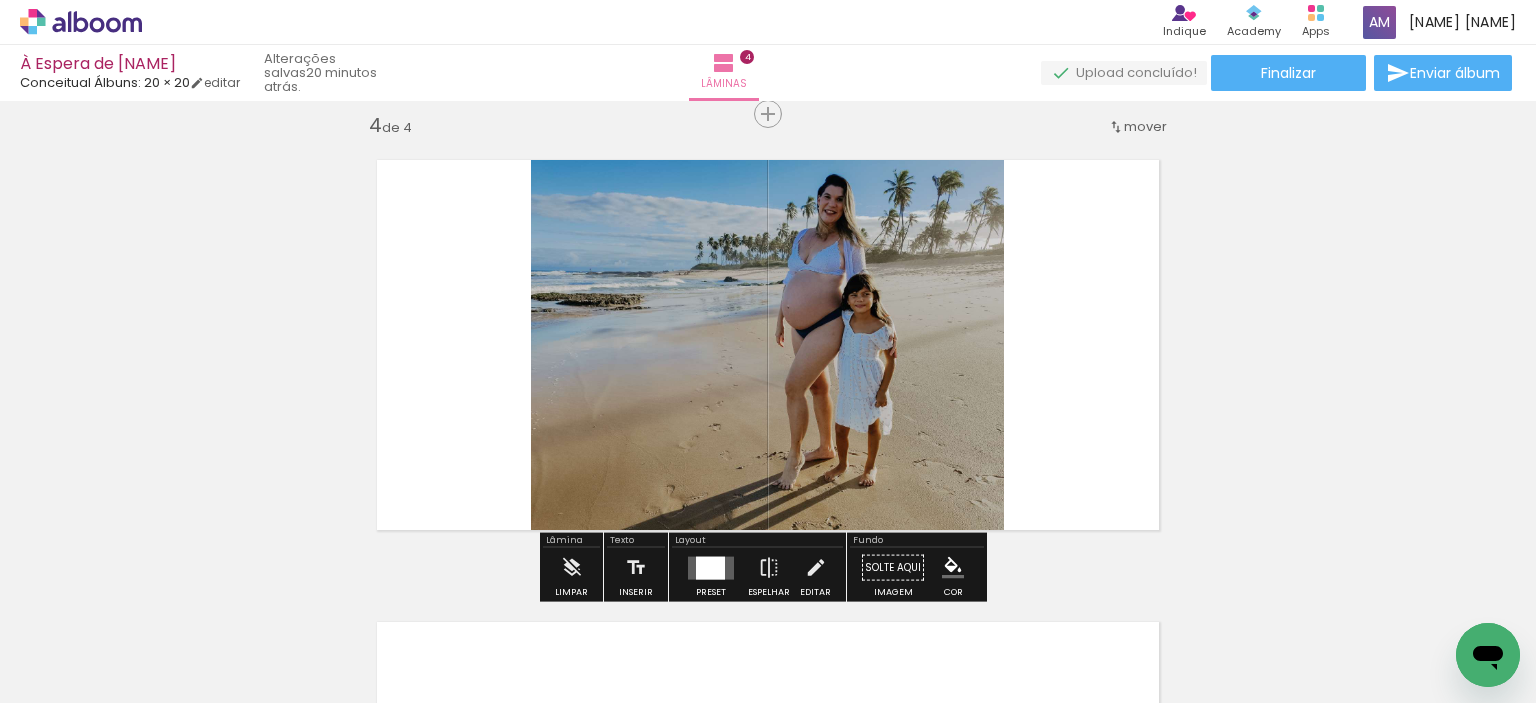 scroll, scrollTop: 1411, scrollLeft: 0, axis: vertical 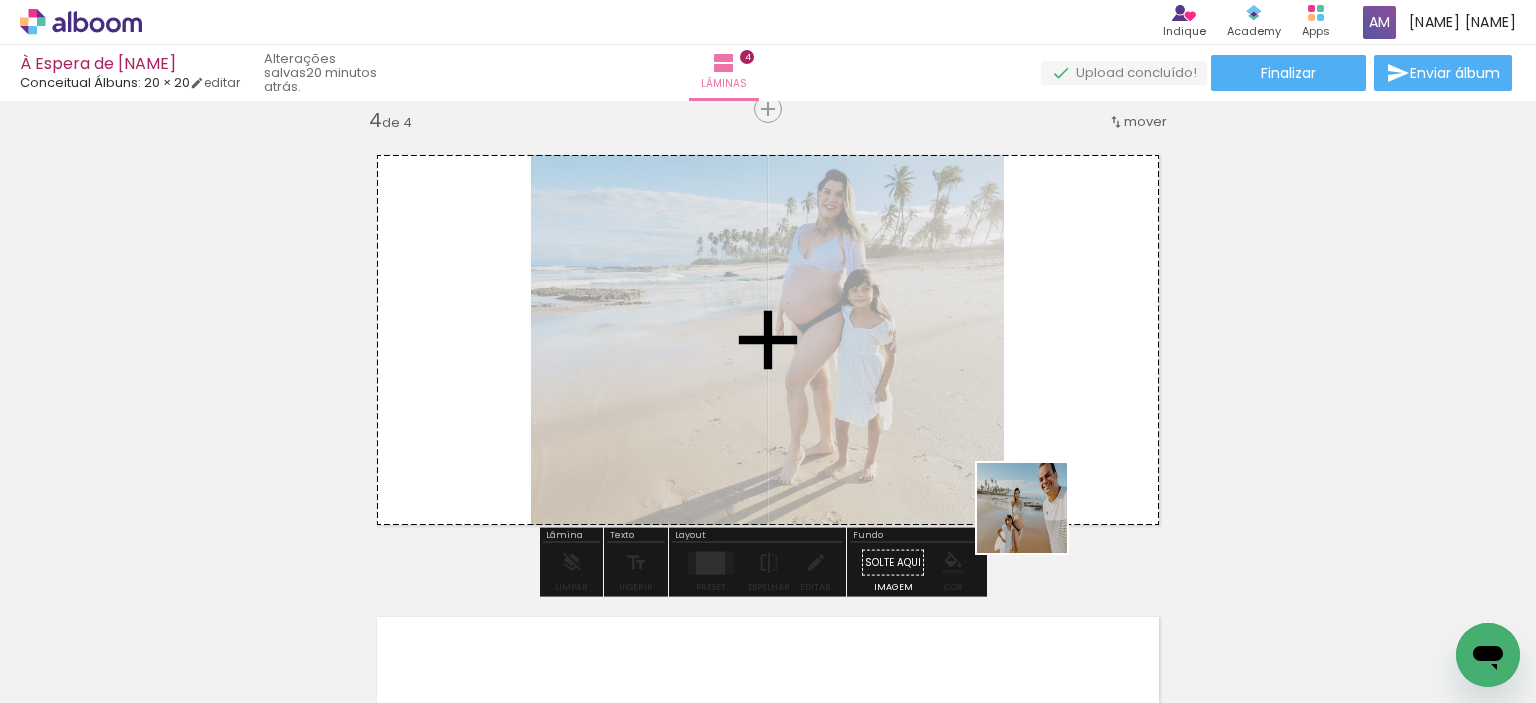 drag, startPoint x: 992, startPoint y: 625, endPoint x: 1068, endPoint y: 457, distance: 184.39088 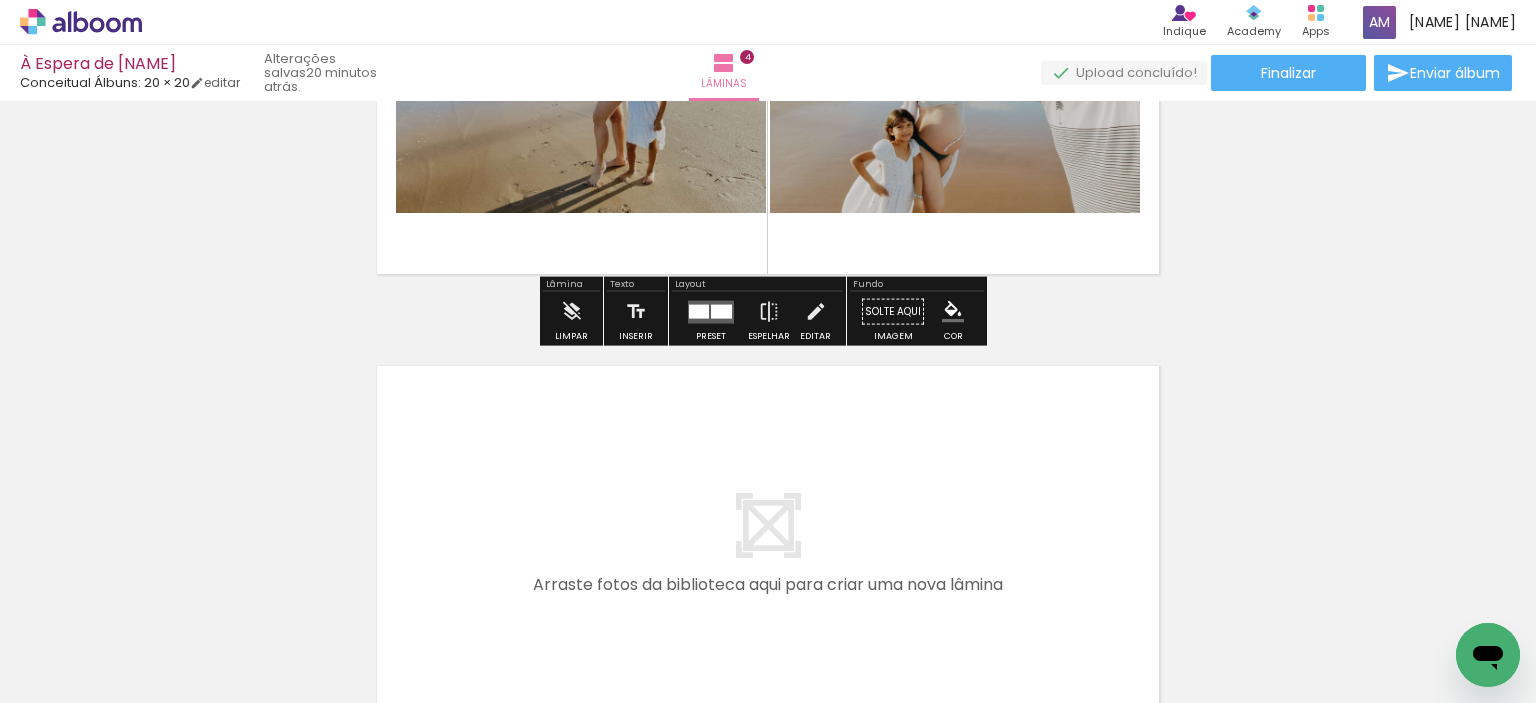 scroll, scrollTop: 1711, scrollLeft: 0, axis: vertical 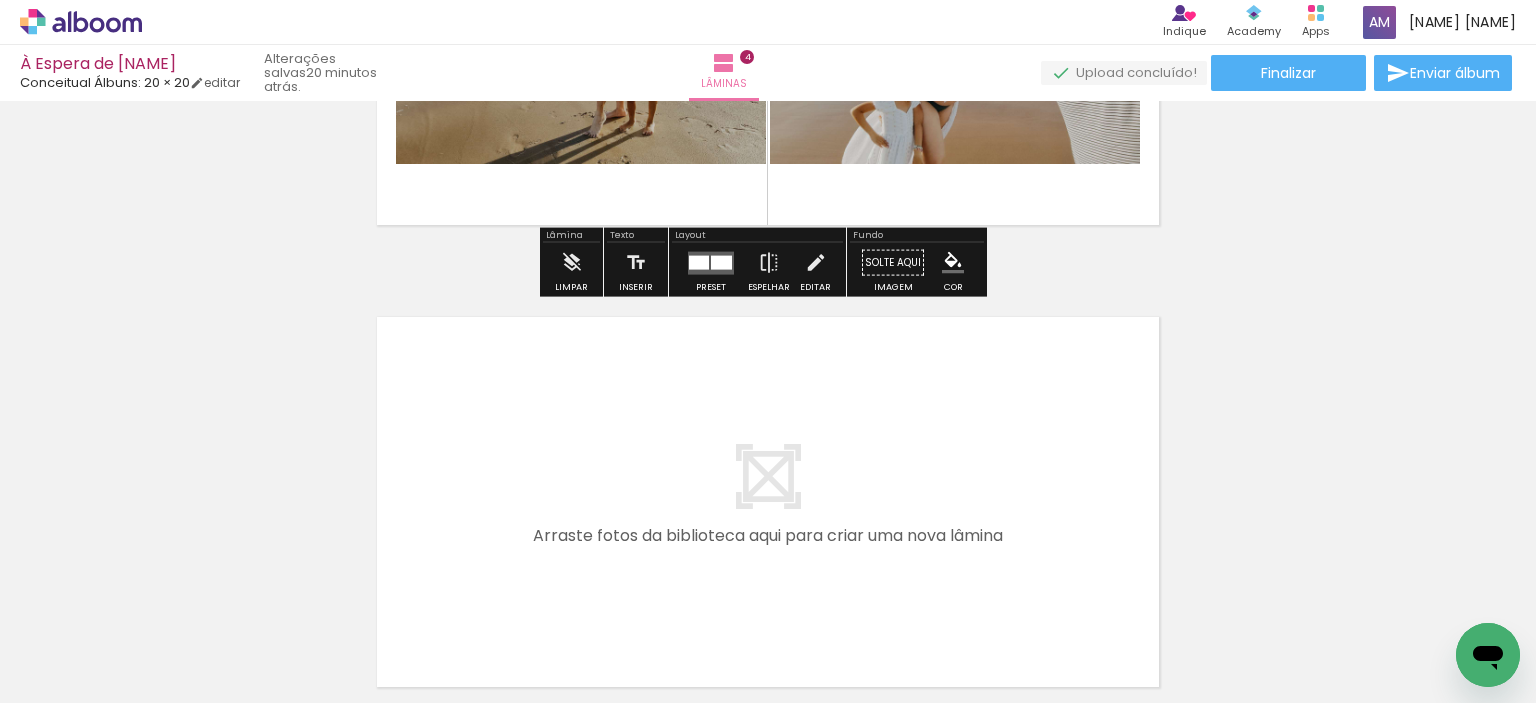drag, startPoint x: 1095, startPoint y: 654, endPoint x: 750, endPoint y: 519, distance: 370.47266 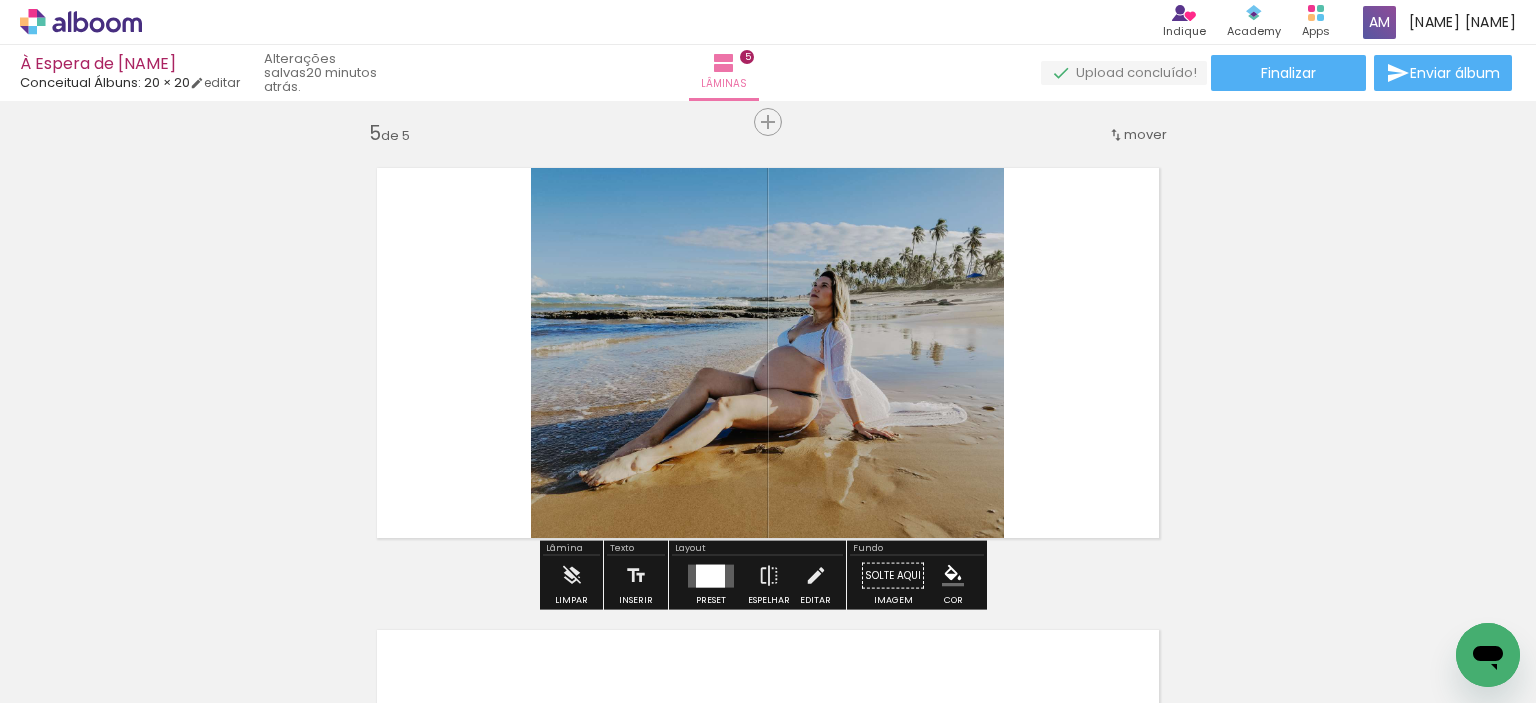 scroll, scrollTop: 1873, scrollLeft: 0, axis: vertical 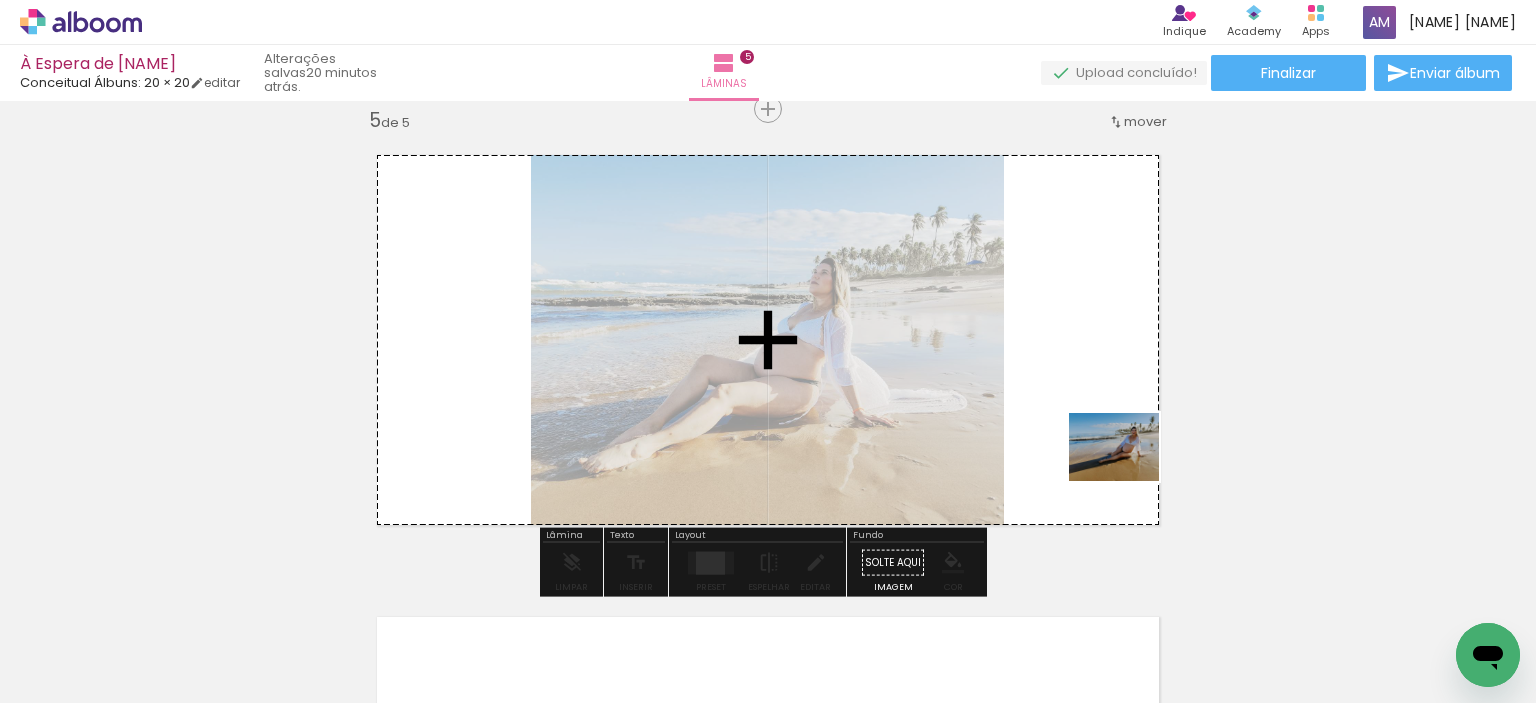 drag, startPoint x: 1191, startPoint y: 645, endPoint x: 1126, endPoint y: 471, distance: 185.74445 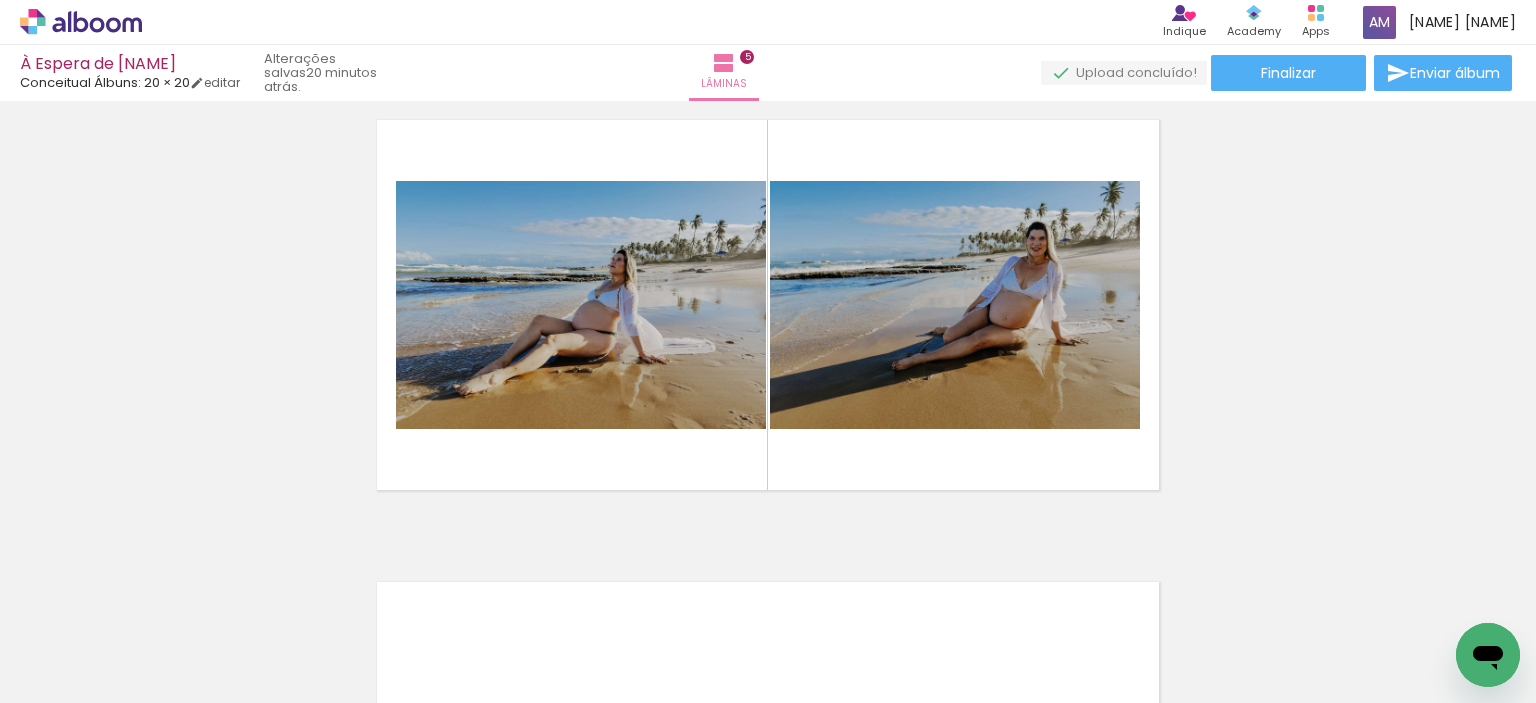 scroll, scrollTop: 1873, scrollLeft: 0, axis: vertical 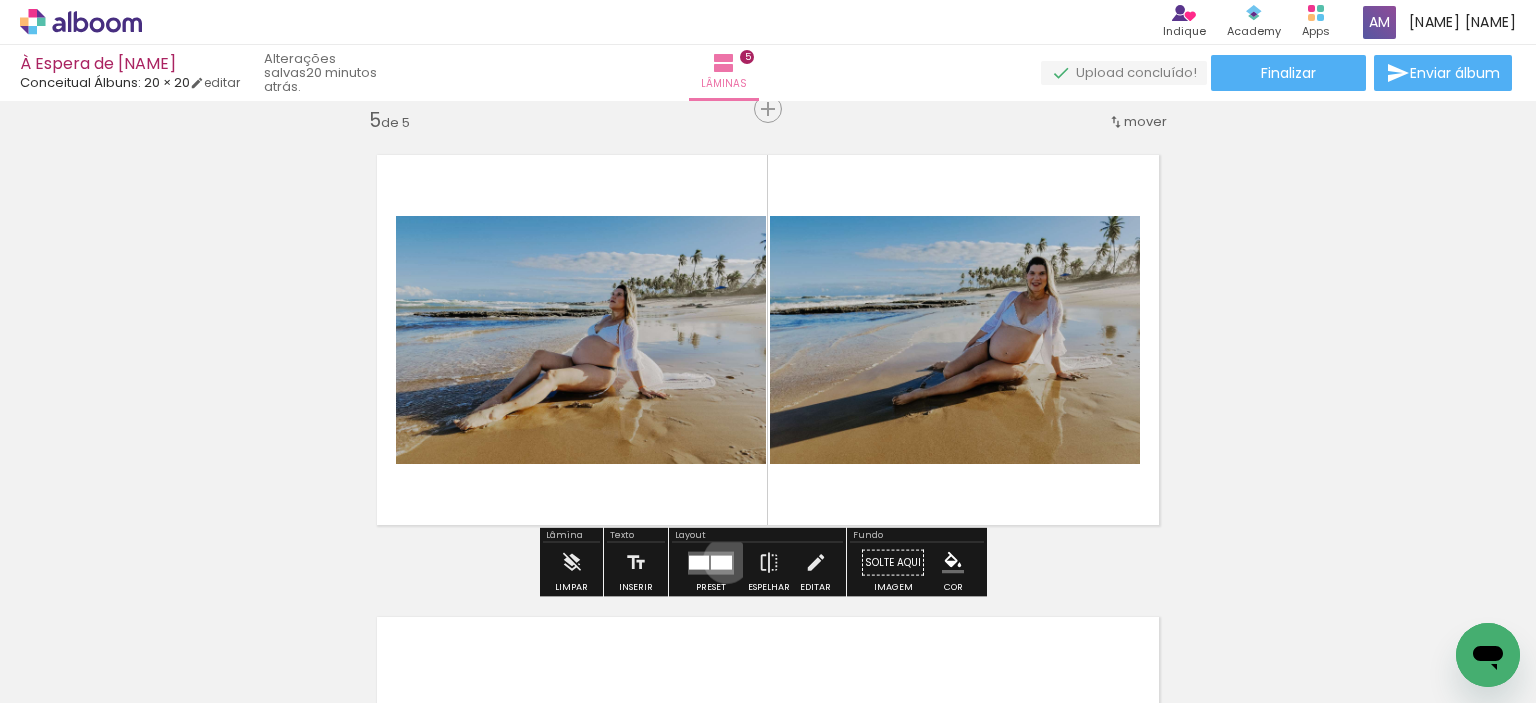 click at bounding box center [721, 562] 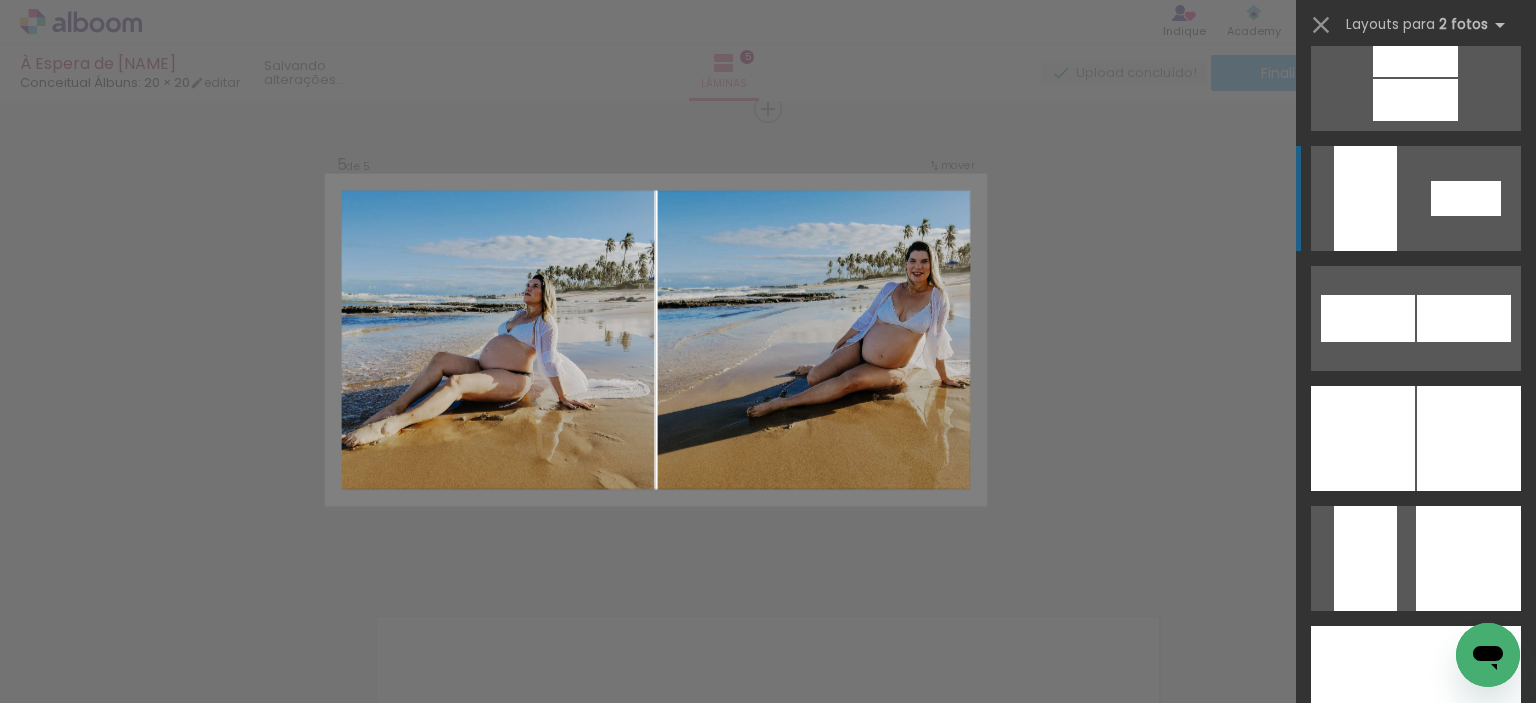 scroll, scrollTop: 8600, scrollLeft: 0, axis: vertical 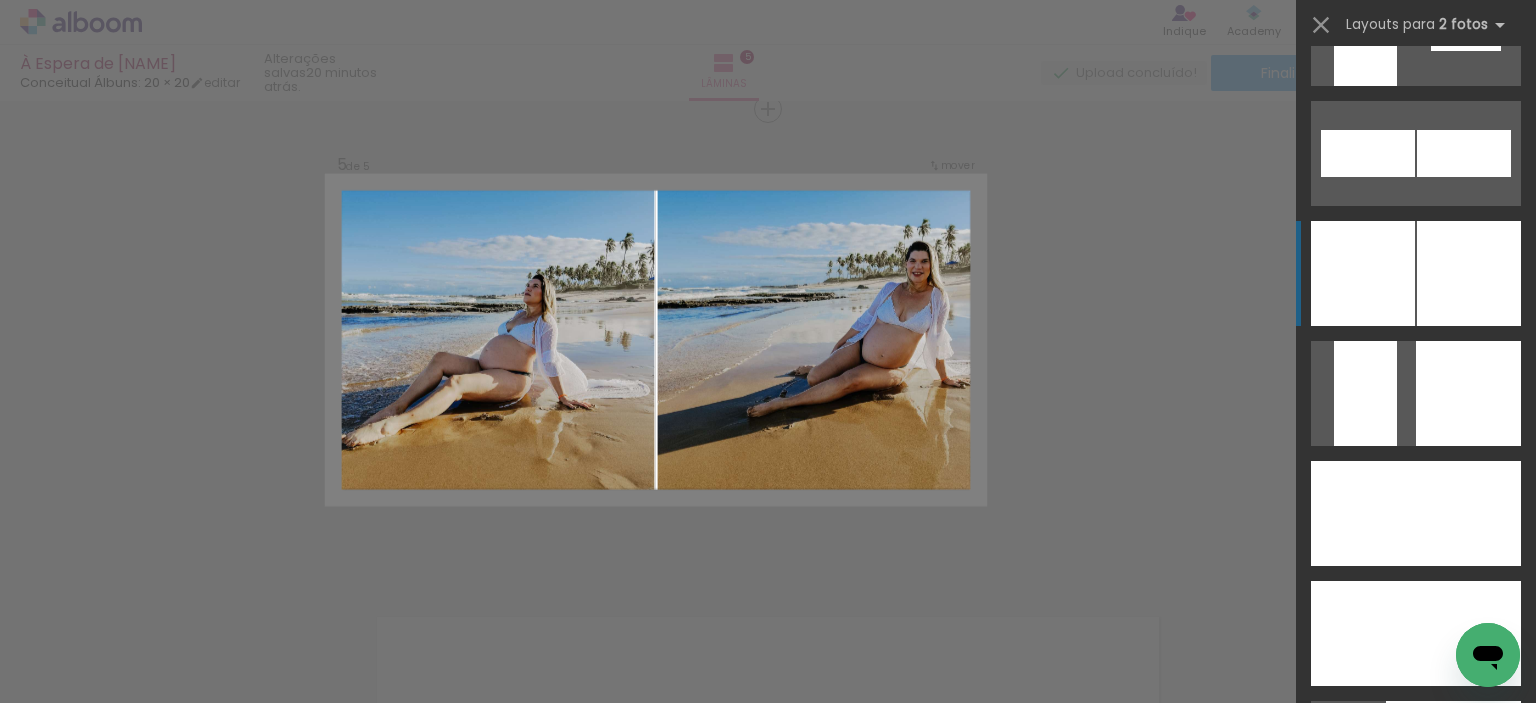 click at bounding box center [1469, 273] 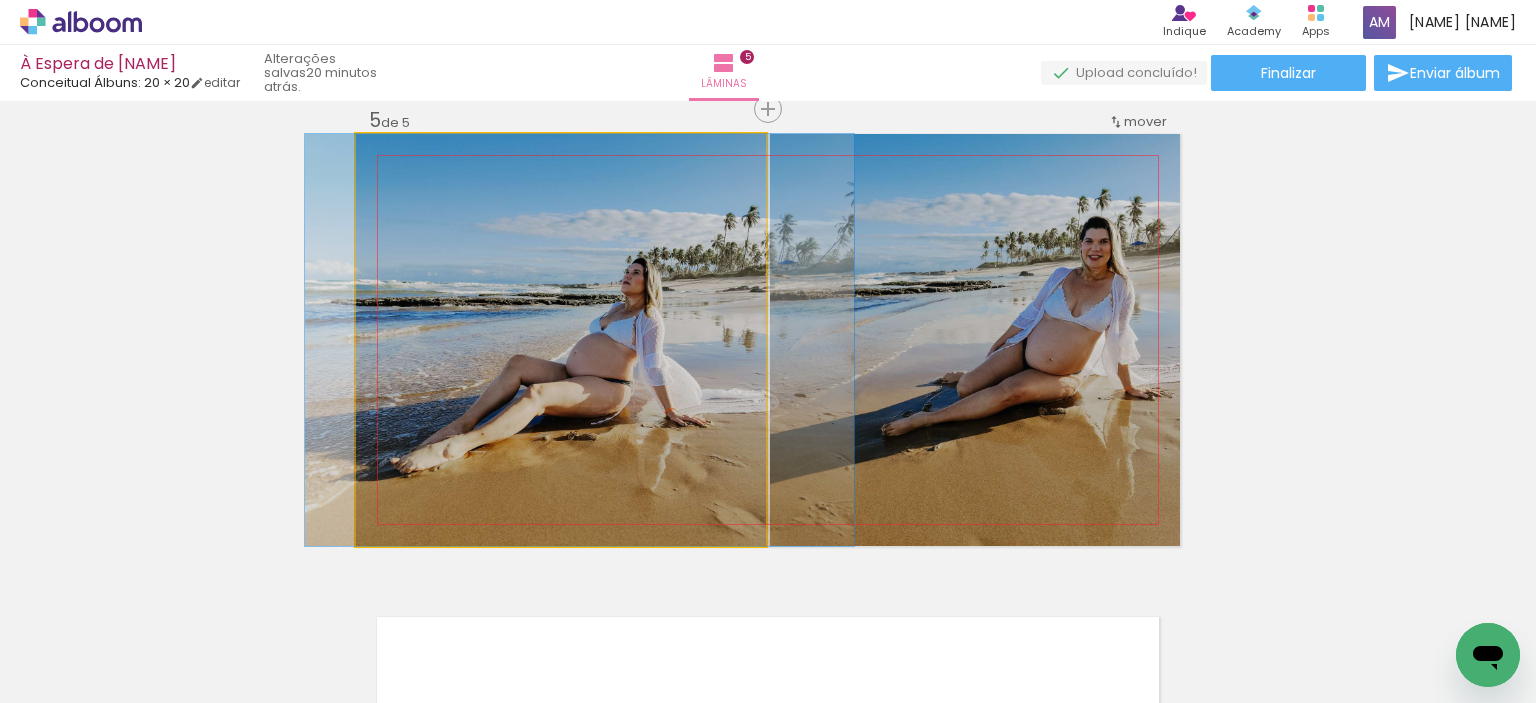 drag, startPoint x: 648, startPoint y: 378, endPoint x: 667, endPoint y: 378, distance: 19 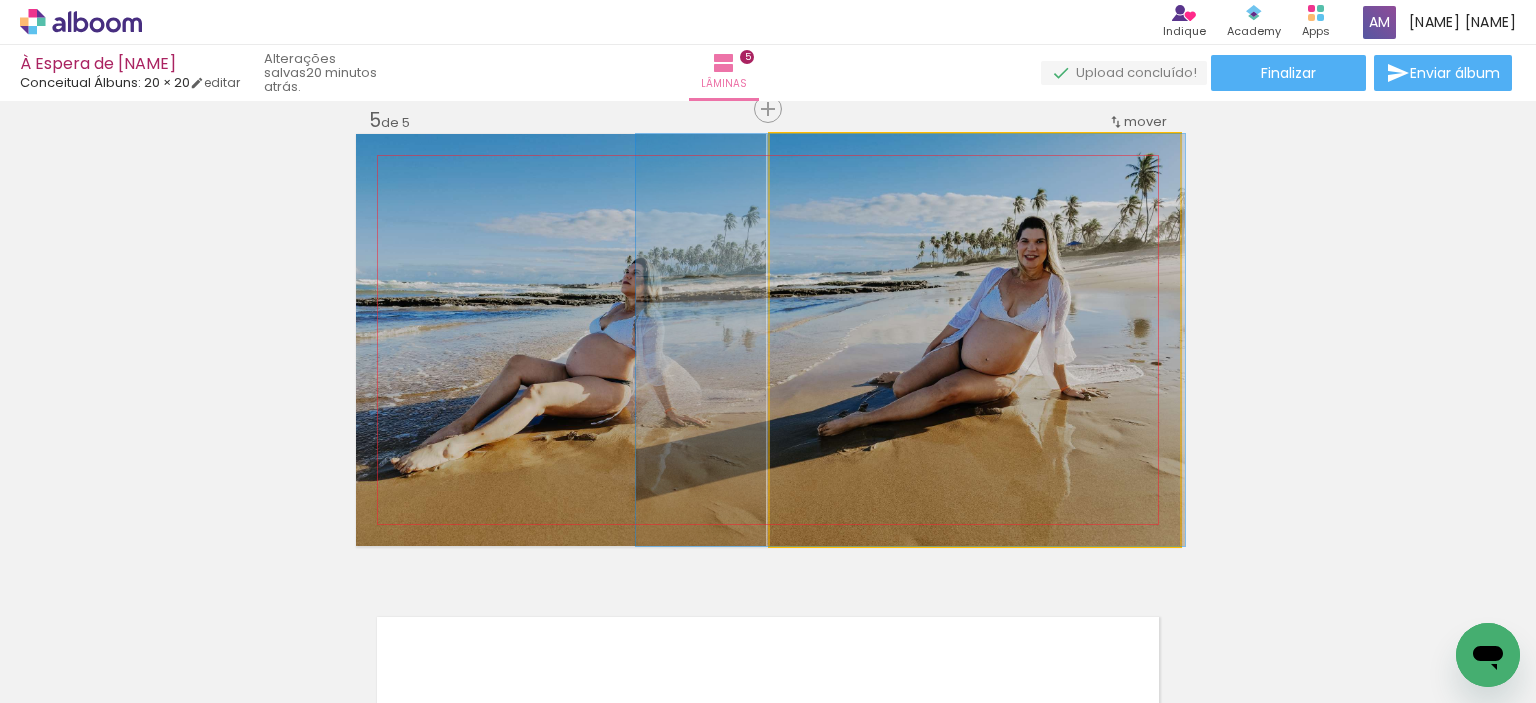 drag, startPoint x: 1091, startPoint y: 340, endPoint x: 1027, endPoint y: 345, distance: 64.195015 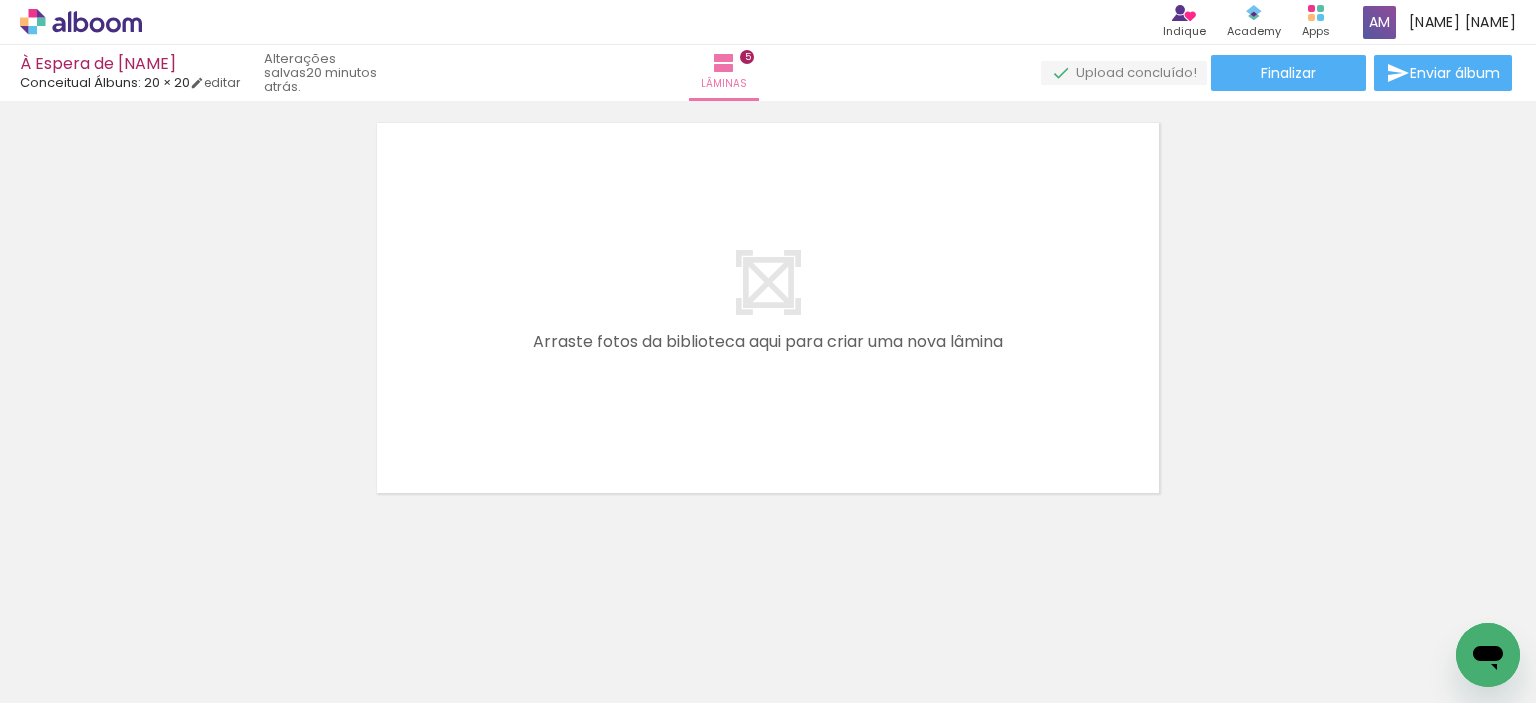 scroll, scrollTop: 2372, scrollLeft: 0, axis: vertical 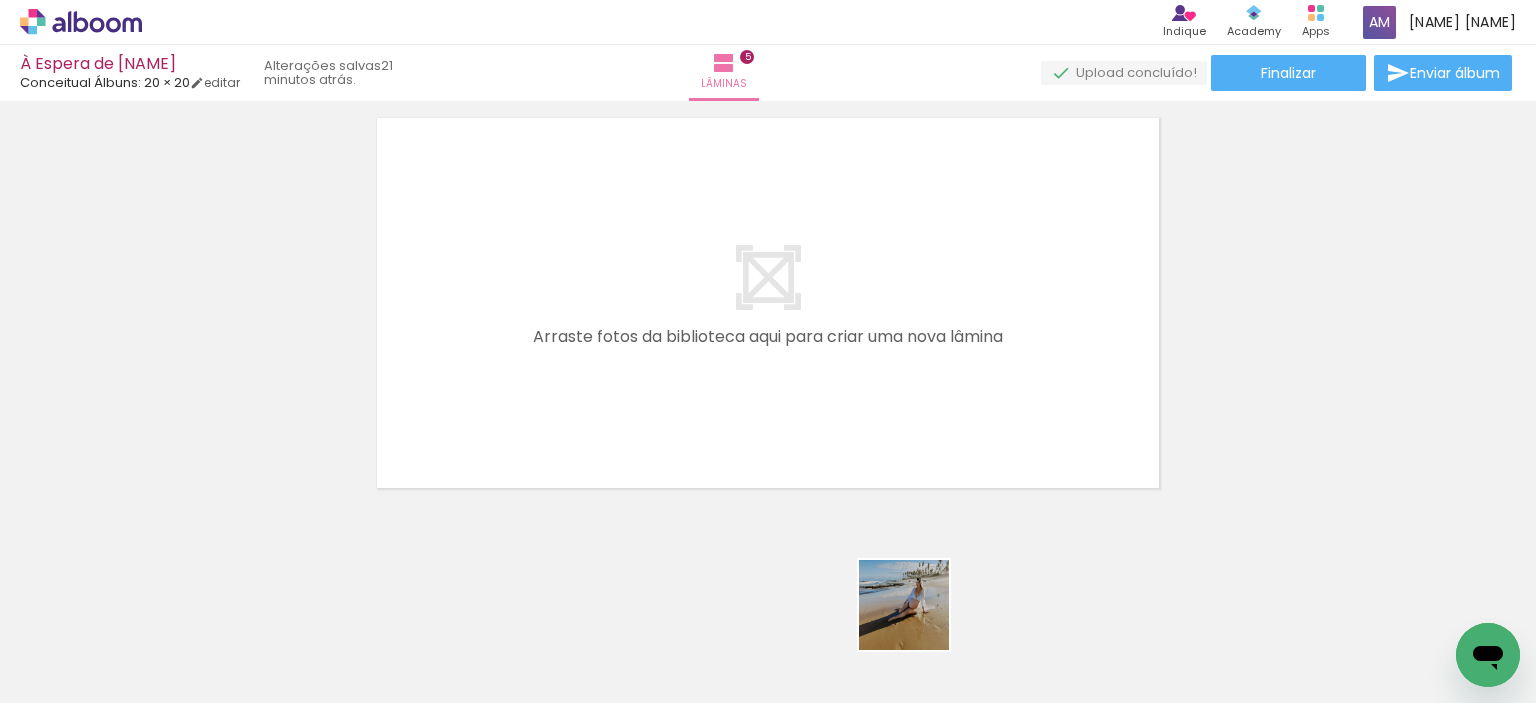 drag, startPoint x: 919, startPoint y: 620, endPoint x: 625, endPoint y: 359, distance: 393.1374 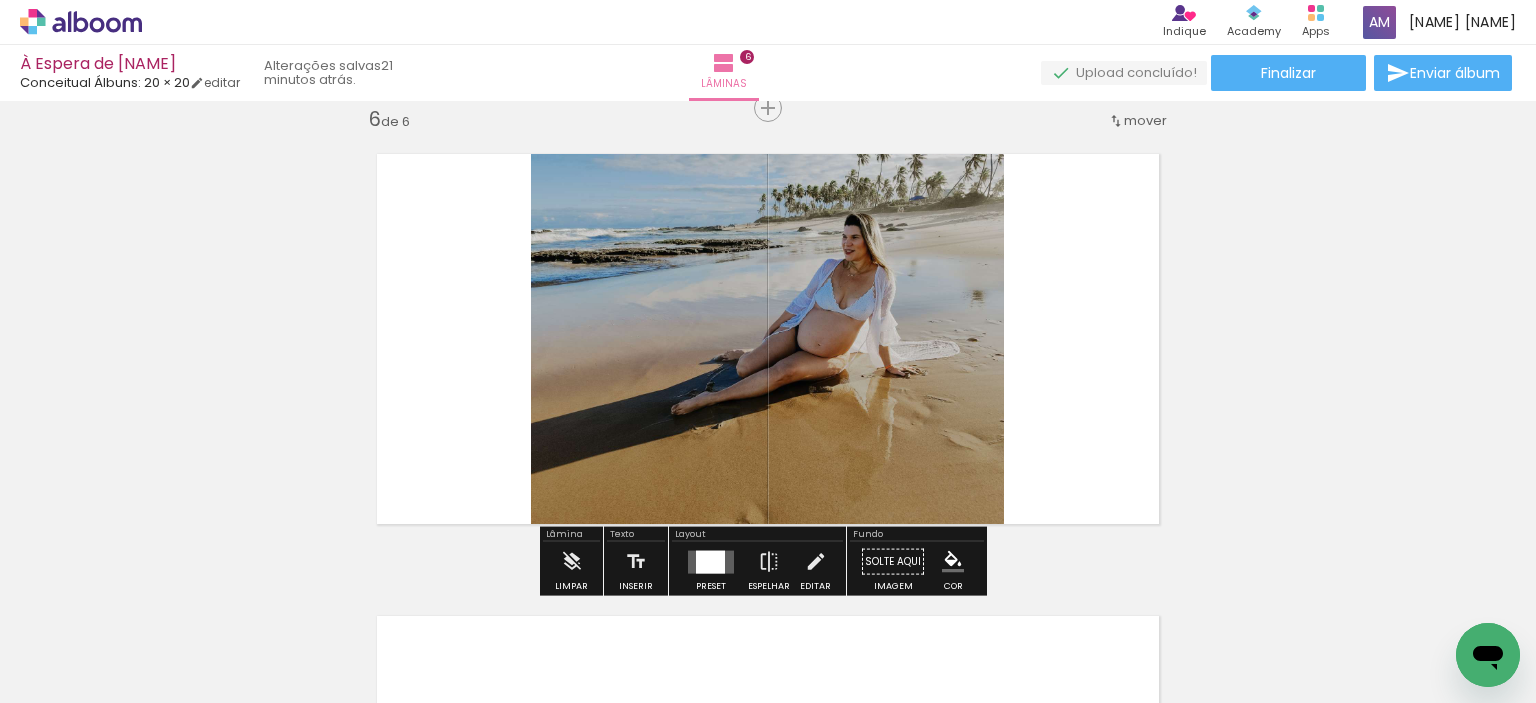 scroll, scrollTop: 2335, scrollLeft: 0, axis: vertical 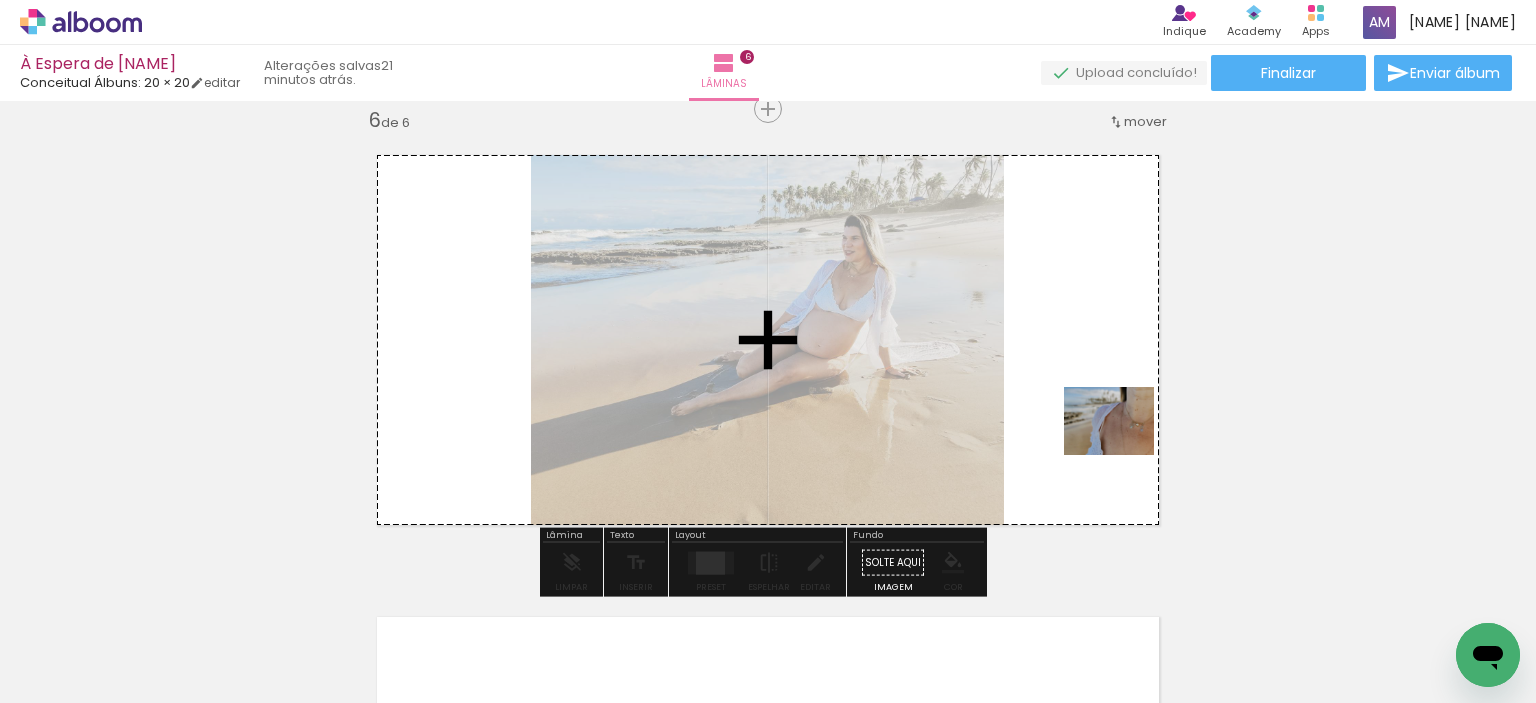 drag, startPoint x: 1260, startPoint y: 629, endPoint x: 1124, endPoint y: 447, distance: 227.20035 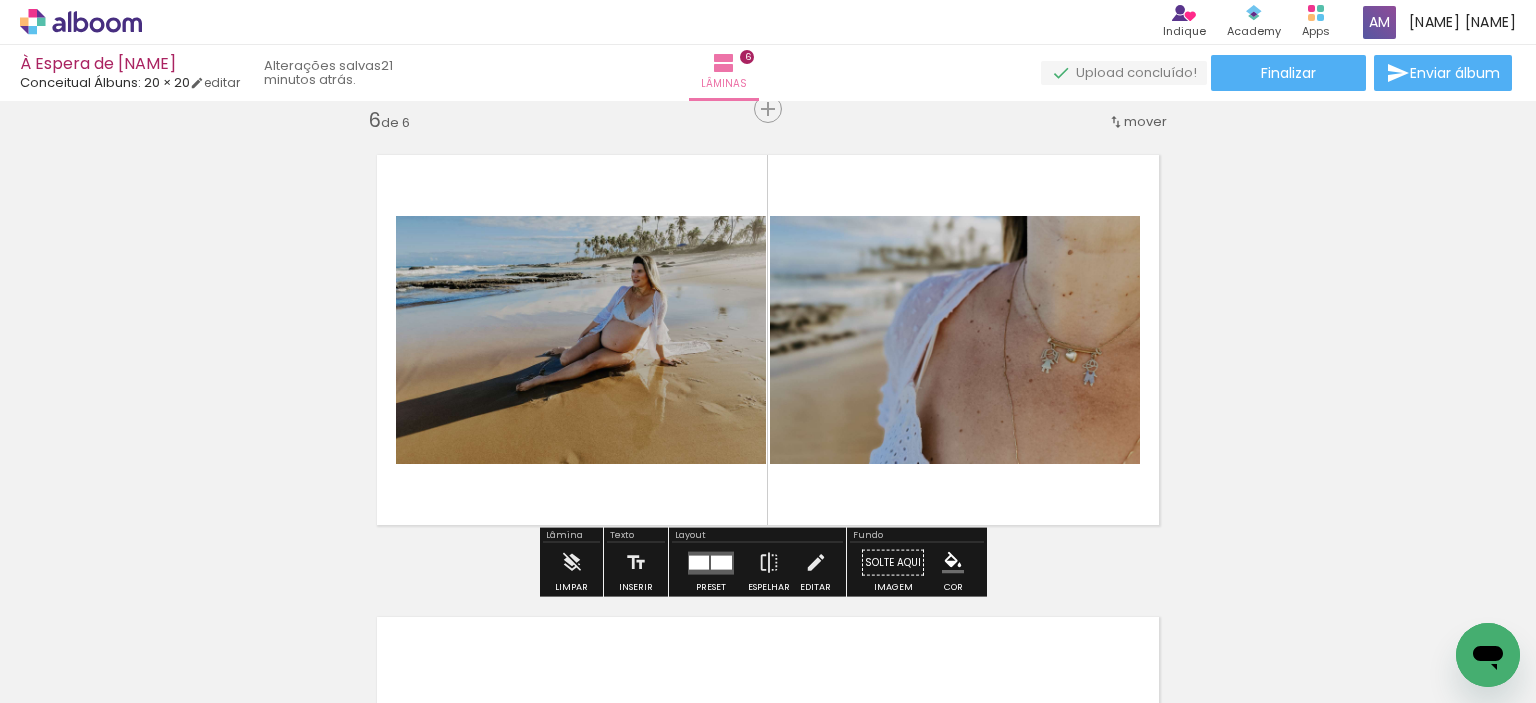 click at bounding box center [721, 562] 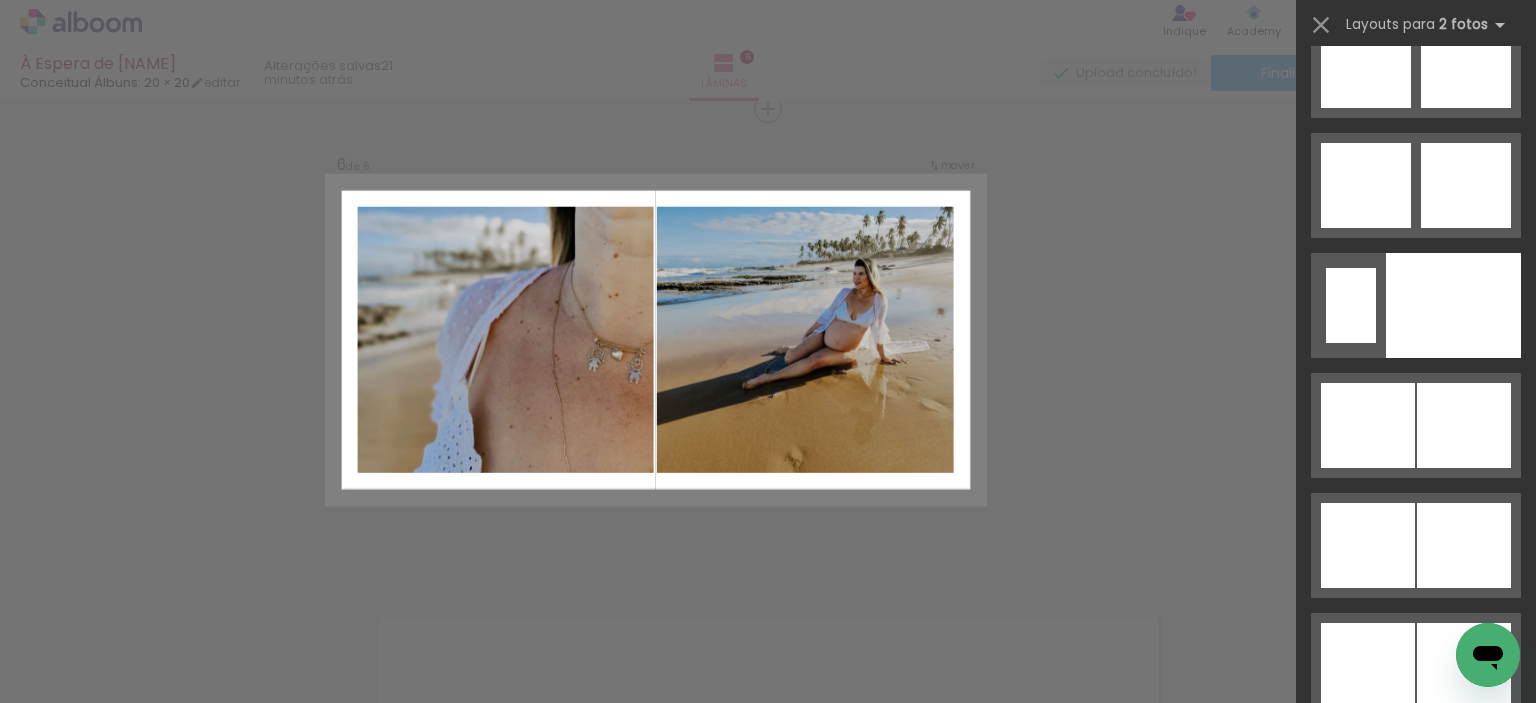 scroll, scrollTop: 9900, scrollLeft: 0, axis: vertical 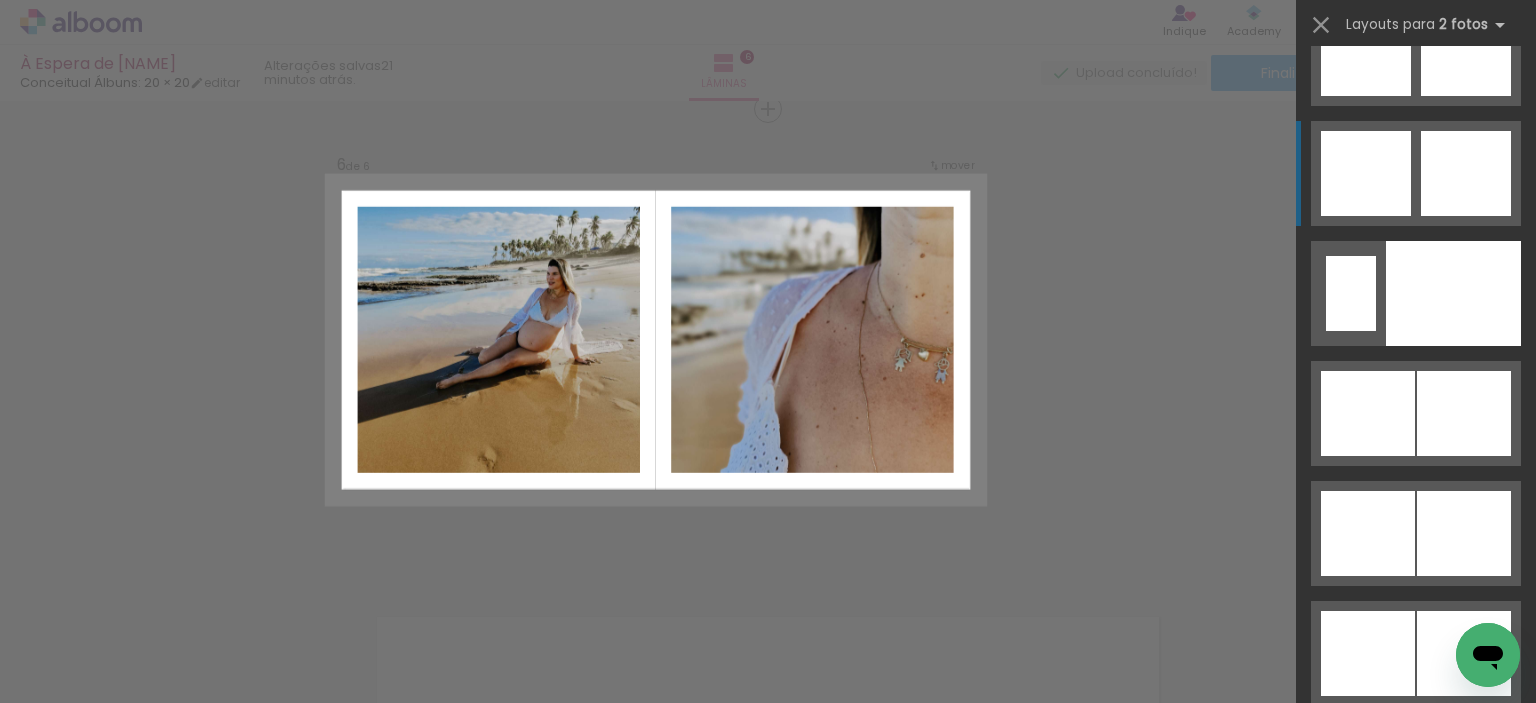 click at bounding box center (1466, 1013) 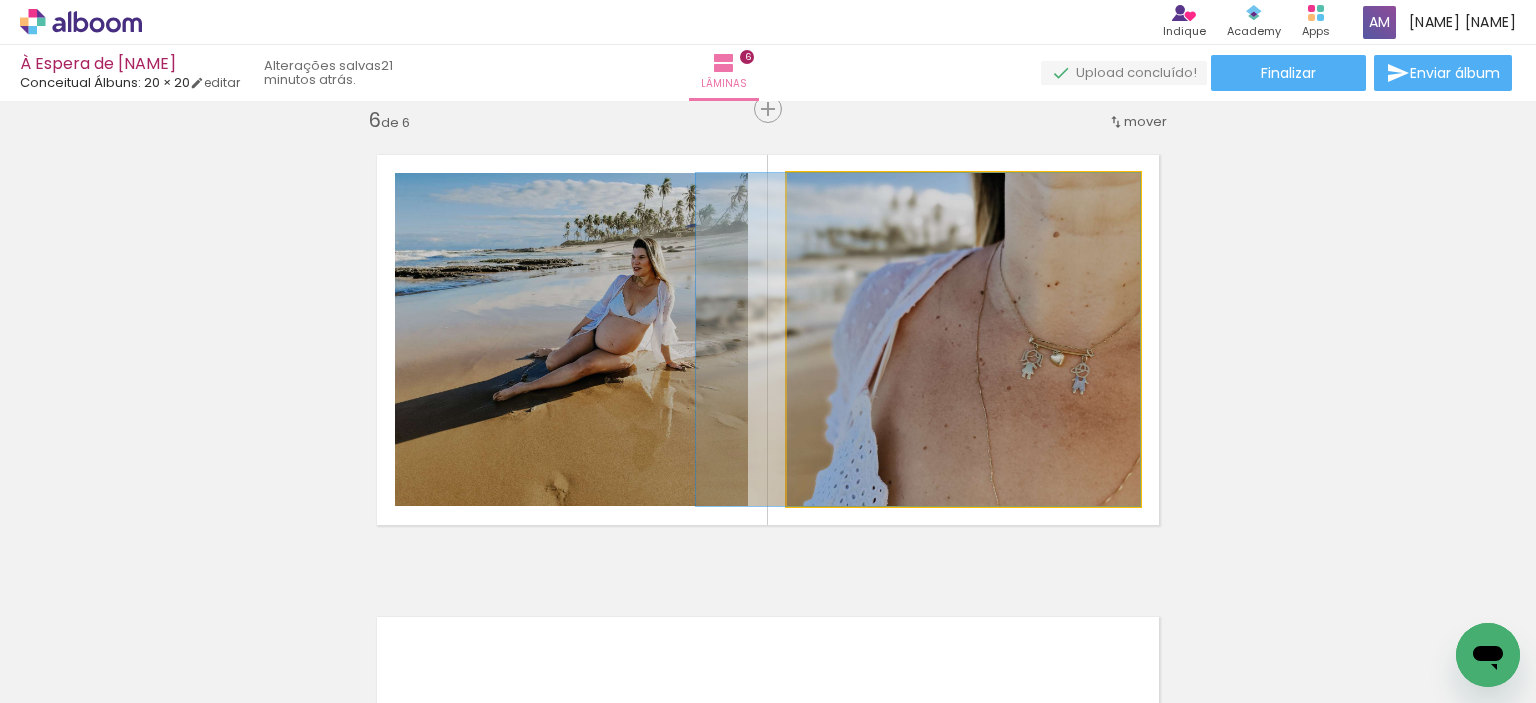 drag, startPoint x: 984, startPoint y: 418, endPoint x: 933, endPoint y: 413, distance: 51.24451 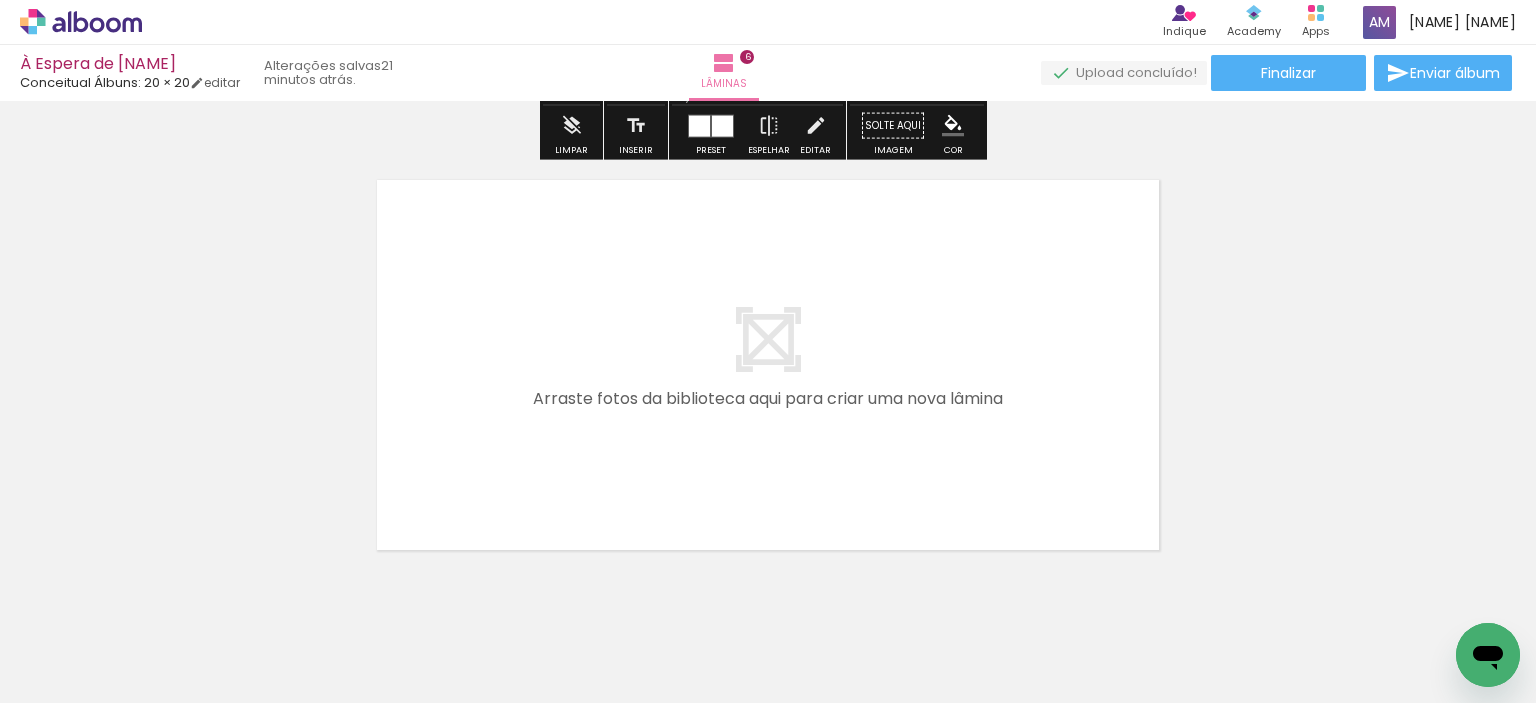 scroll, scrollTop: 2834, scrollLeft: 0, axis: vertical 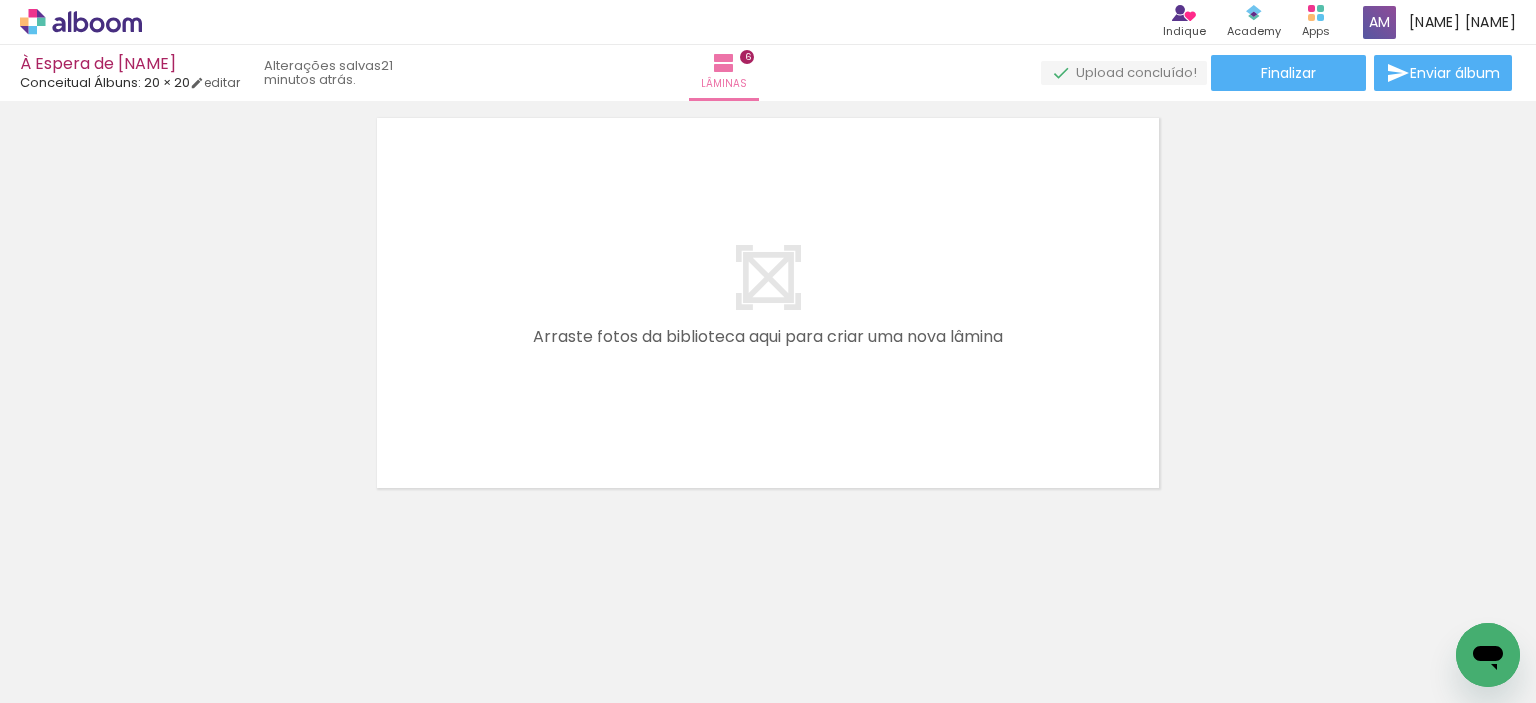 drag, startPoint x: 1045, startPoint y: 635, endPoint x: 1040, endPoint y: 594, distance: 41.303753 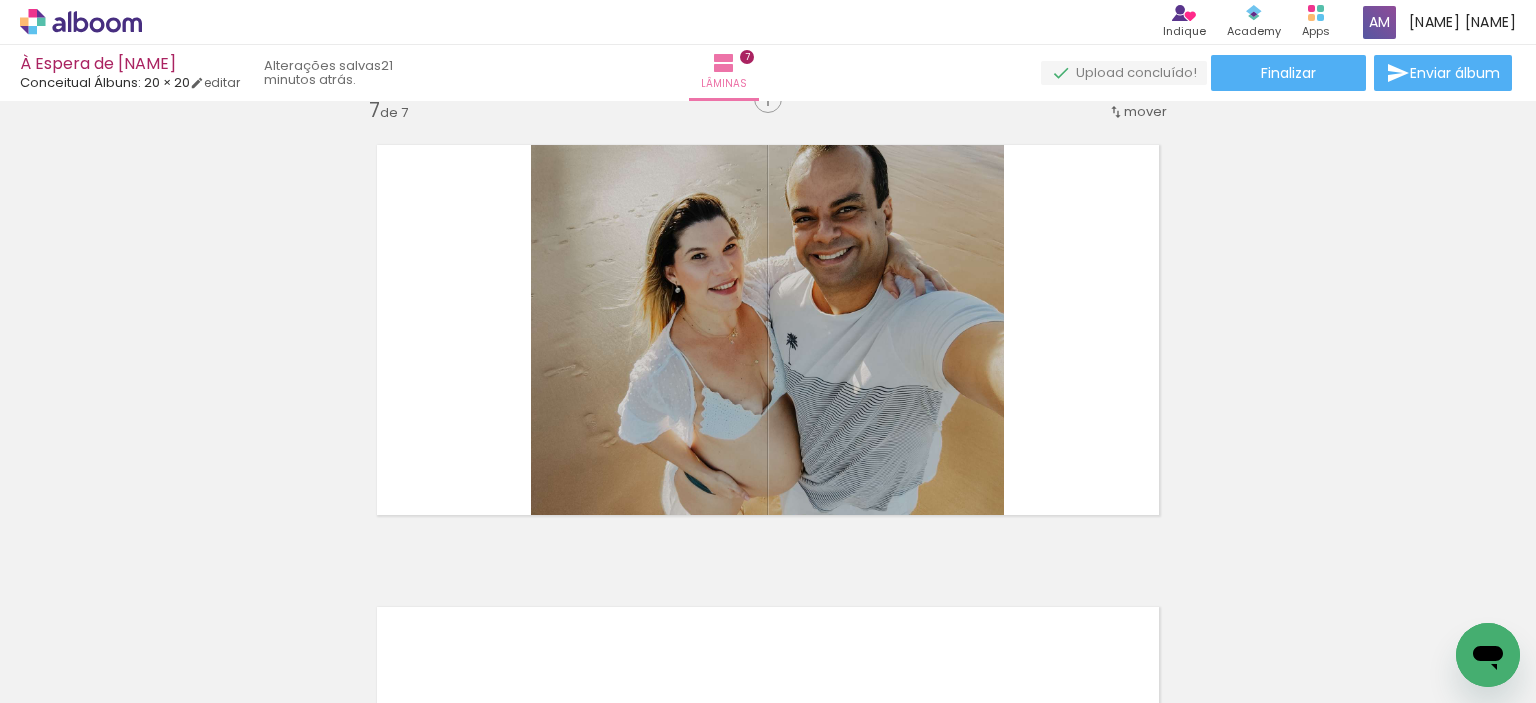 scroll, scrollTop: 2797, scrollLeft: 0, axis: vertical 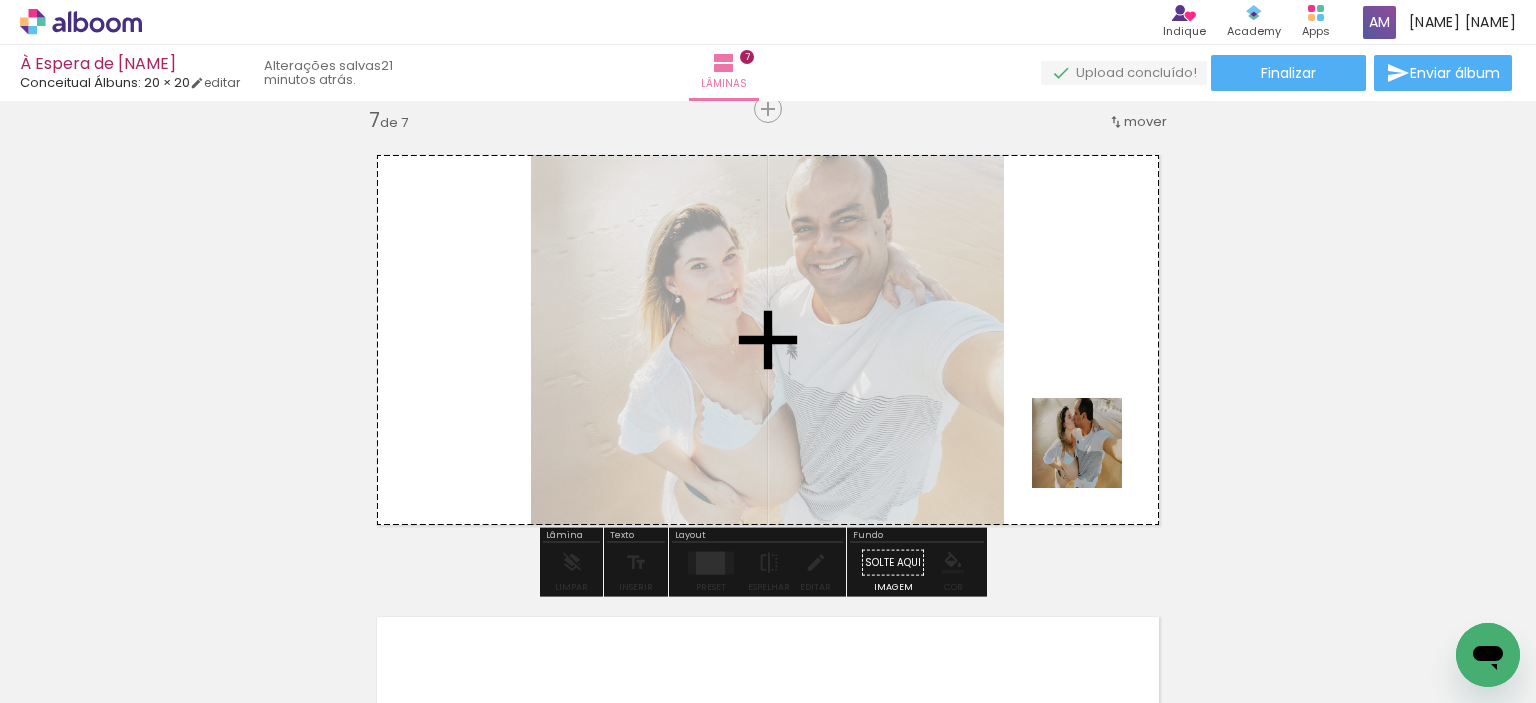 drag, startPoint x: 1156, startPoint y: 635, endPoint x: 1089, endPoint y: 428, distance: 217.57298 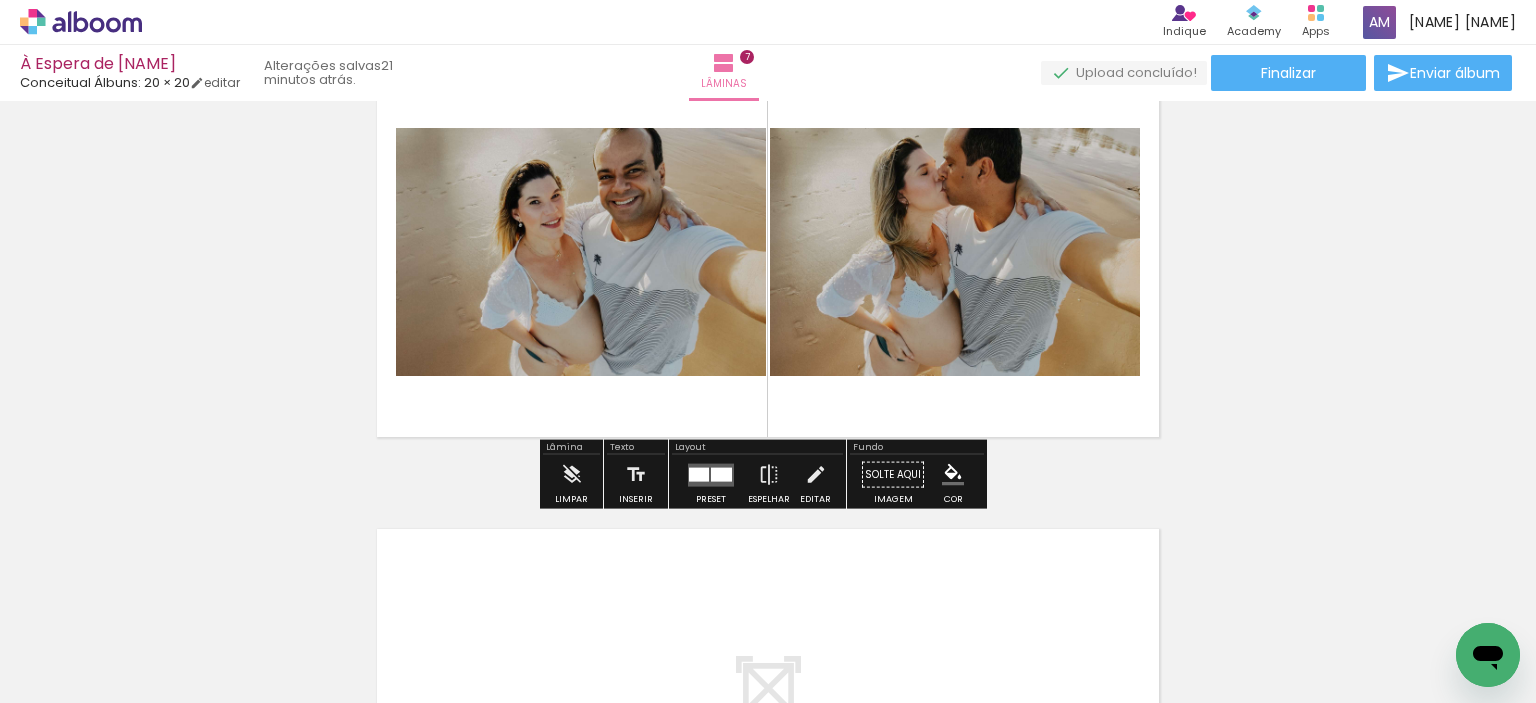 scroll, scrollTop: 2897, scrollLeft: 0, axis: vertical 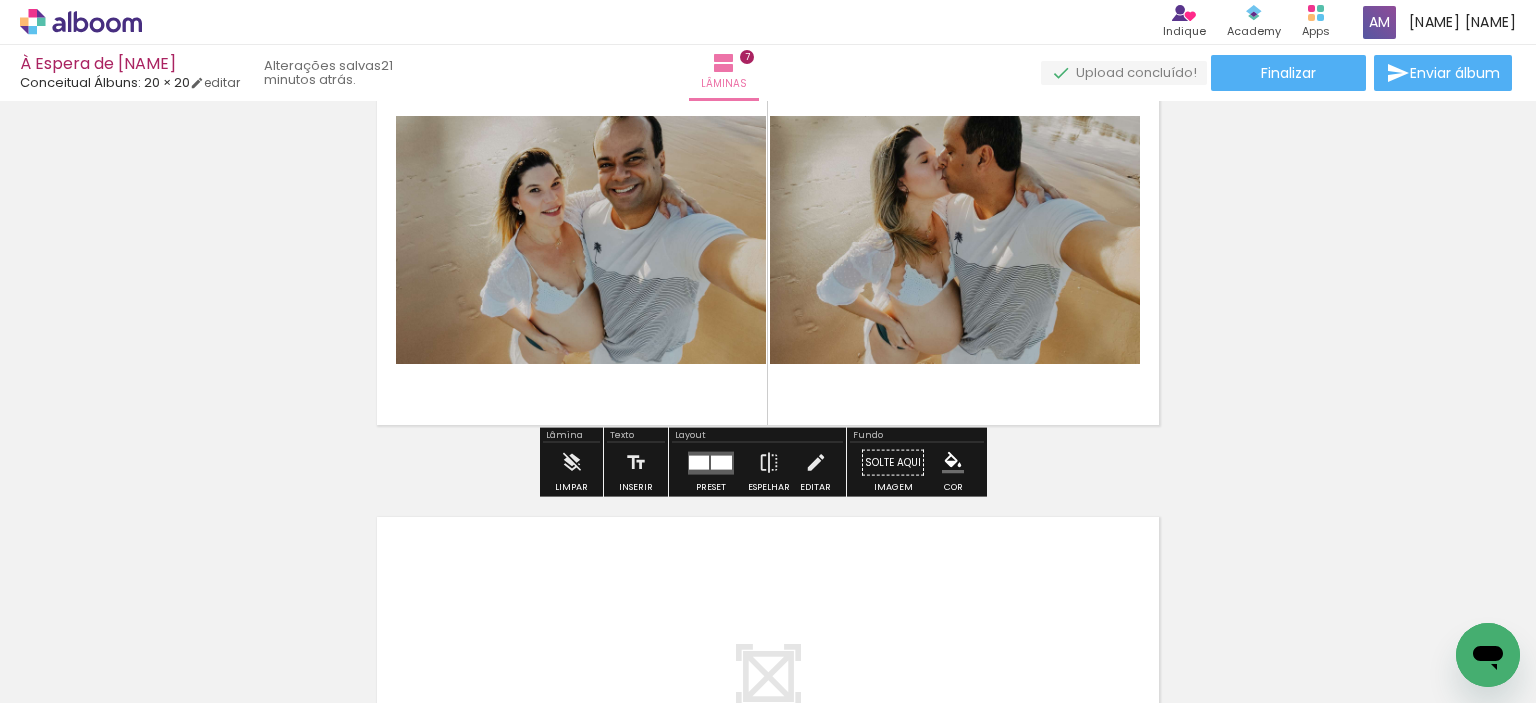 click at bounding box center (721, 462) 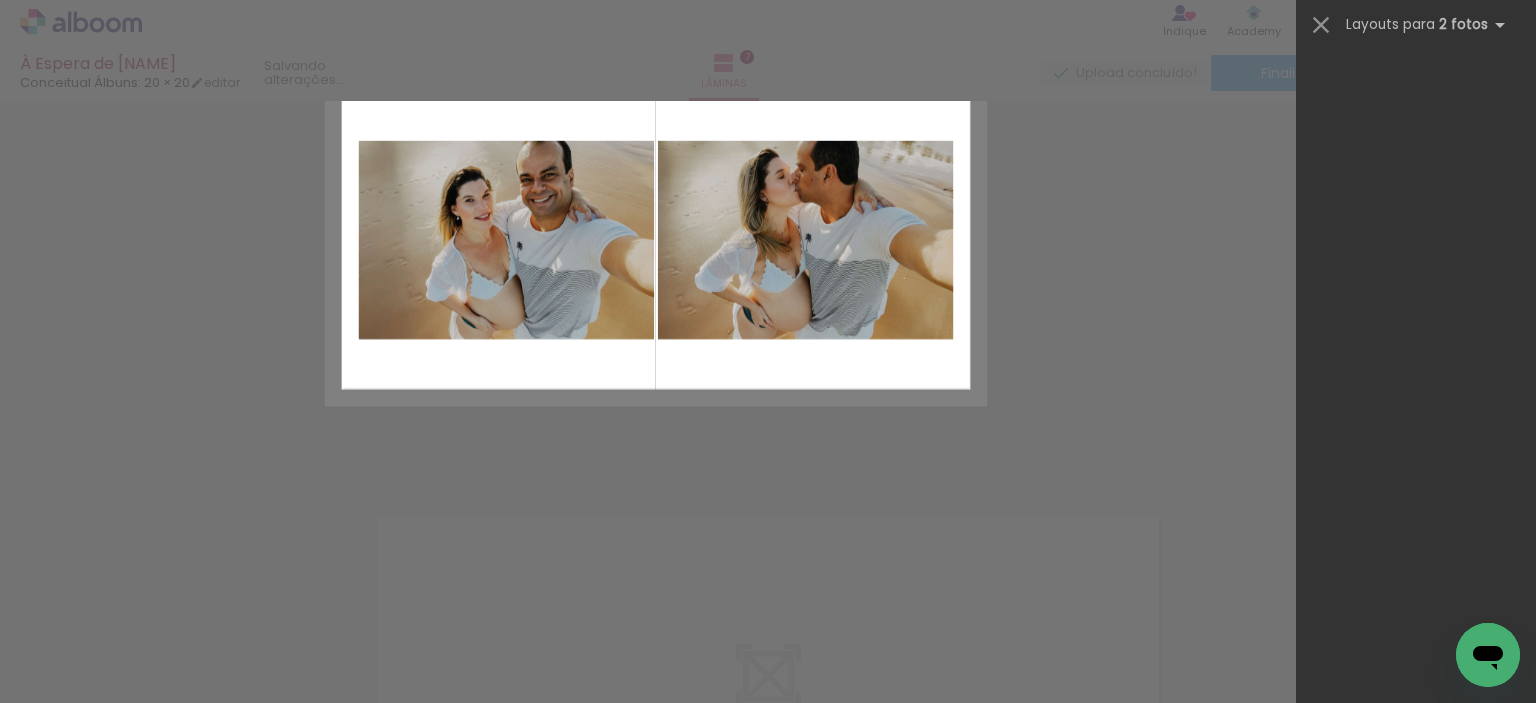 scroll, scrollTop: 0, scrollLeft: 0, axis: both 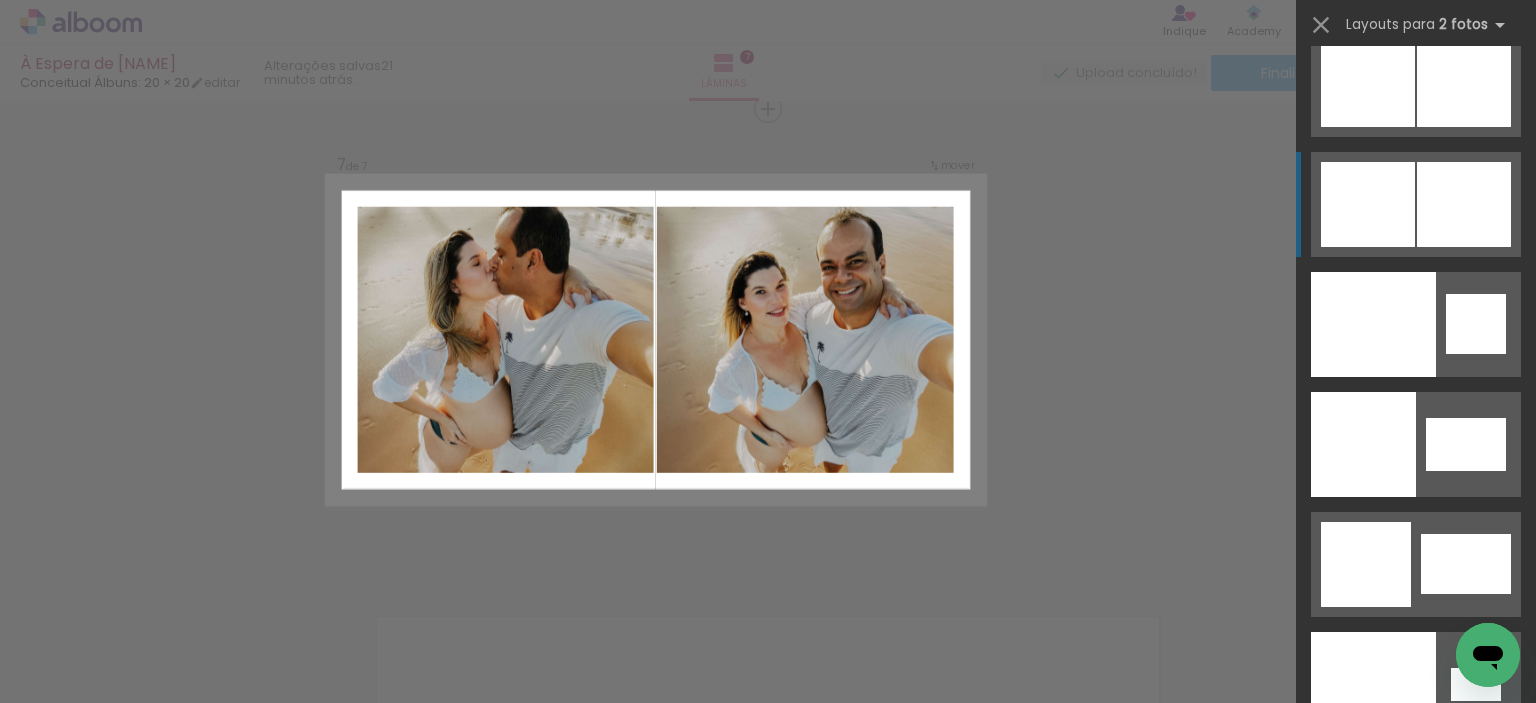 click at bounding box center [1366, -276] 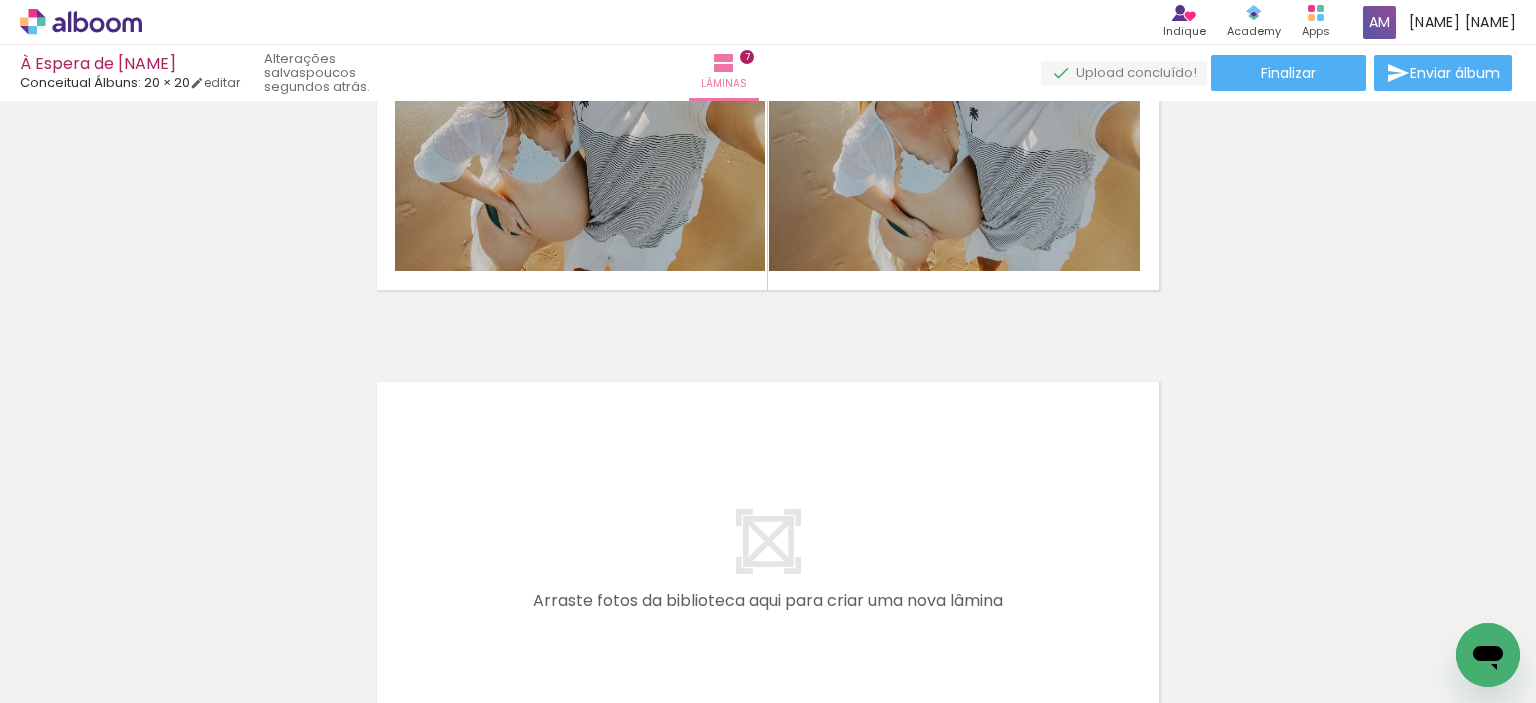 scroll, scrollTop: 3197, scrollLeft: 0, axis: vertical 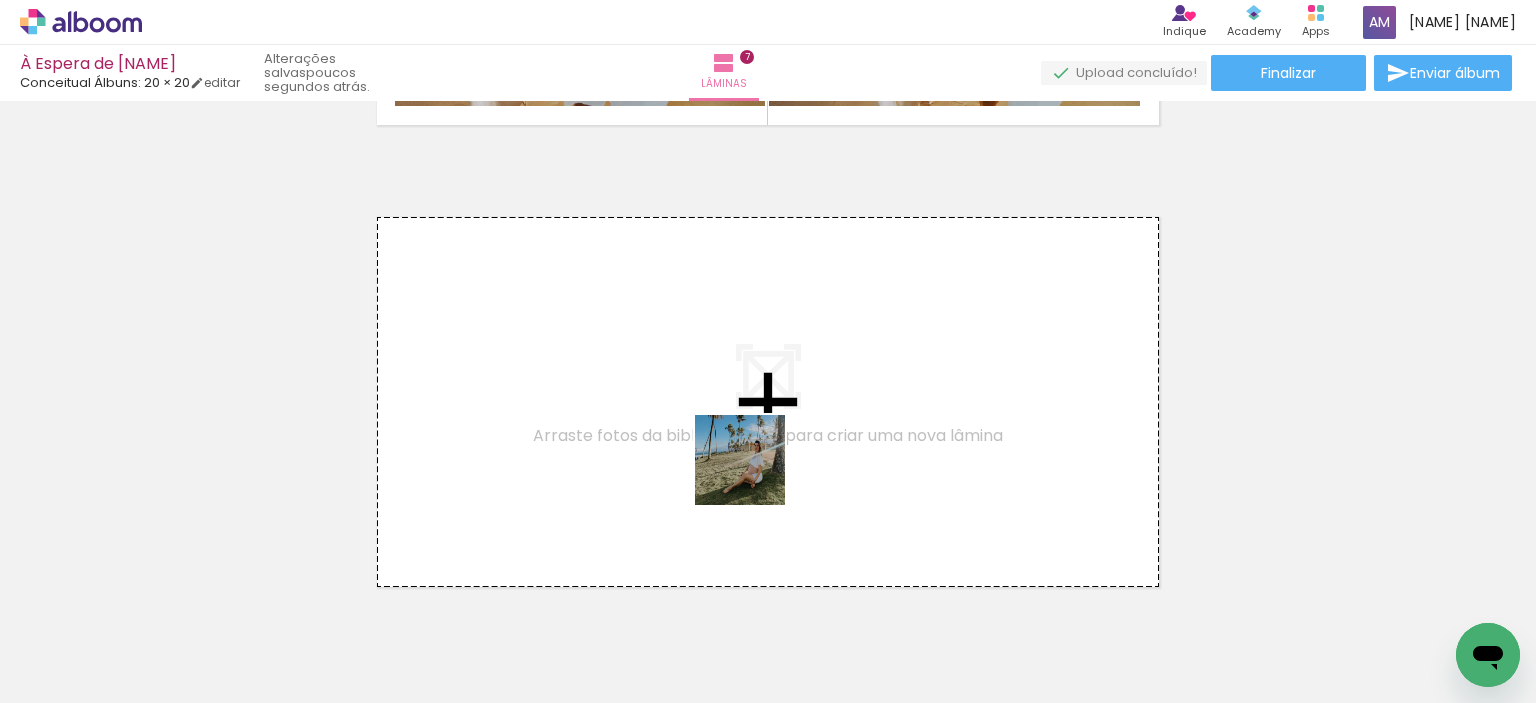 drag, startPoint x: 1049, startPoint y: 591, endPoint x: 701, endPoint y: 460, distance: 371.84003 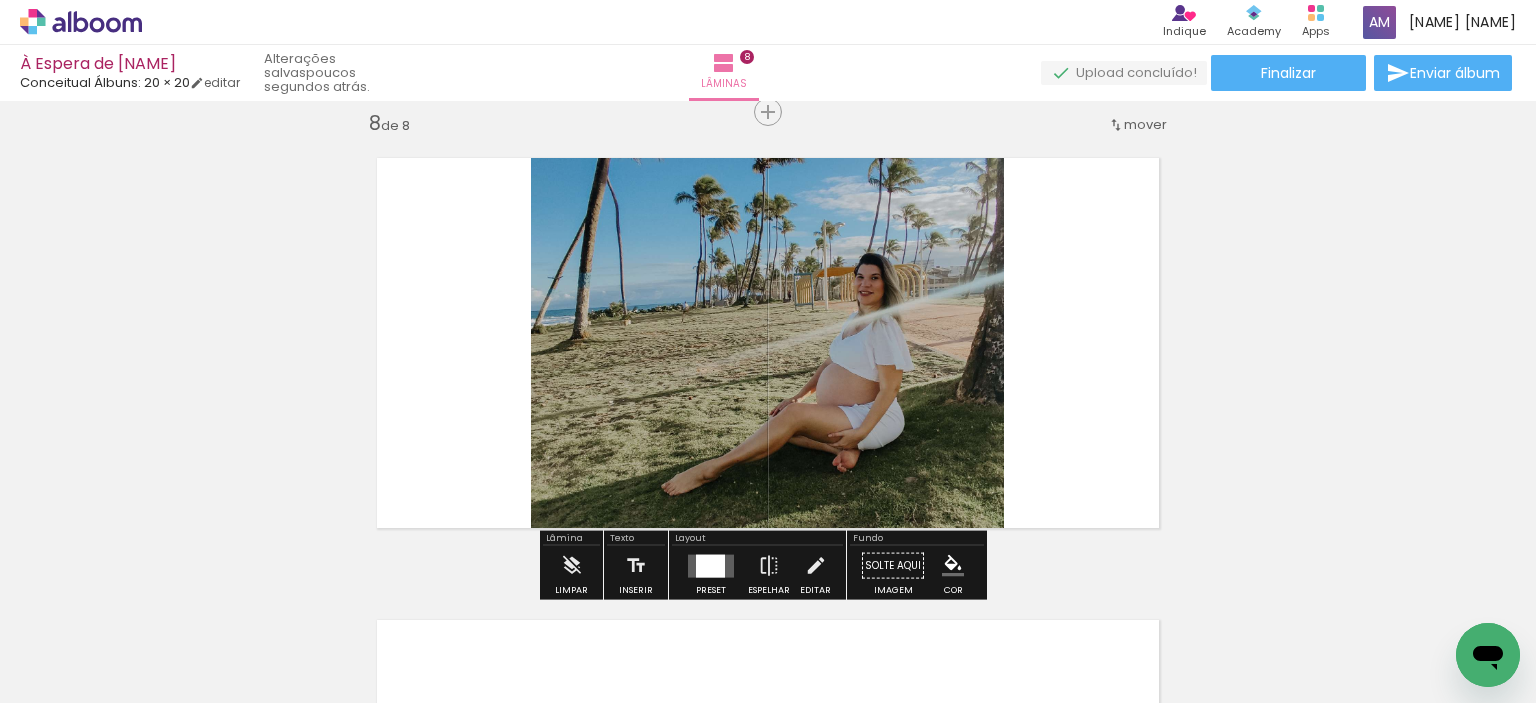 scroll, scrollTop: 3259, scrollLeft: 0, axis: vertical 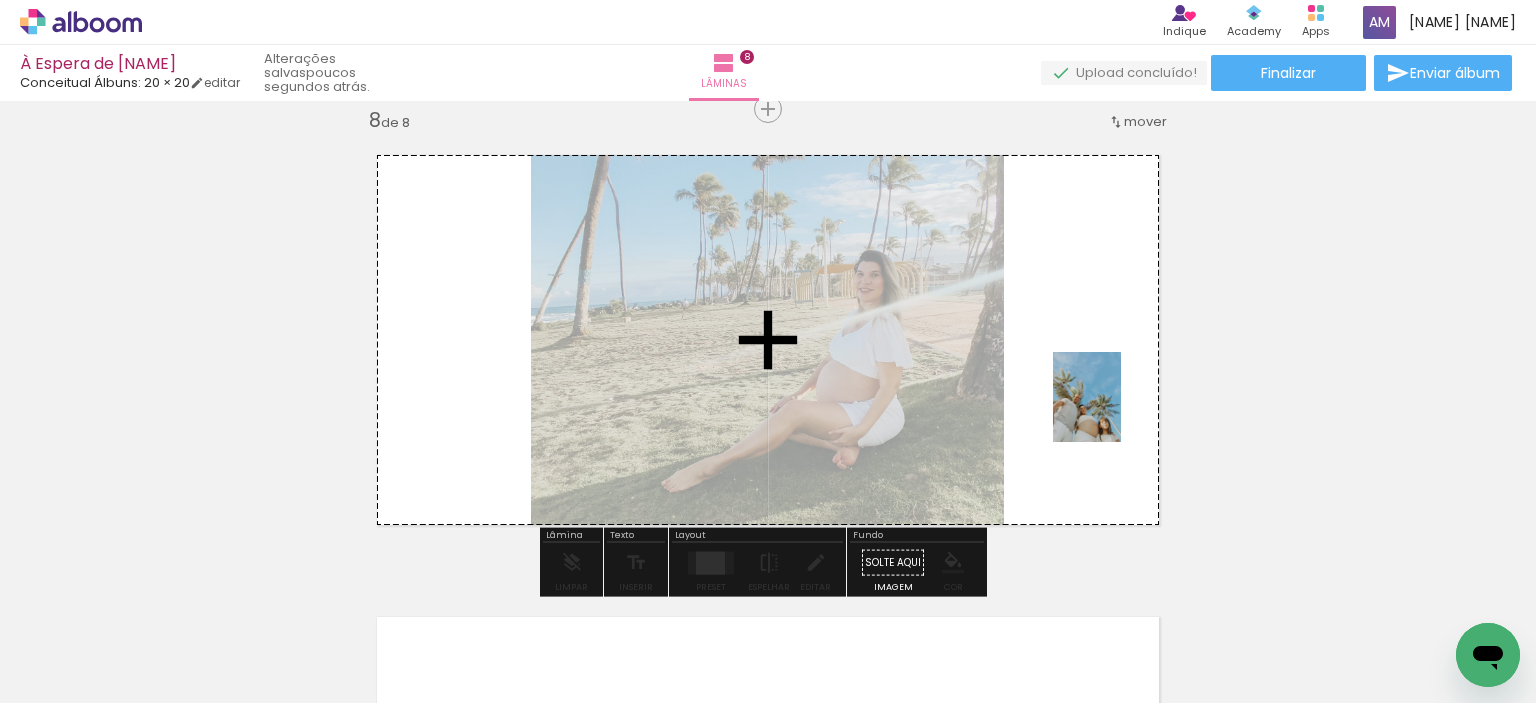 drag, startPoint x: 1232, startPoint y: 658, endPoint x: 1113, endPoint y: 412, distance: 273.27094 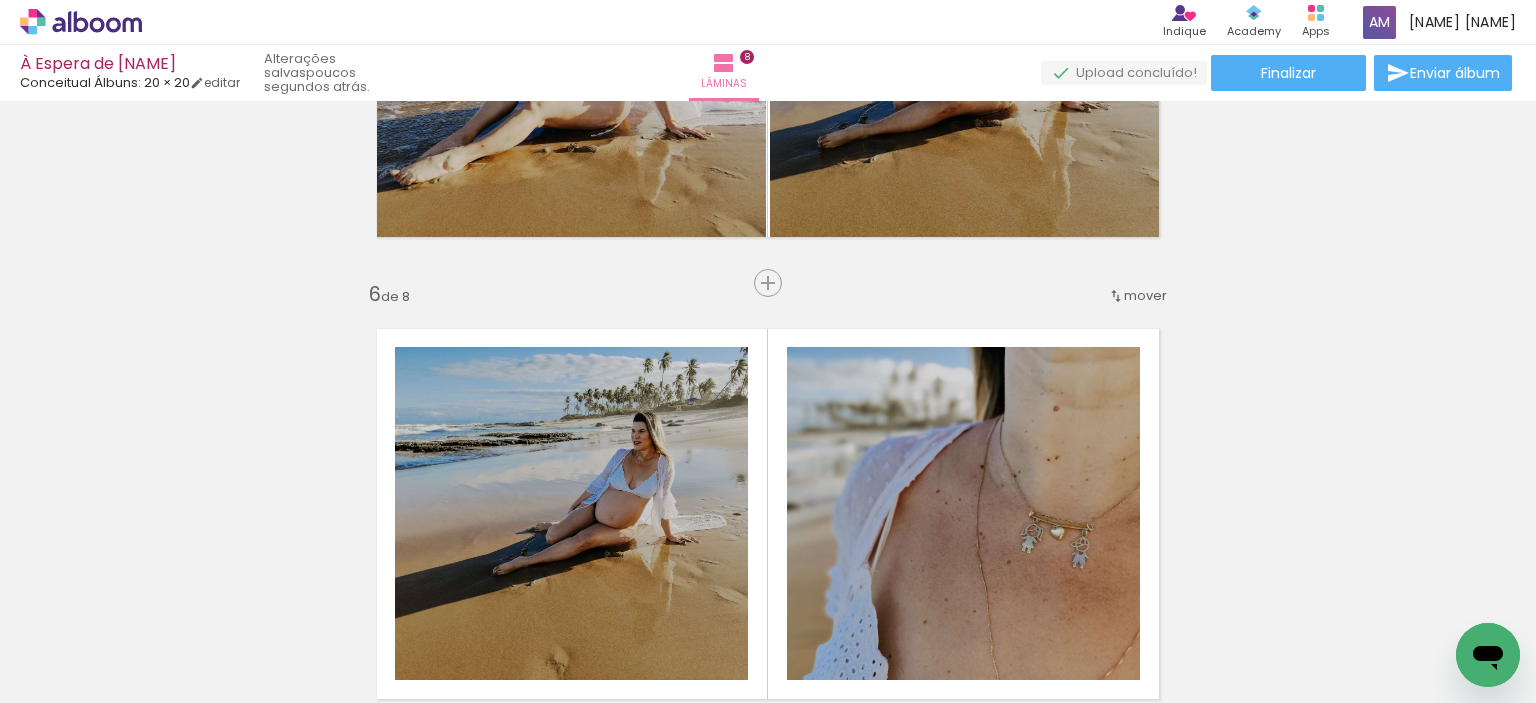 scroll, scrollTop: 1759, scrollLeft: 0, axis: vertical 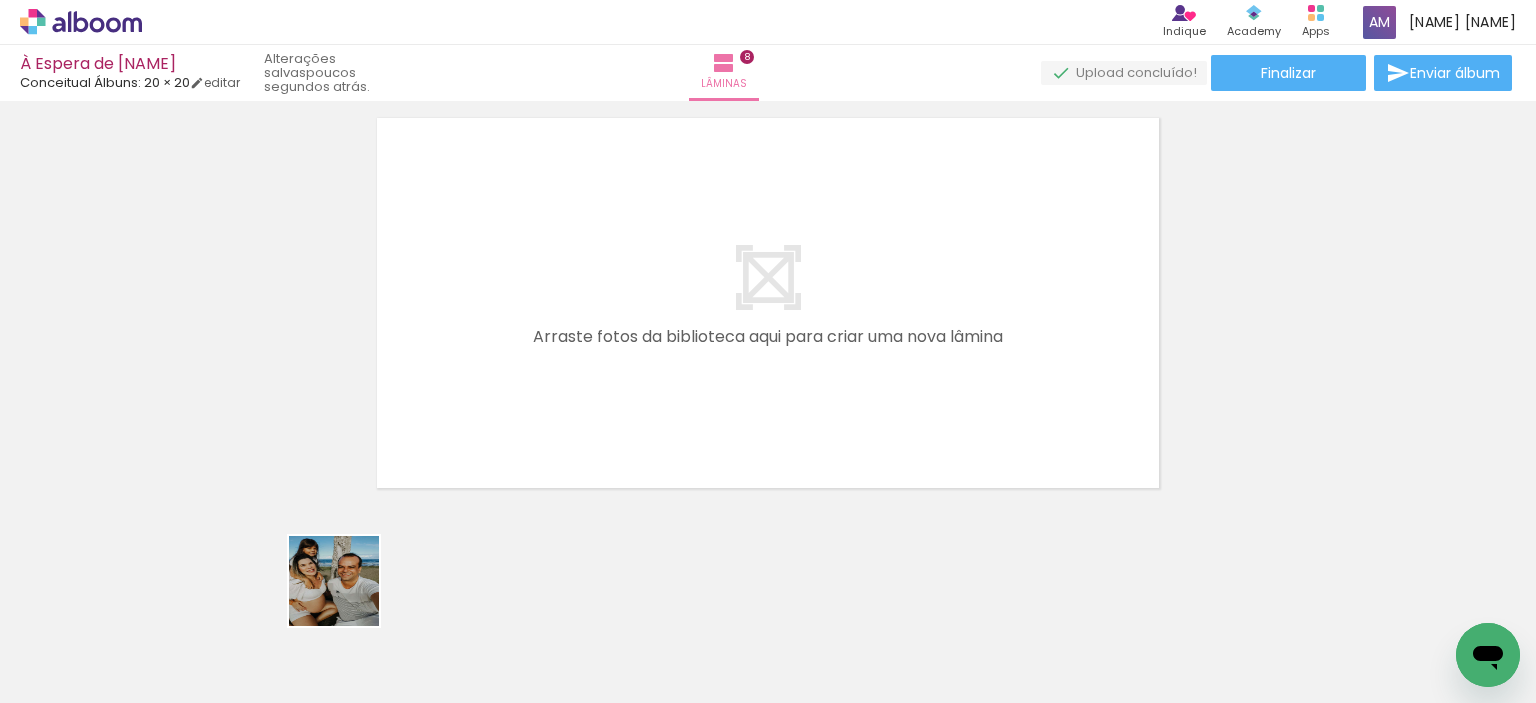 drag, startPoint x: 349, startPoint y: 596, endPoint x: 486, endPoint y: 401, distance: 238.31491 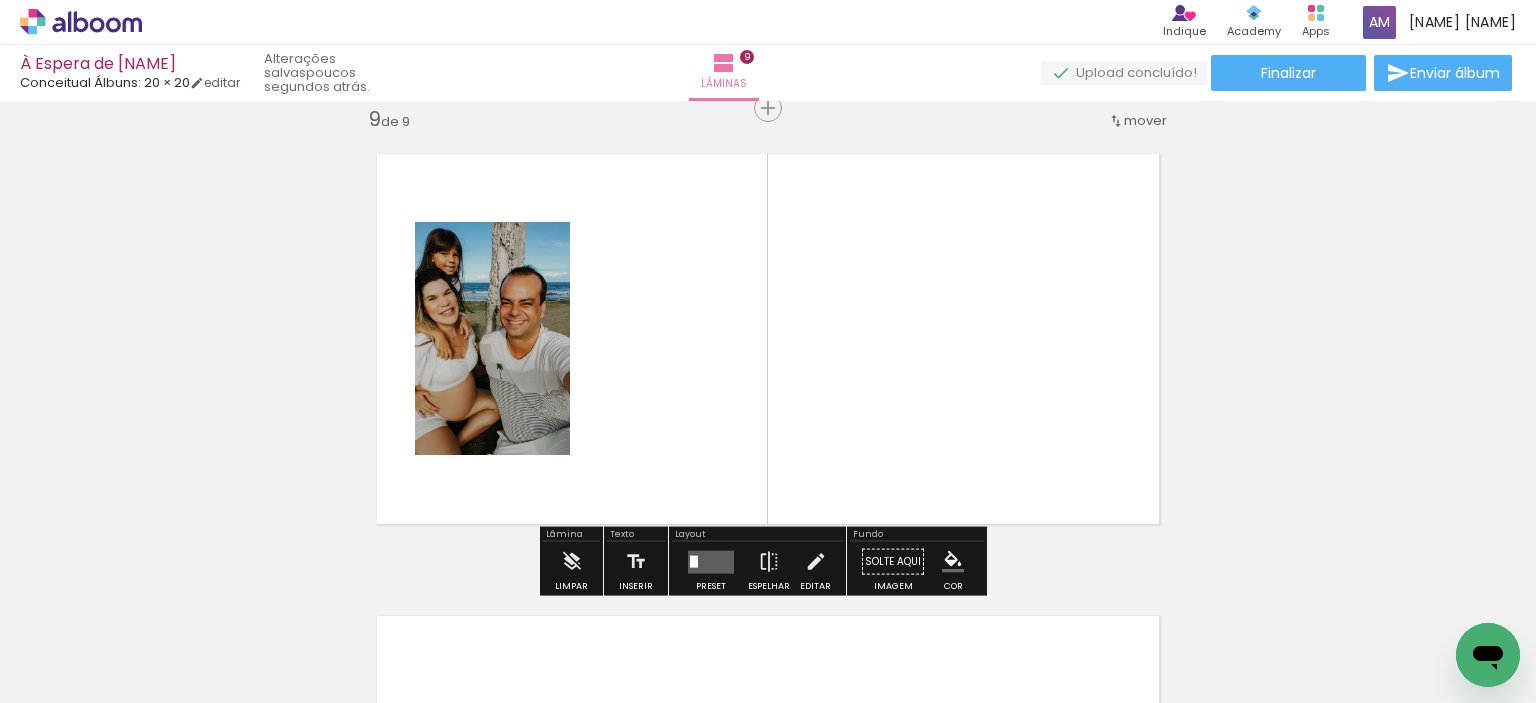 scroll, scrollTop: 3721, scrollLeft: 0, axis: vertical 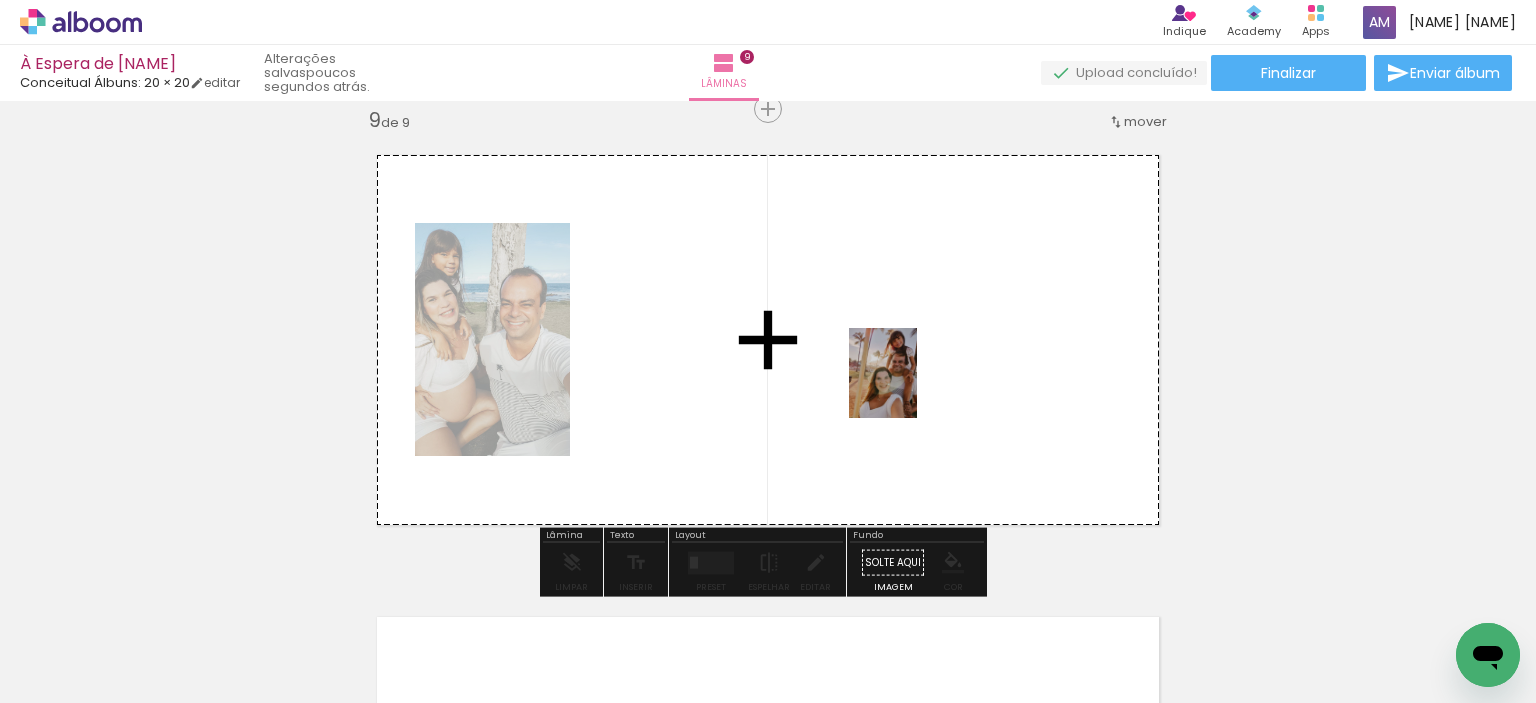 drag, startPoint x: 1357, startPoint y: 653, endPoint x: 852, endPoint y: 363, distance: 582.3444 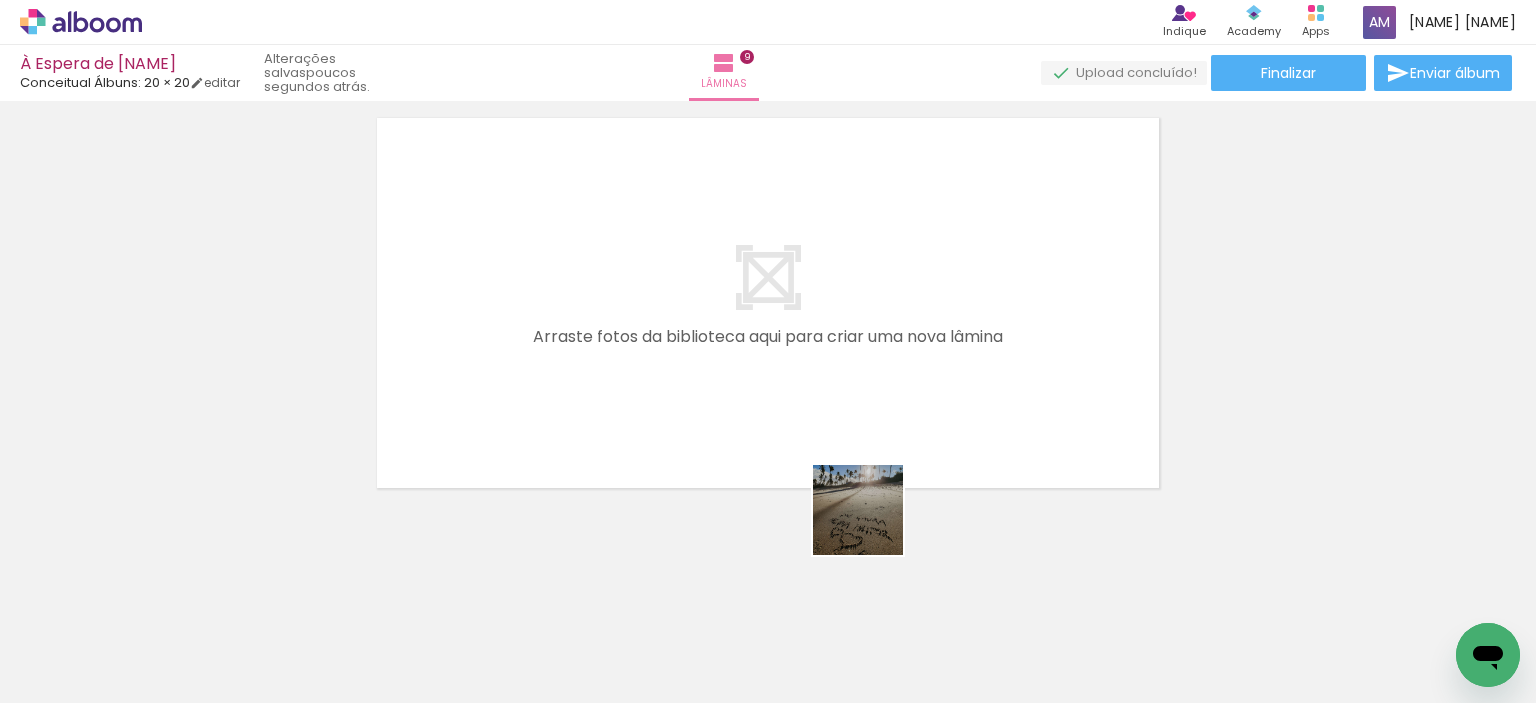drag, startPoint x: 1016, startPoint y: 643, endPoint x: 952, endPoint y: 415, distance: 236.81216 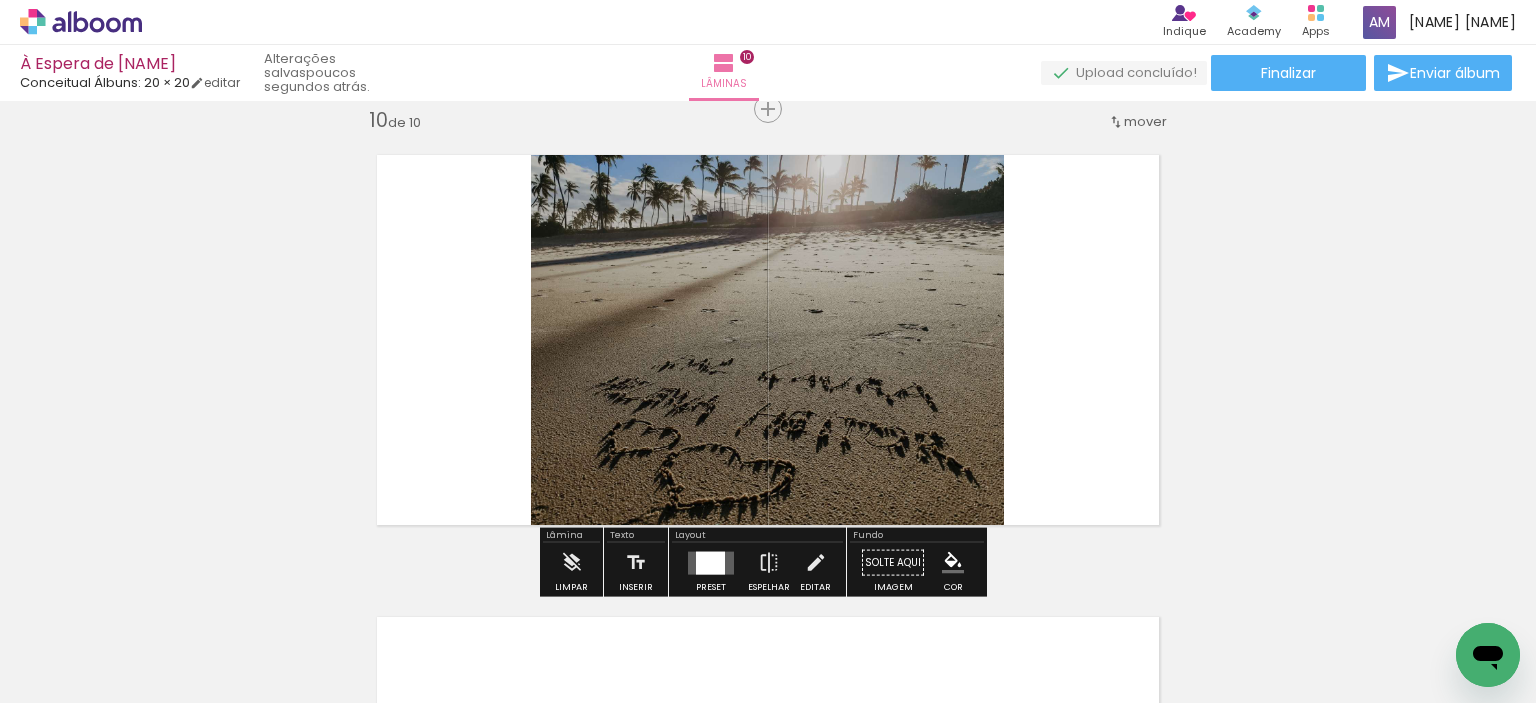 scroll, scrollTop: 4183, scrollLeft: 0, axis: vertical 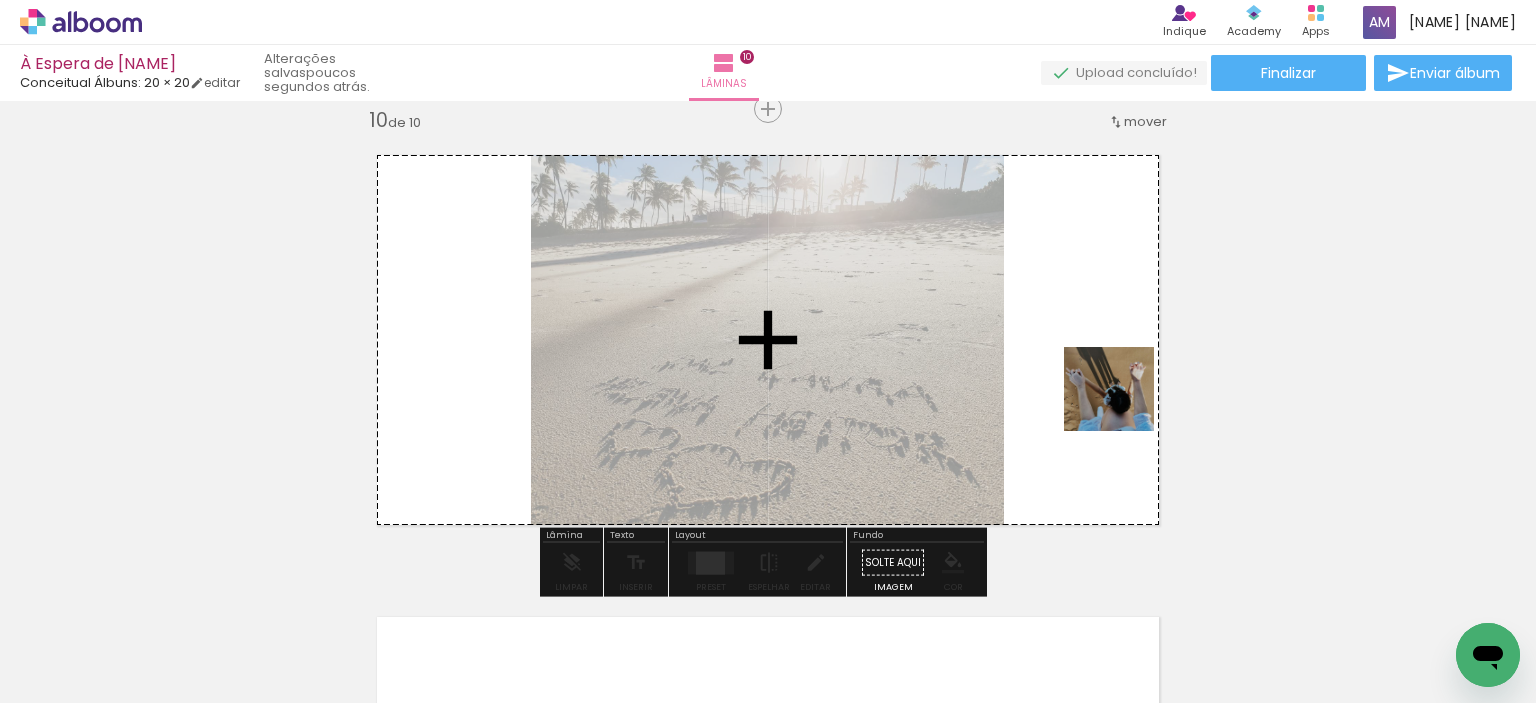 drag, startPoint x: 1428, startPoint y: 608, endPoint x: 1124, endPoint y: 407, distance: 364.44067 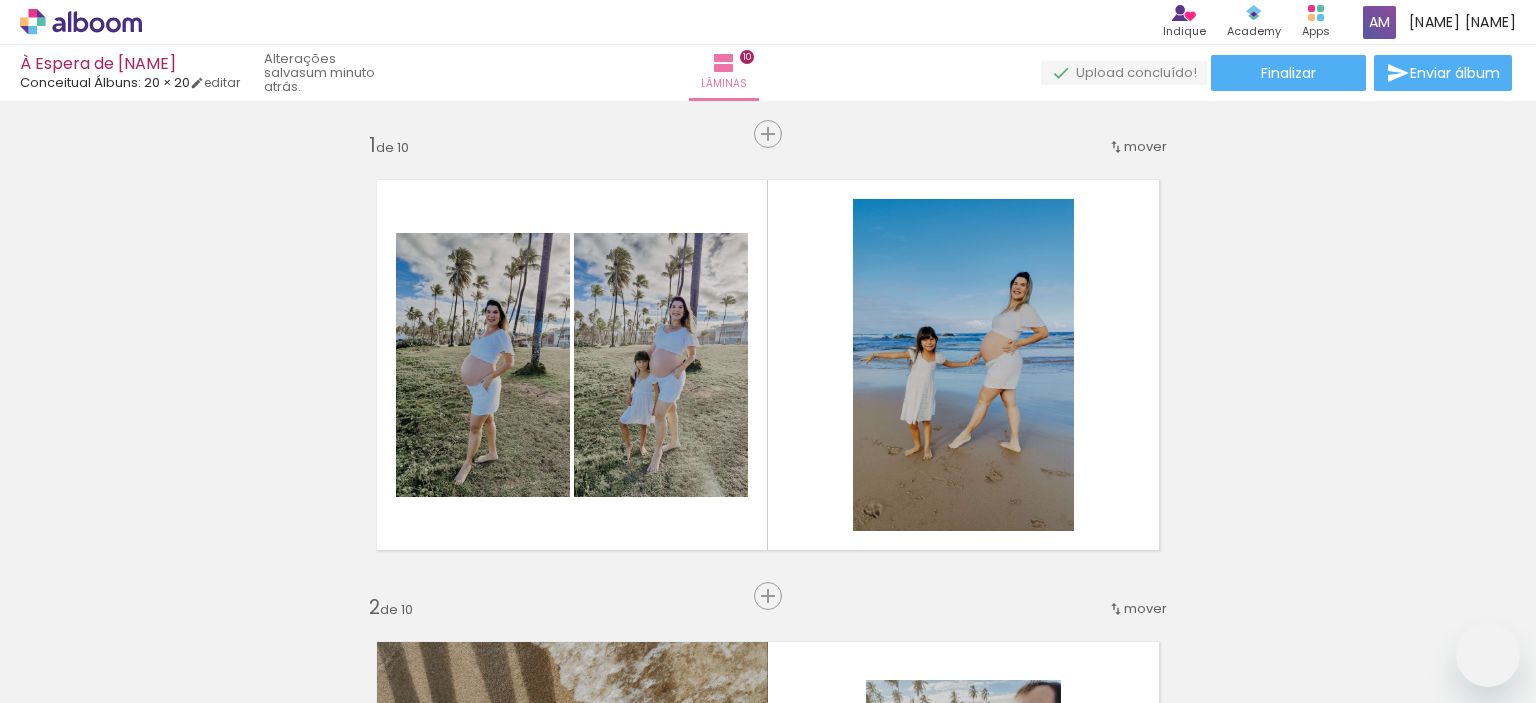 scroll, scrollTop: 0, scrollLeft: 0, axis: both 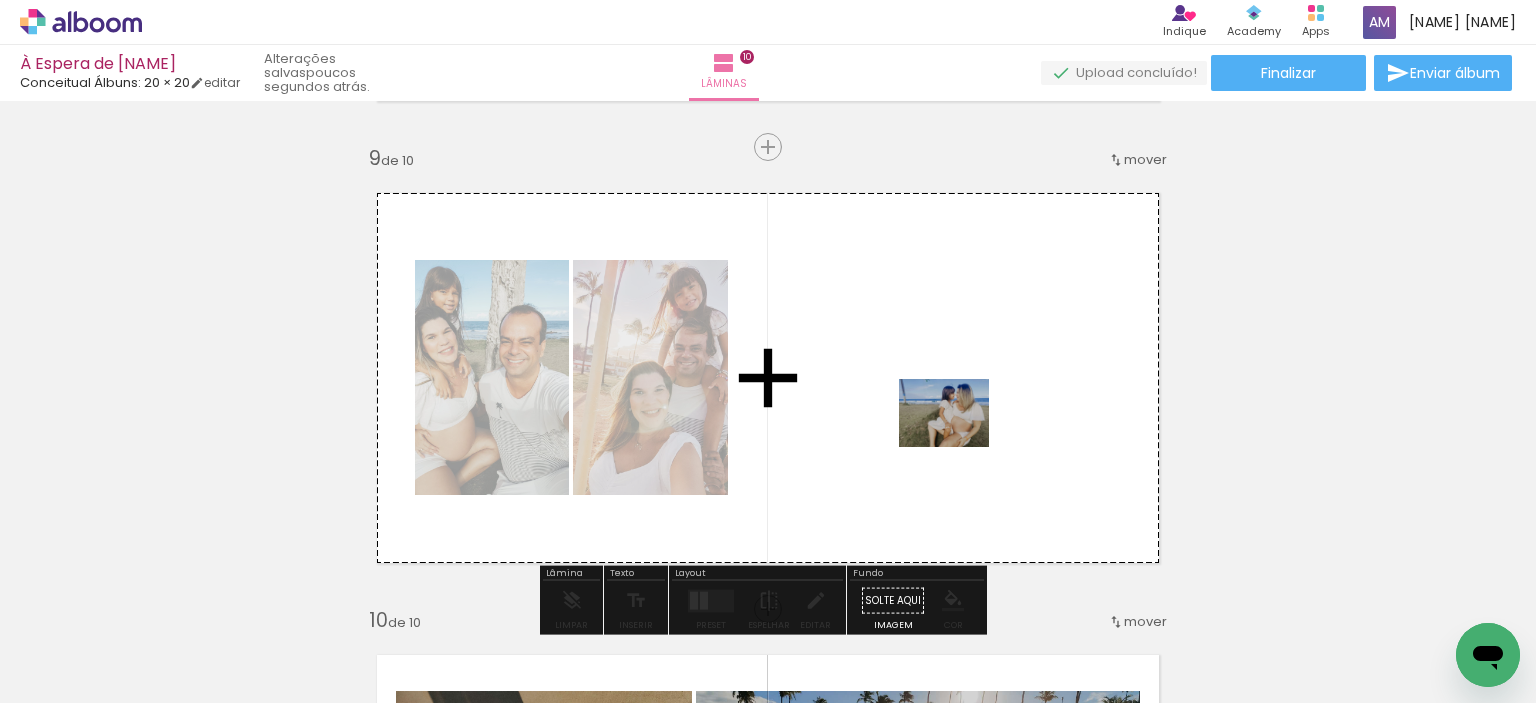 drag, startPoint x: 162, startPoint y: 651, endPoint x: 959, endPoint y: 439, distance: 824.71387 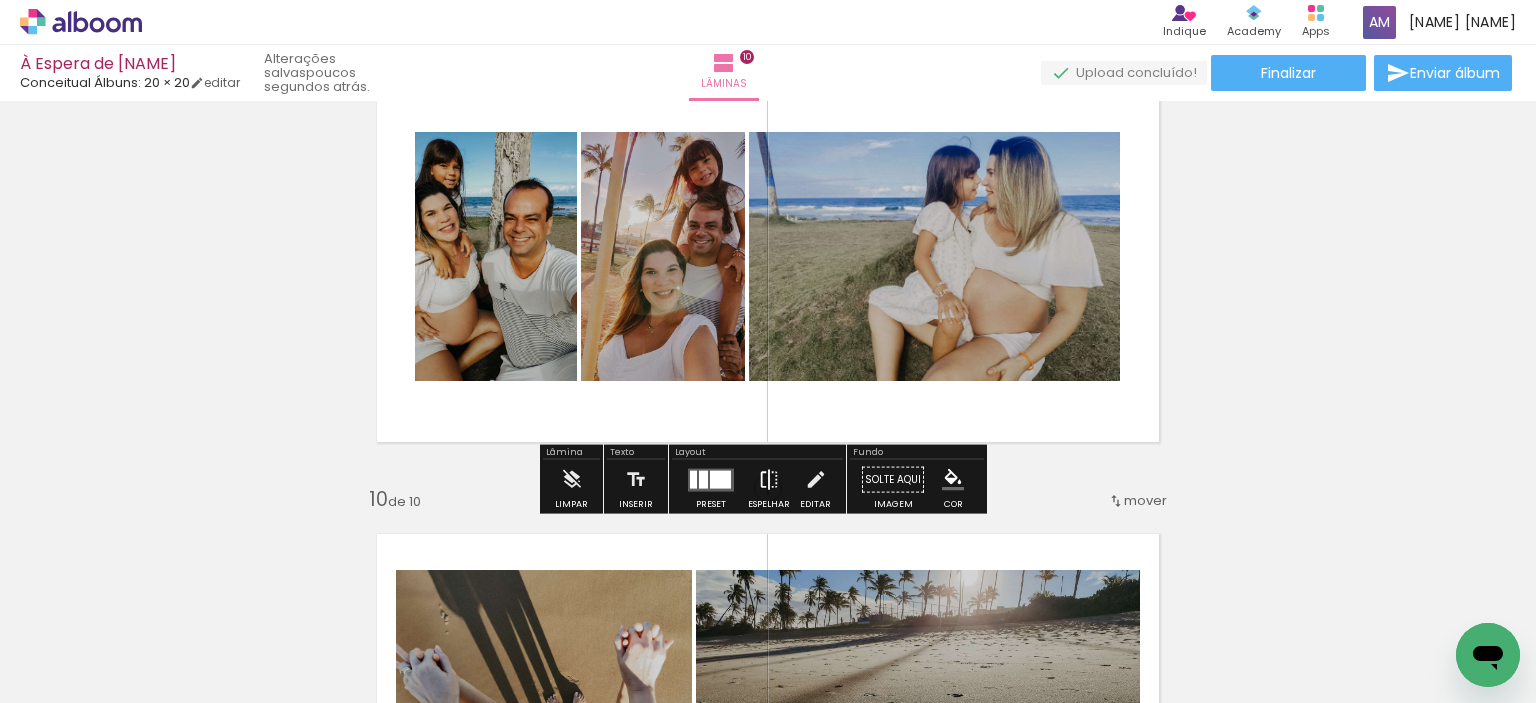 scroll, scrollTop: 3883, scrollLeft: 0, axis: vertical 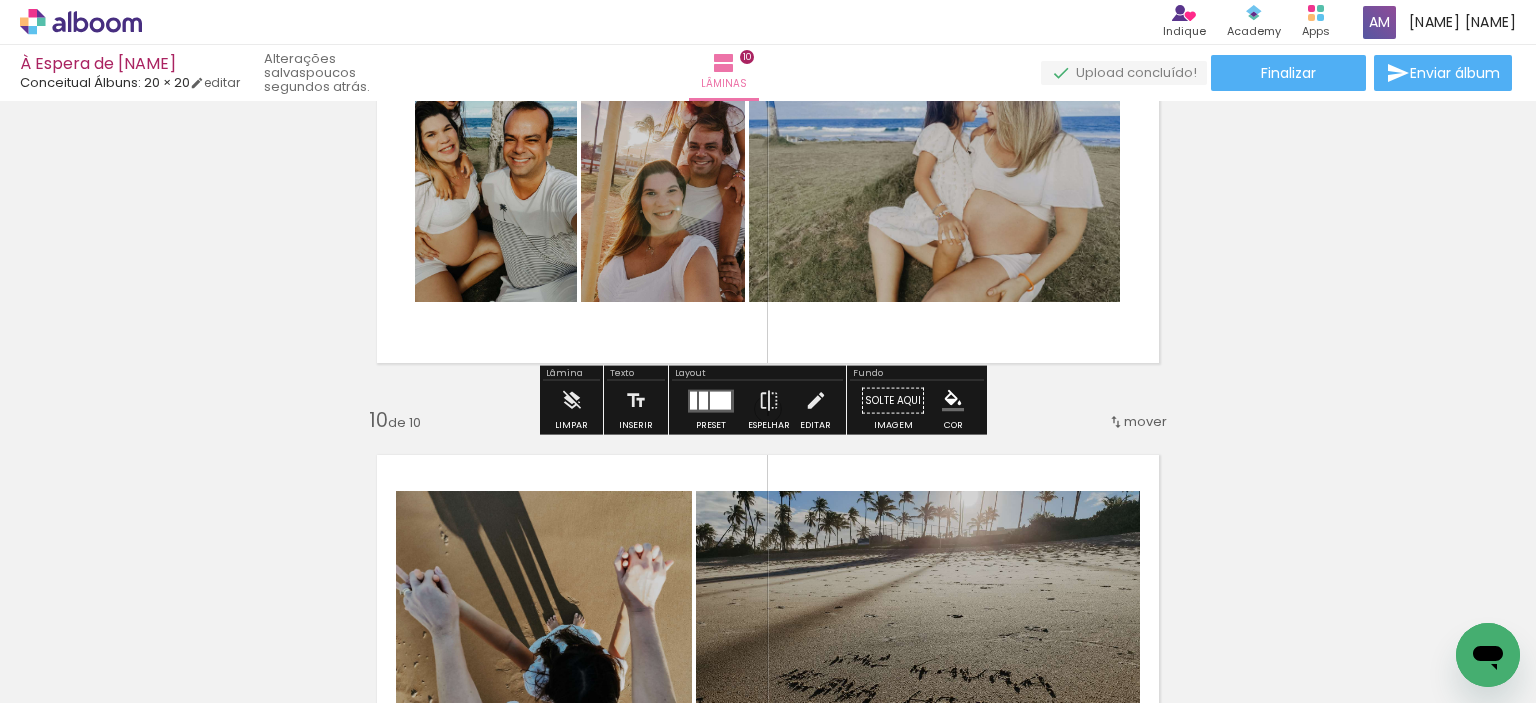 click at bounding box center (711, 400) 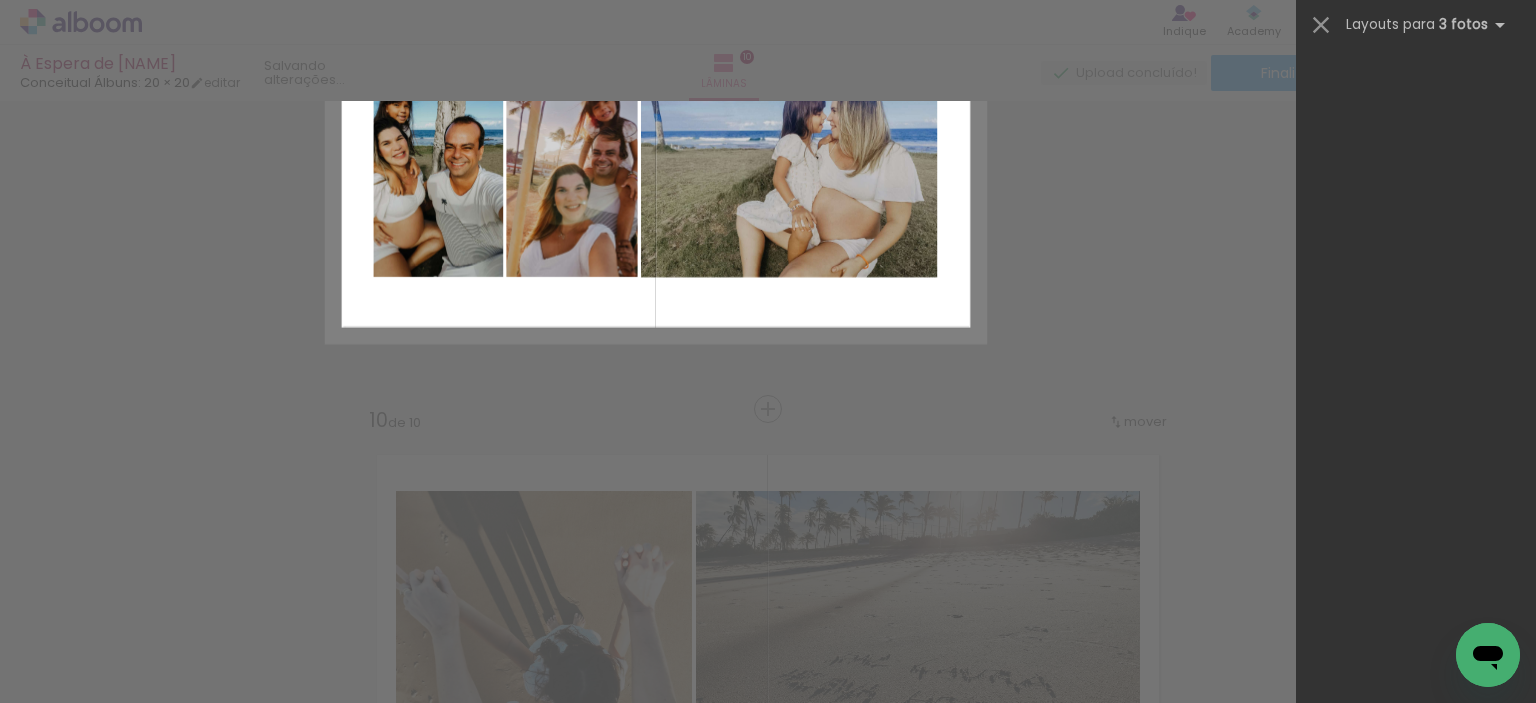 scroll, scrollTop: 0, scrollLeft: 0, axis: both 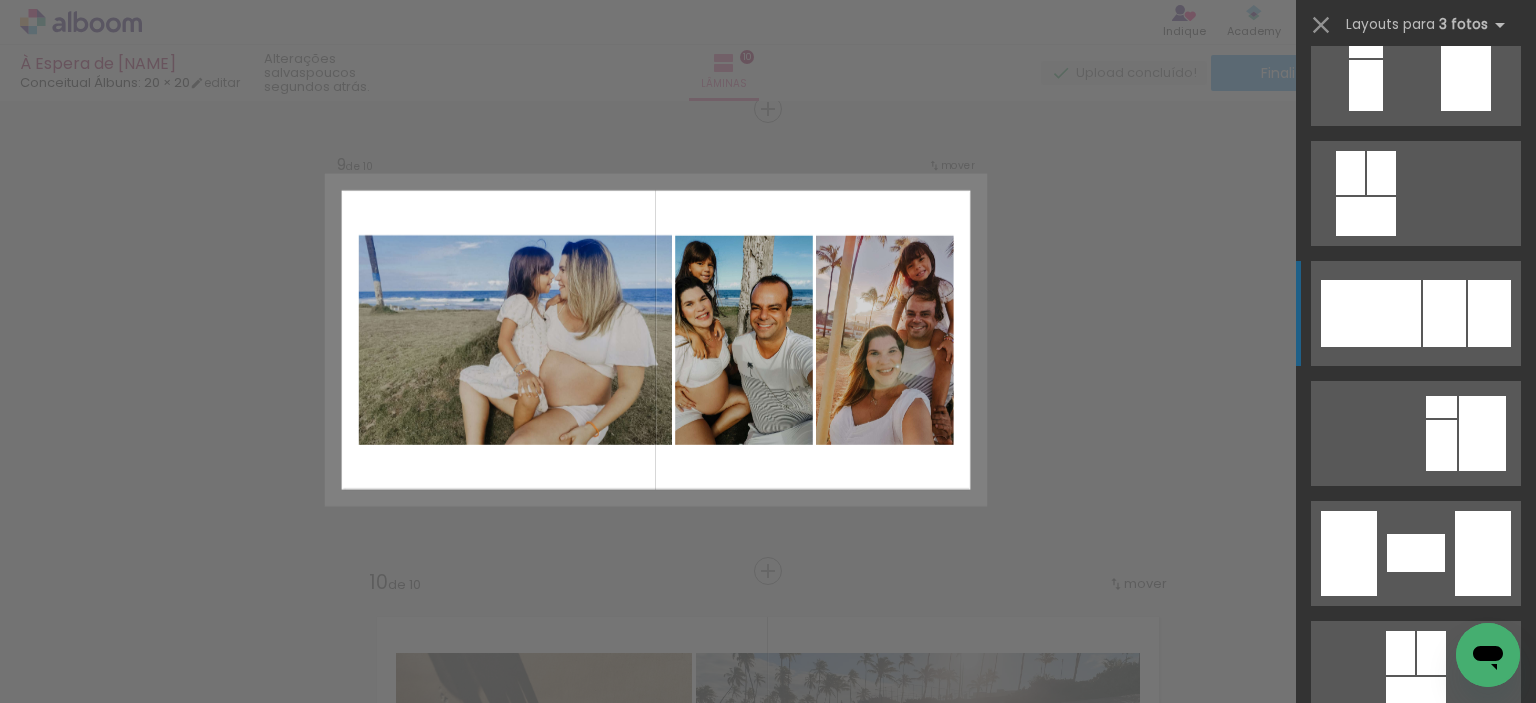 click at bounding box center (1416, 1033) 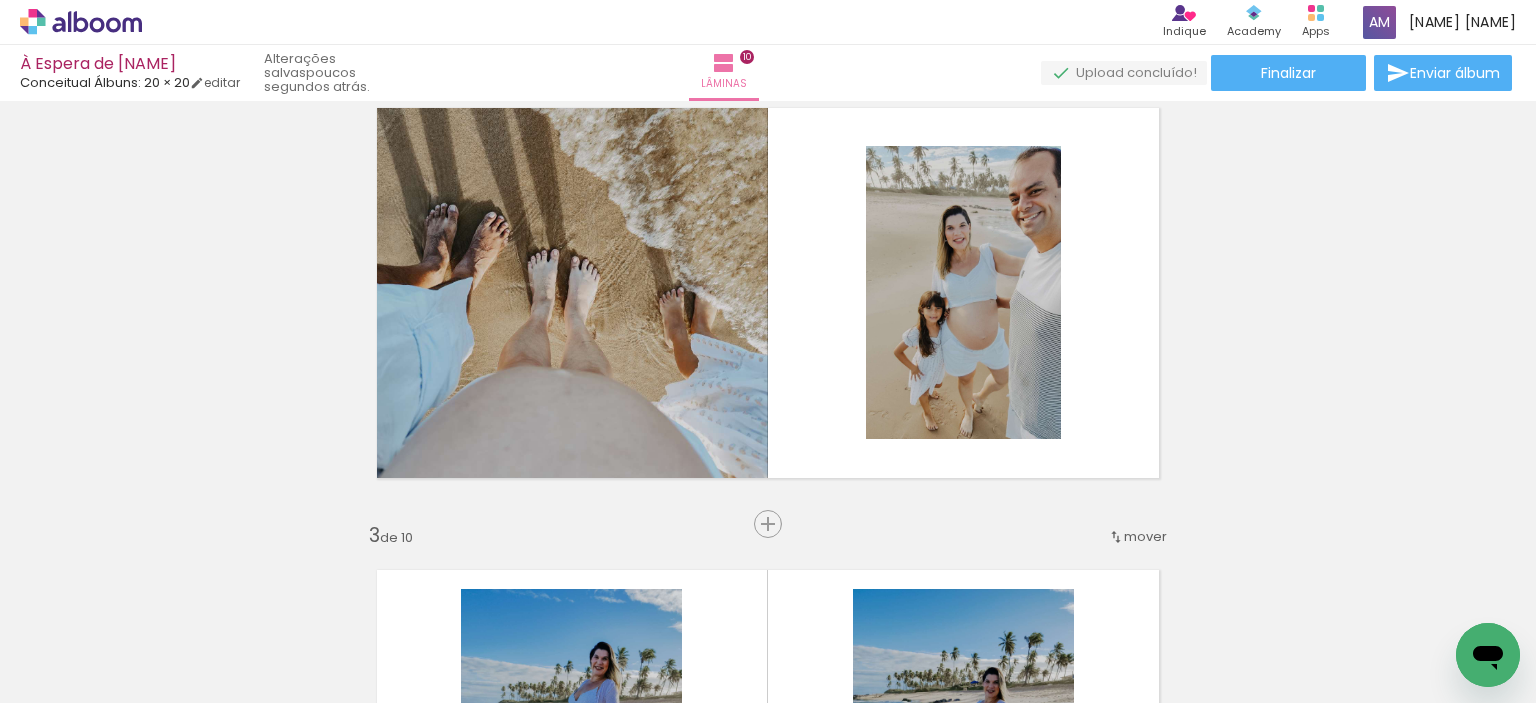 scroll, scrollTop: 500, scrollLeft: 0, axis: vertical 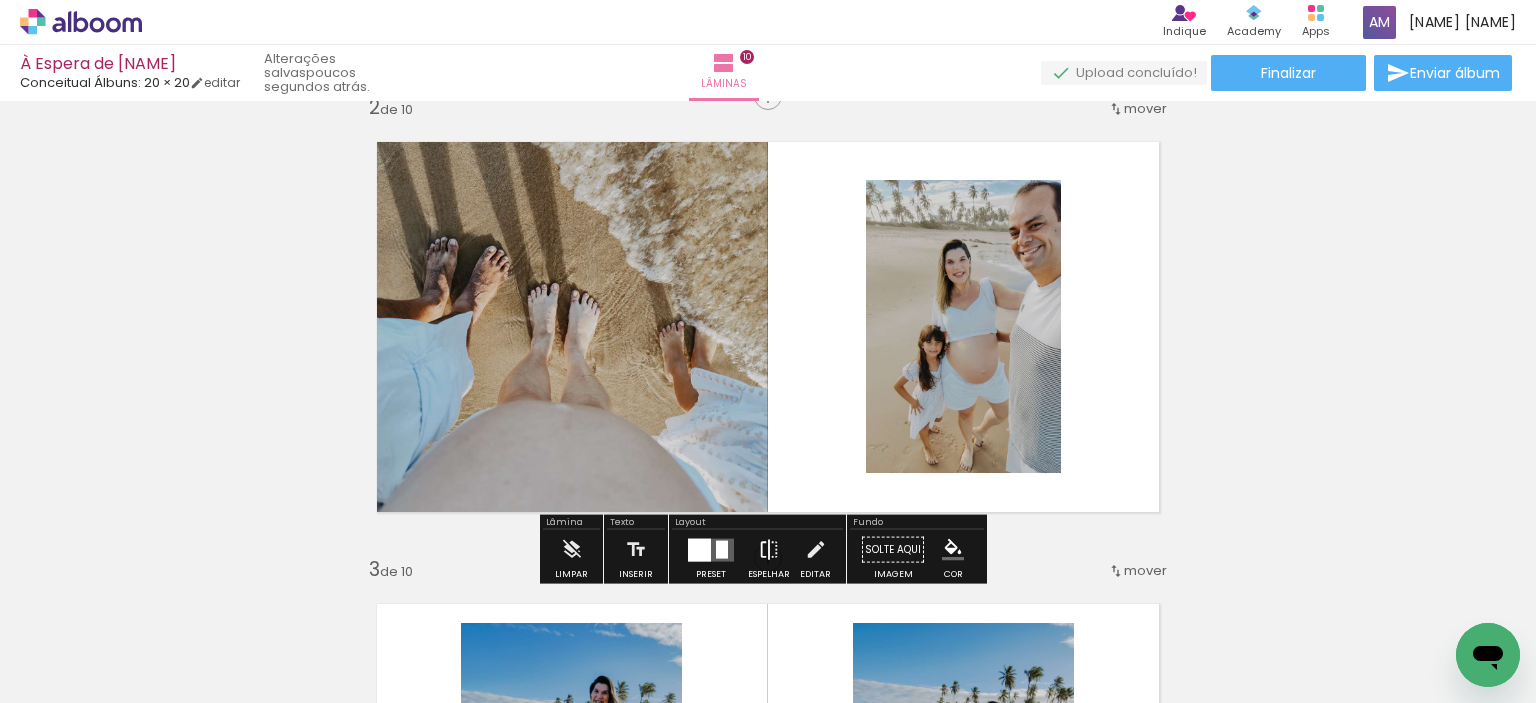 click at bounding box center [769, 550] 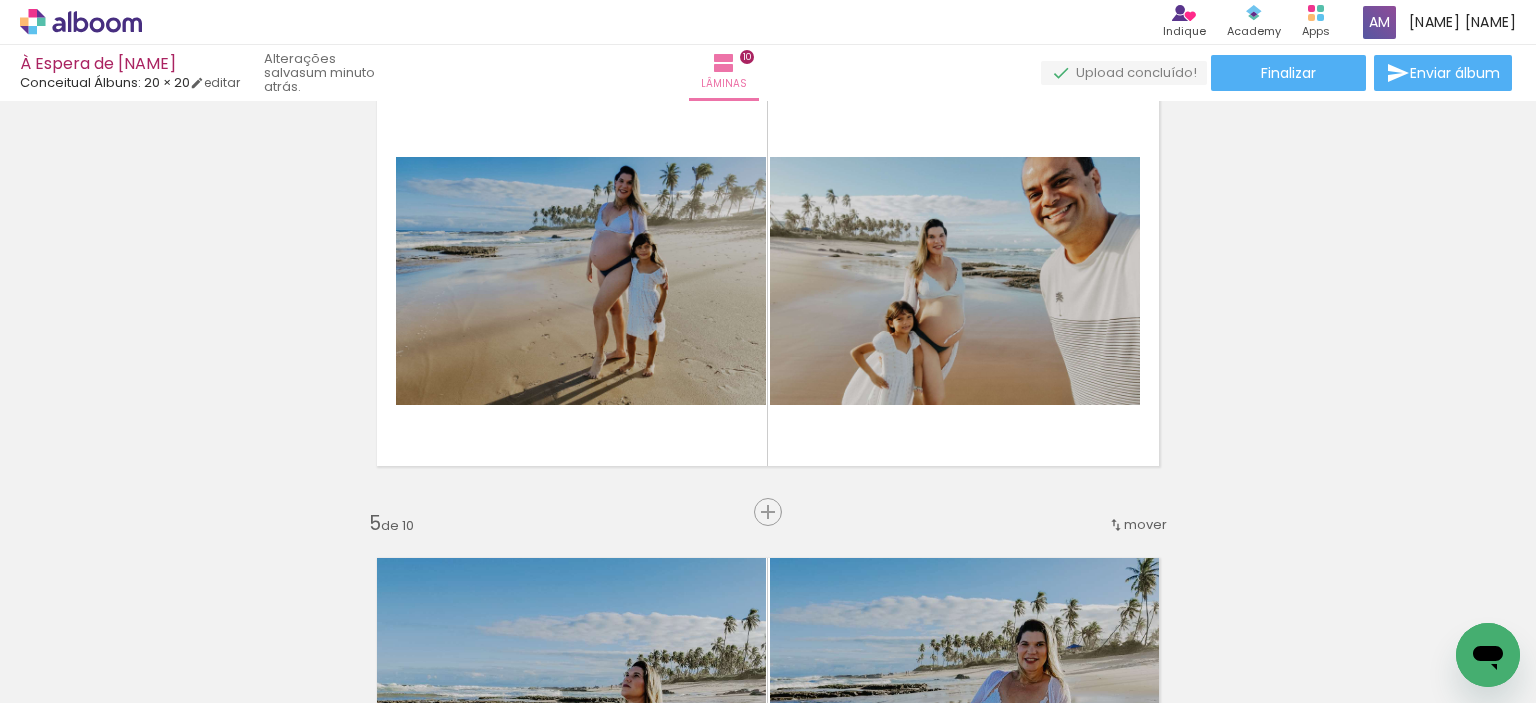 scroll, scrollTop: 1500, scrollLeft: 0, axis: vertical 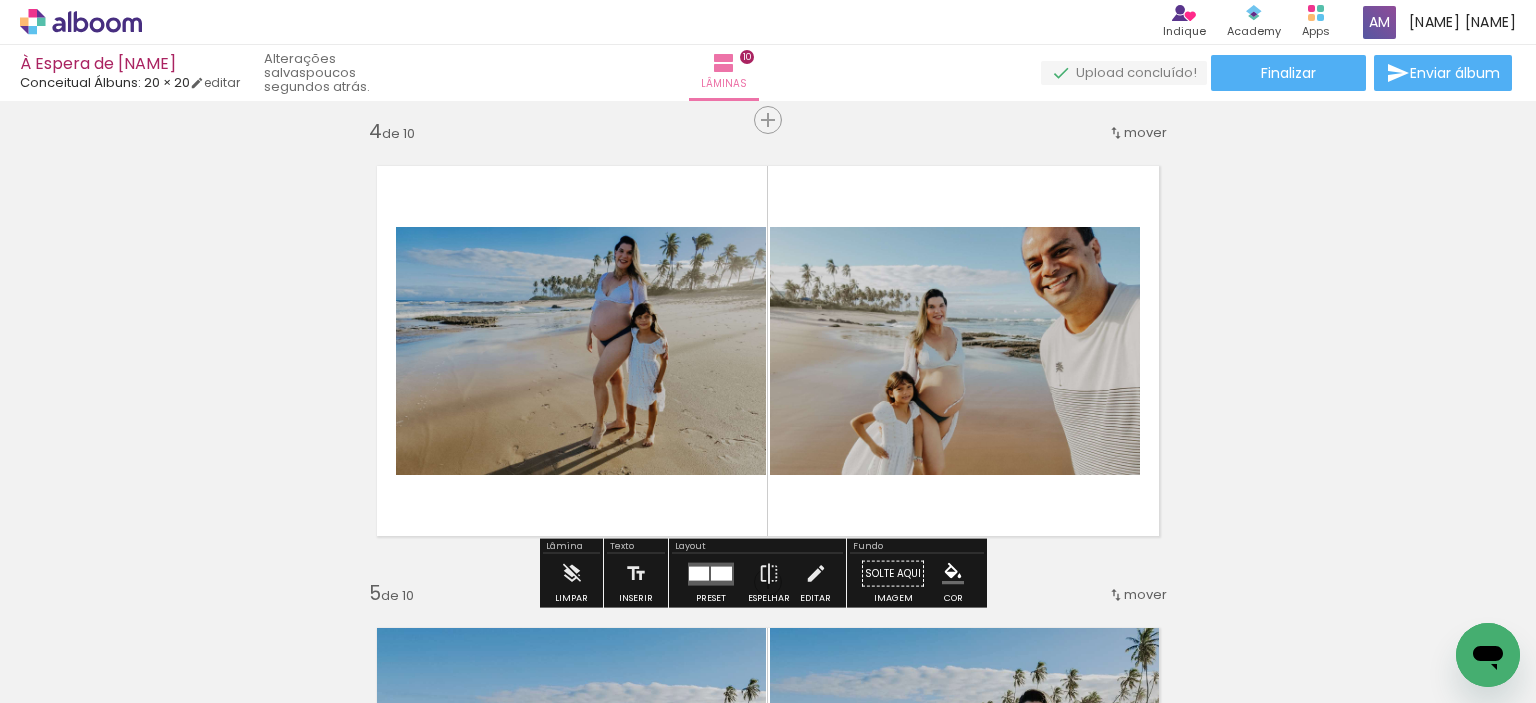 click at bounding box center [721, 573] 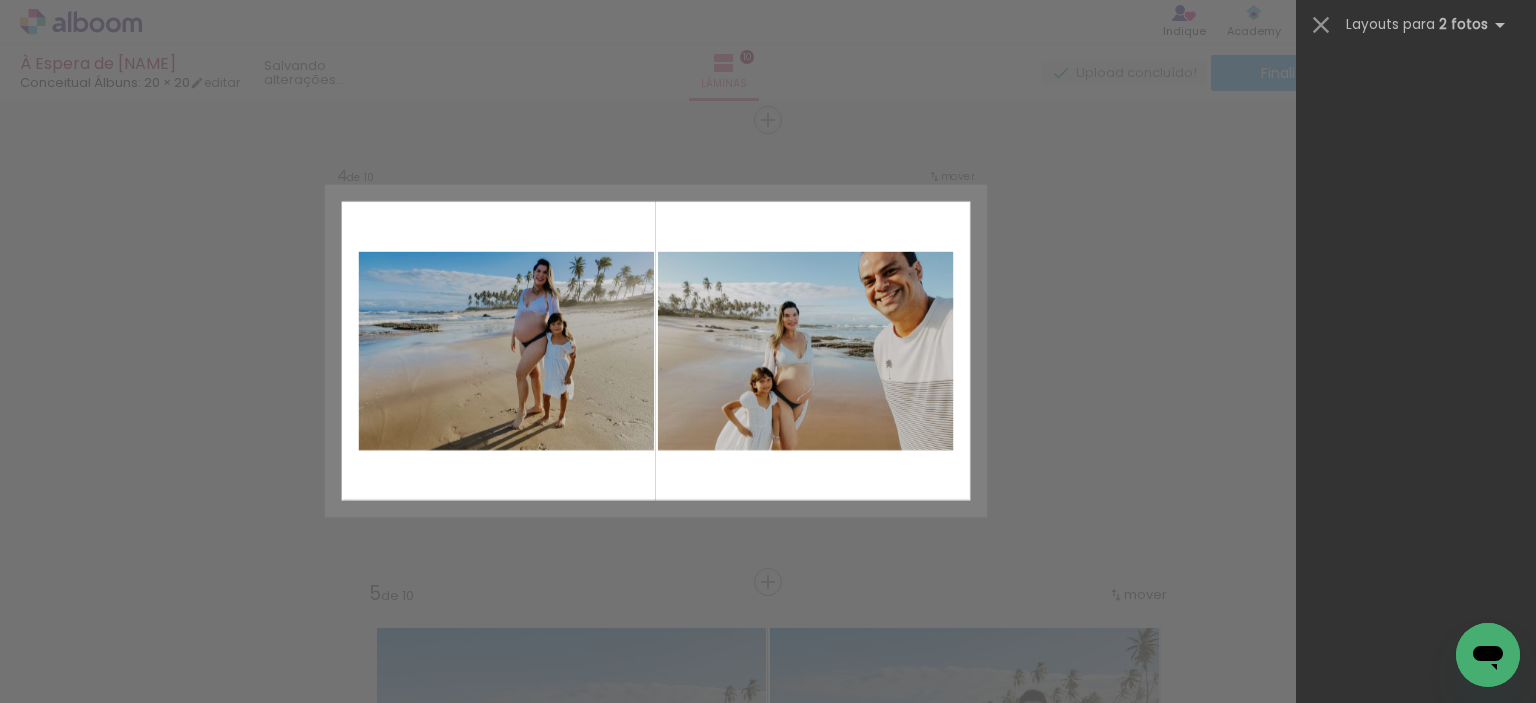 scroll, scrollTop: 0, scrollLeft: 0, axis: both 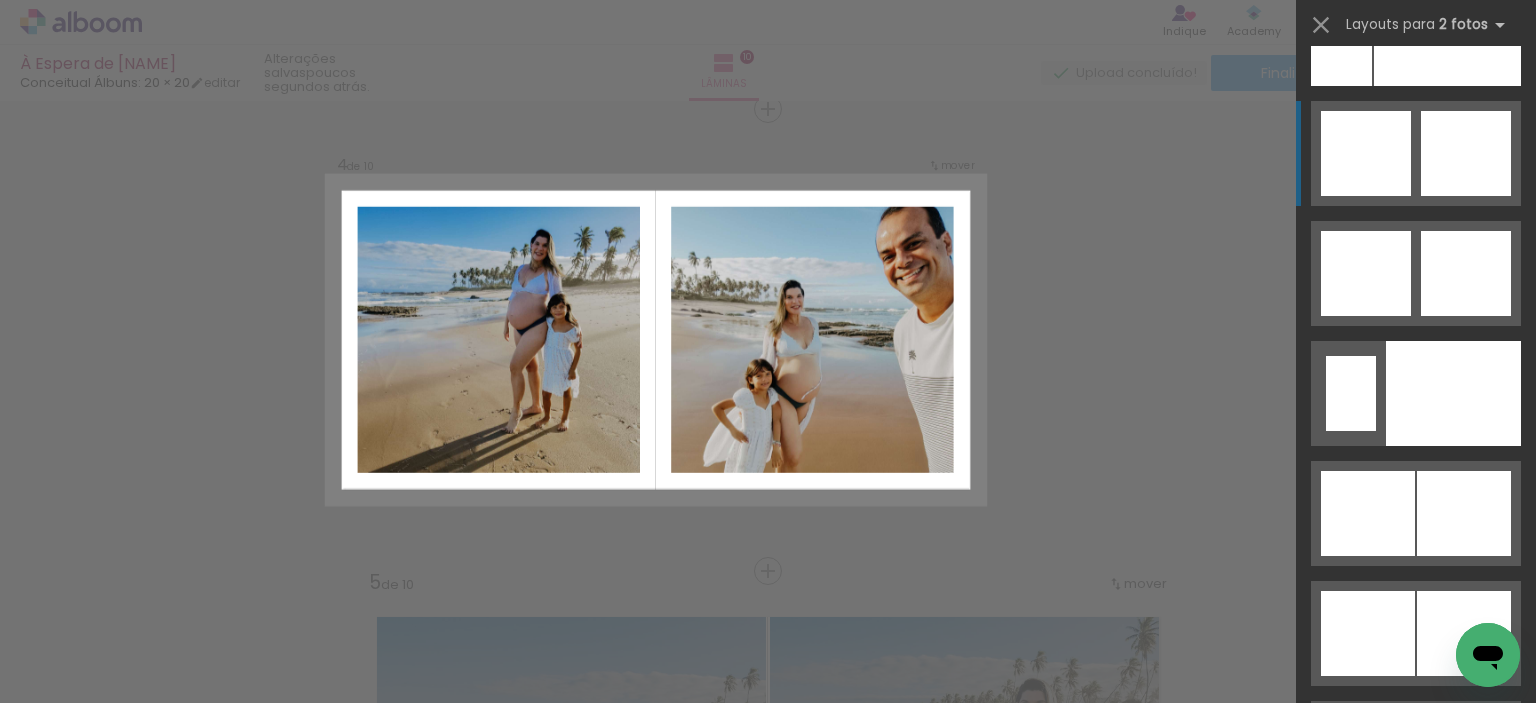 click at bounding box center (1464, 633) 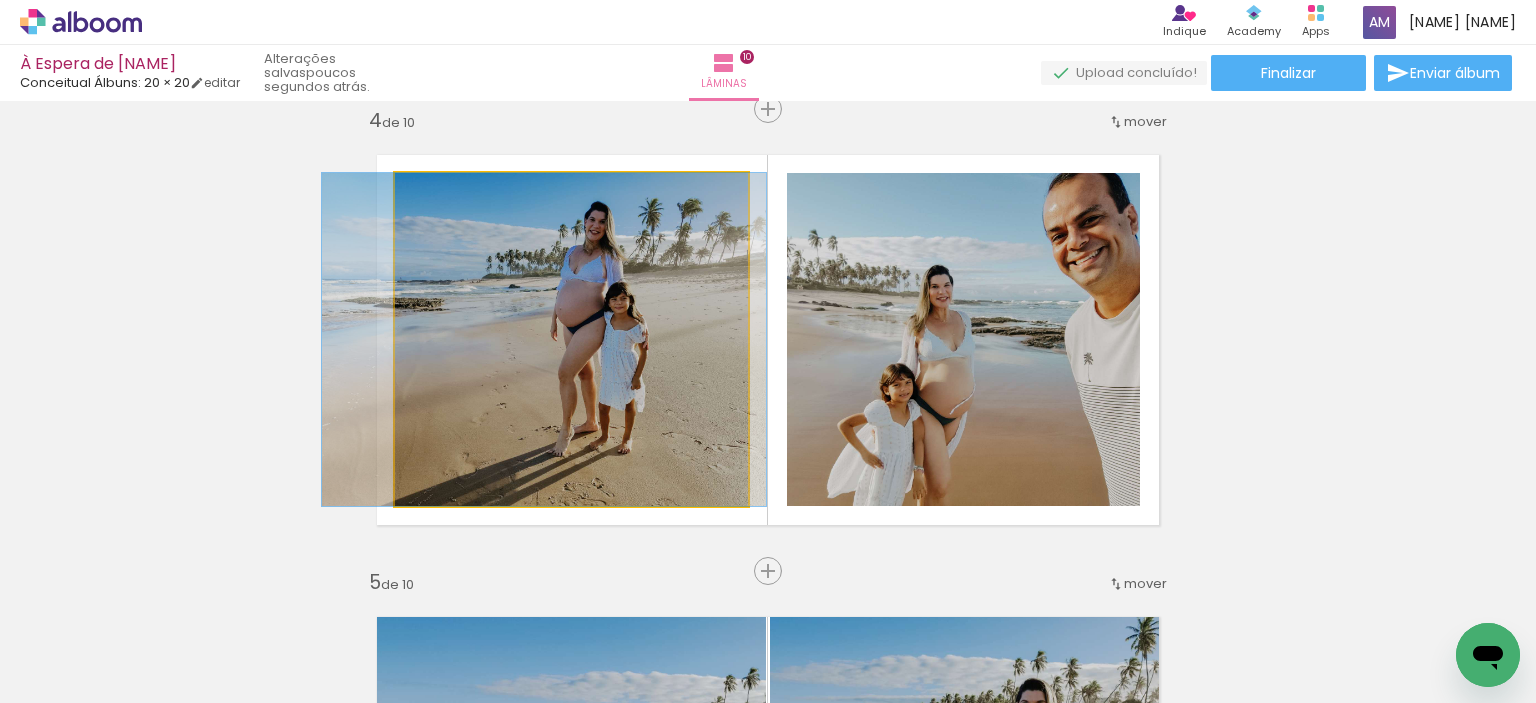 drag, startPoint x: 567, startPoint y: 328, endPoint x: 540, endPoint y: 328, distance: 27 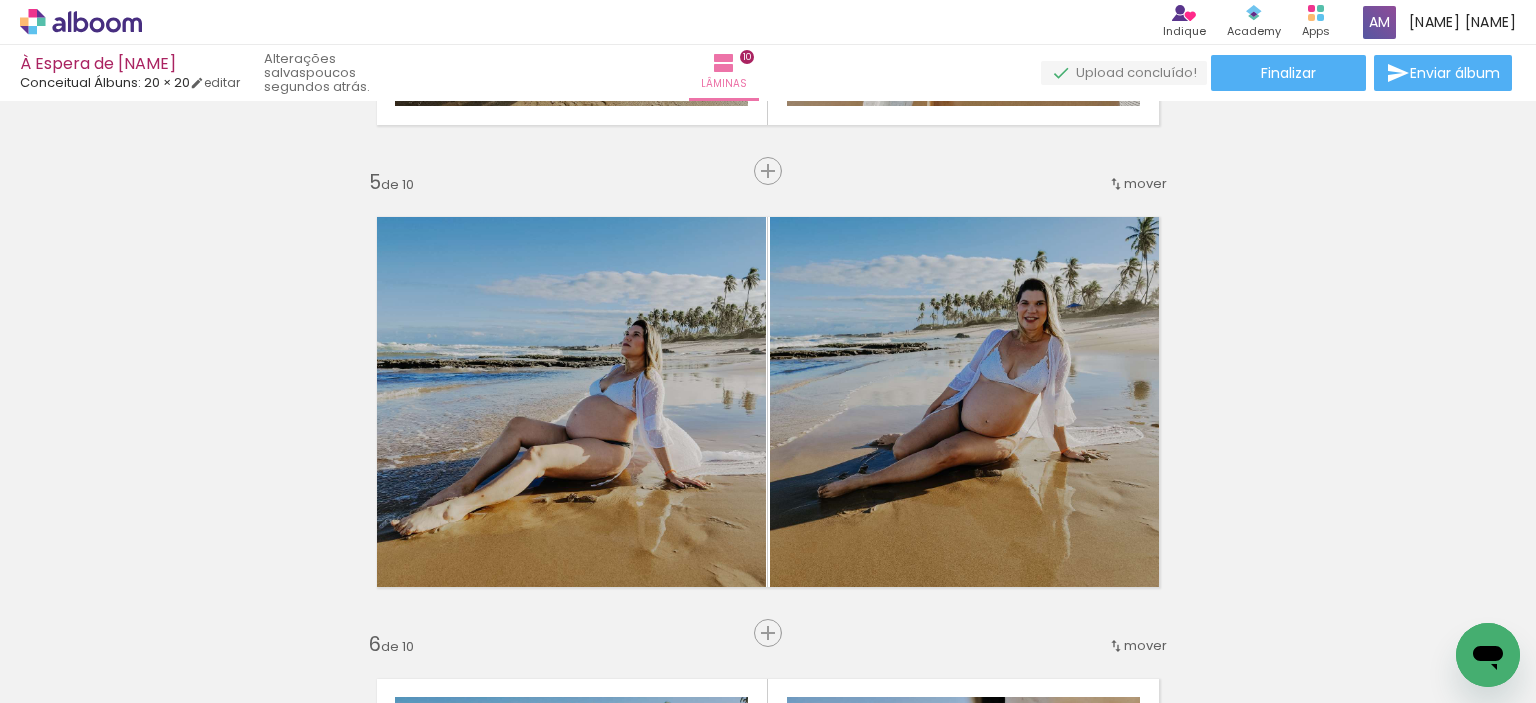 scroll, scrollTop: 1911, scrollLeft: 0, axis: vertical 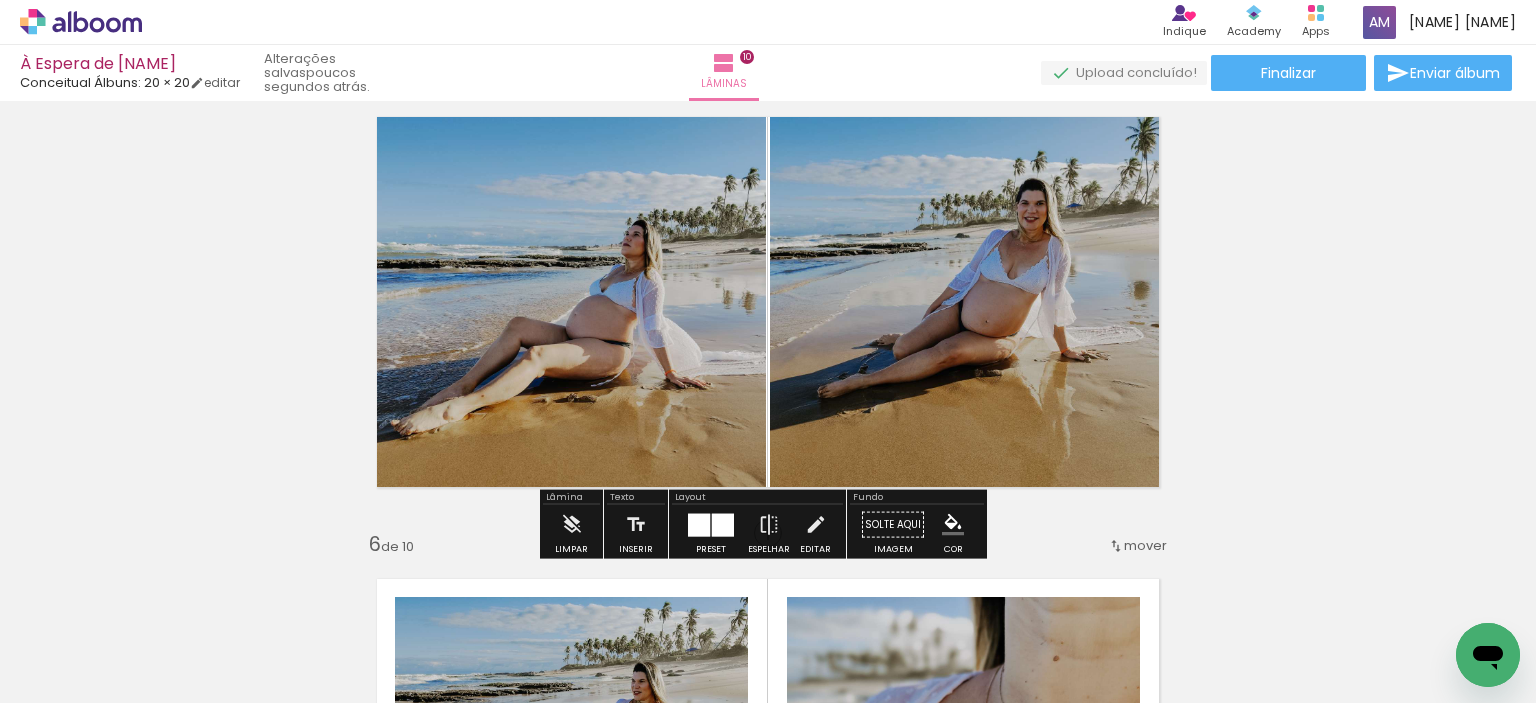 click at bounding box center [723, 524] 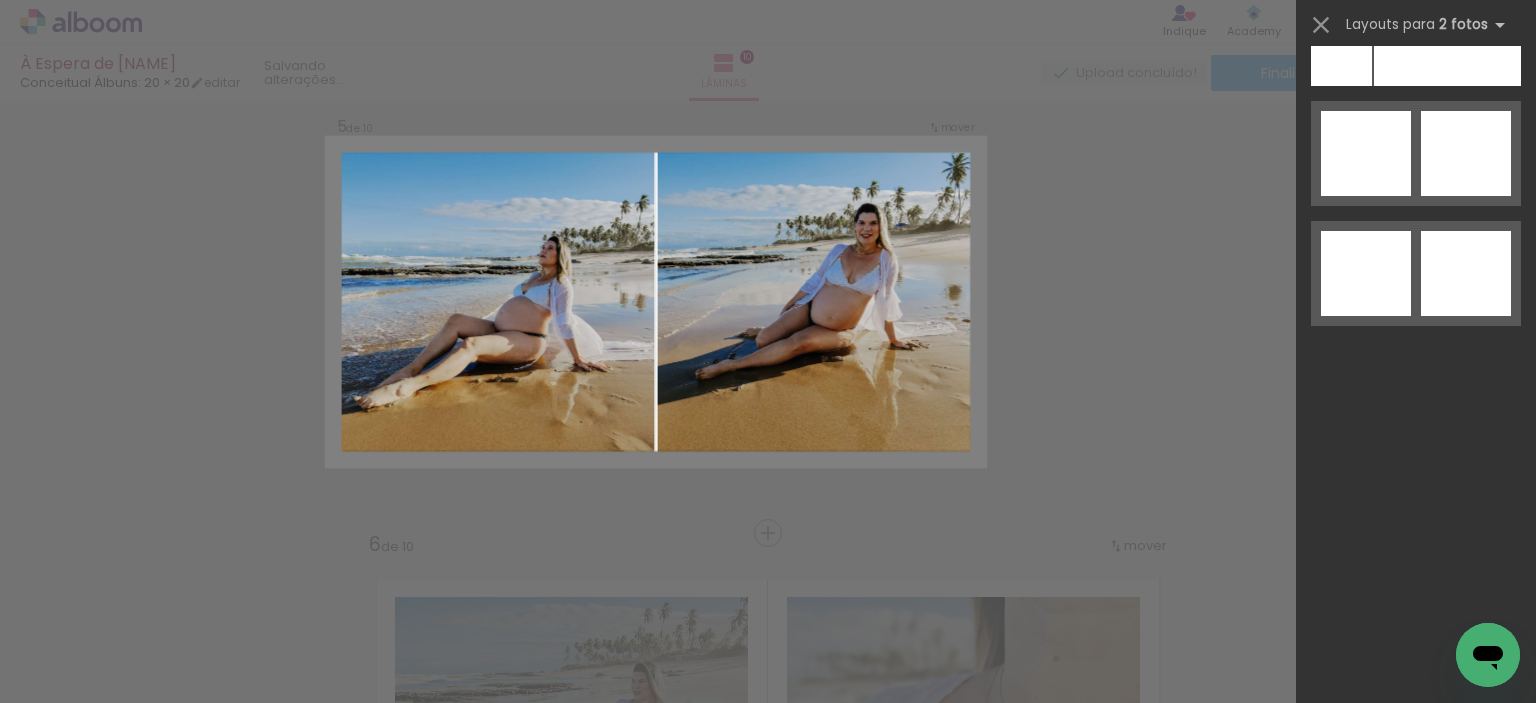 scroll, scrollTop: 8760, scrollLeft: 0, axis: vertical 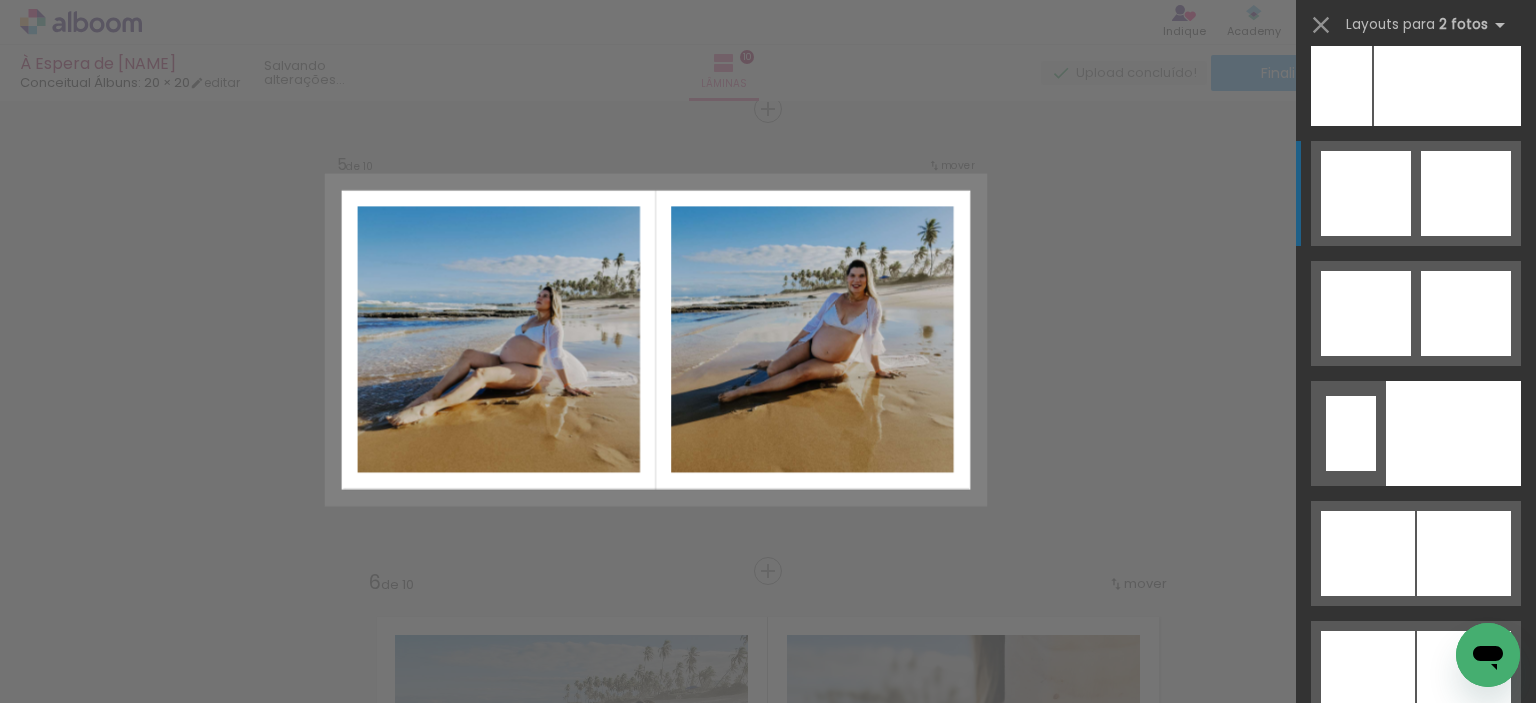click at bounding box center (1453, -167) 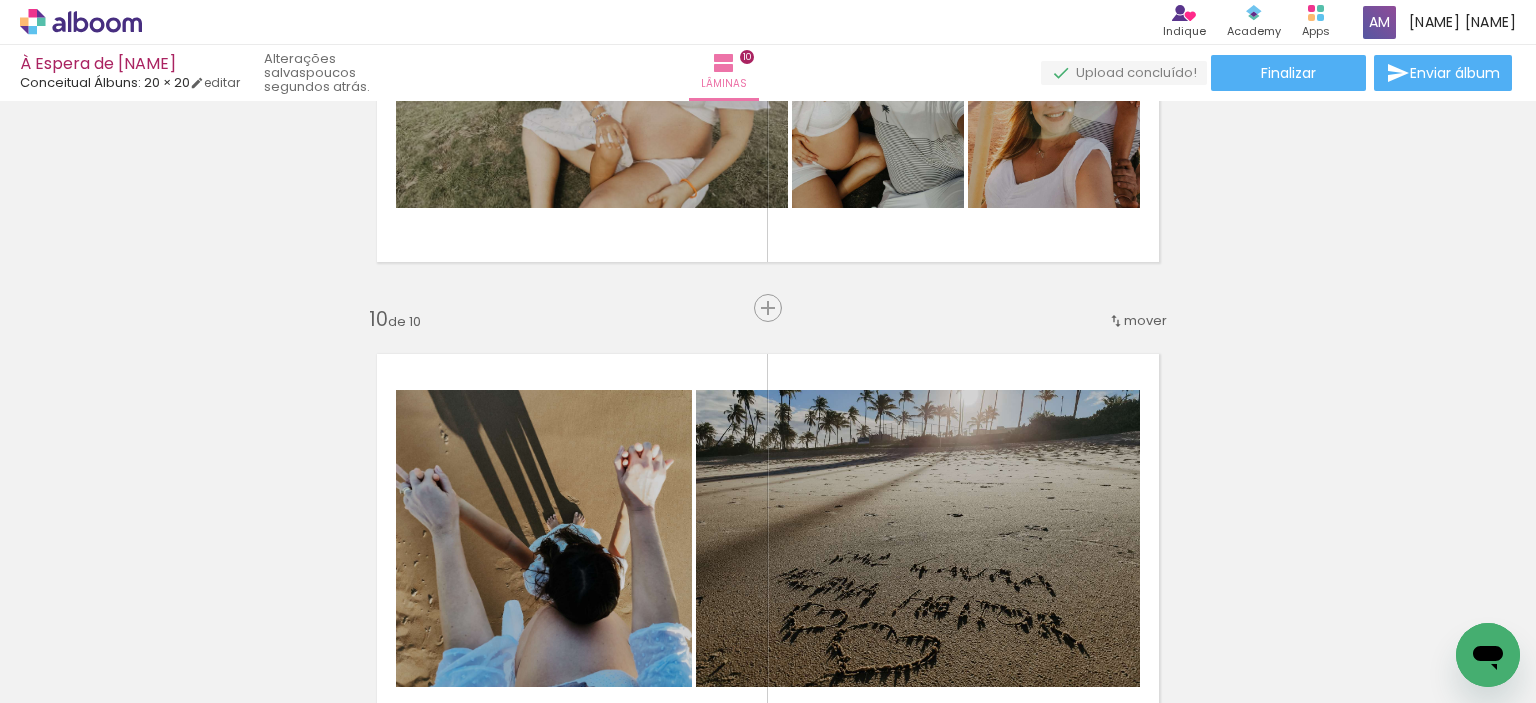 scroll, scrollTop: 3973, scrollLeft: 0, axis: vertical 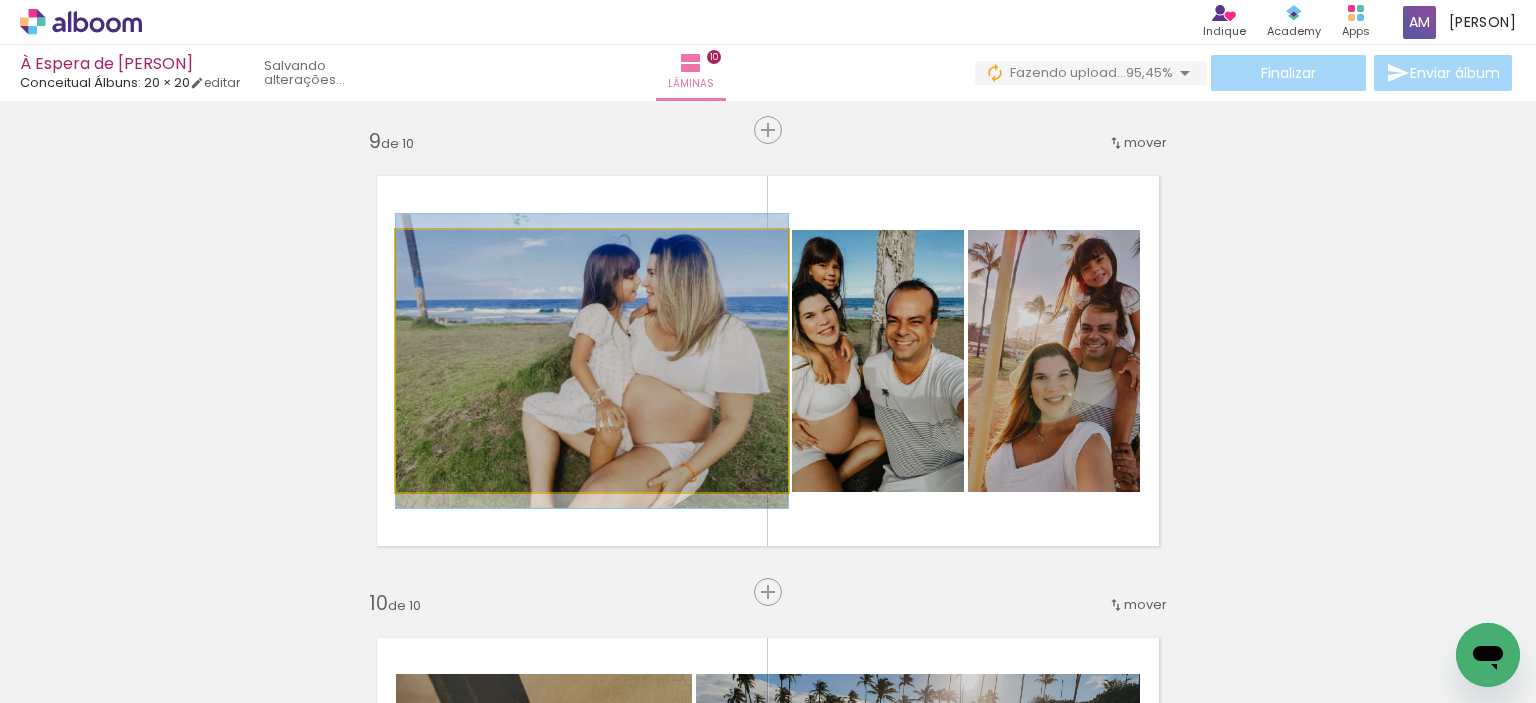 click 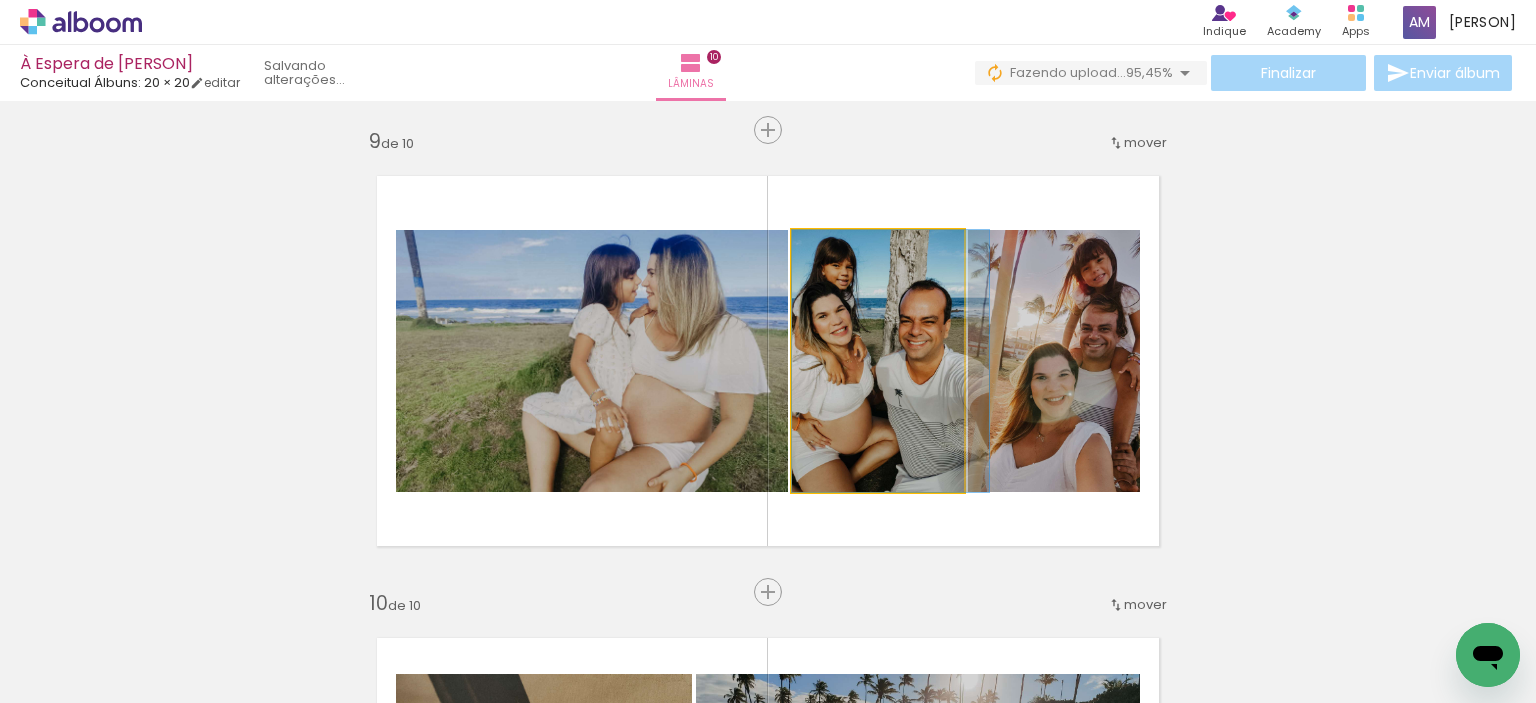 drag, startPoint x: 885, startPoint y: 413, endPoint x: 908, endPoint y: 414, distance: 23.021729 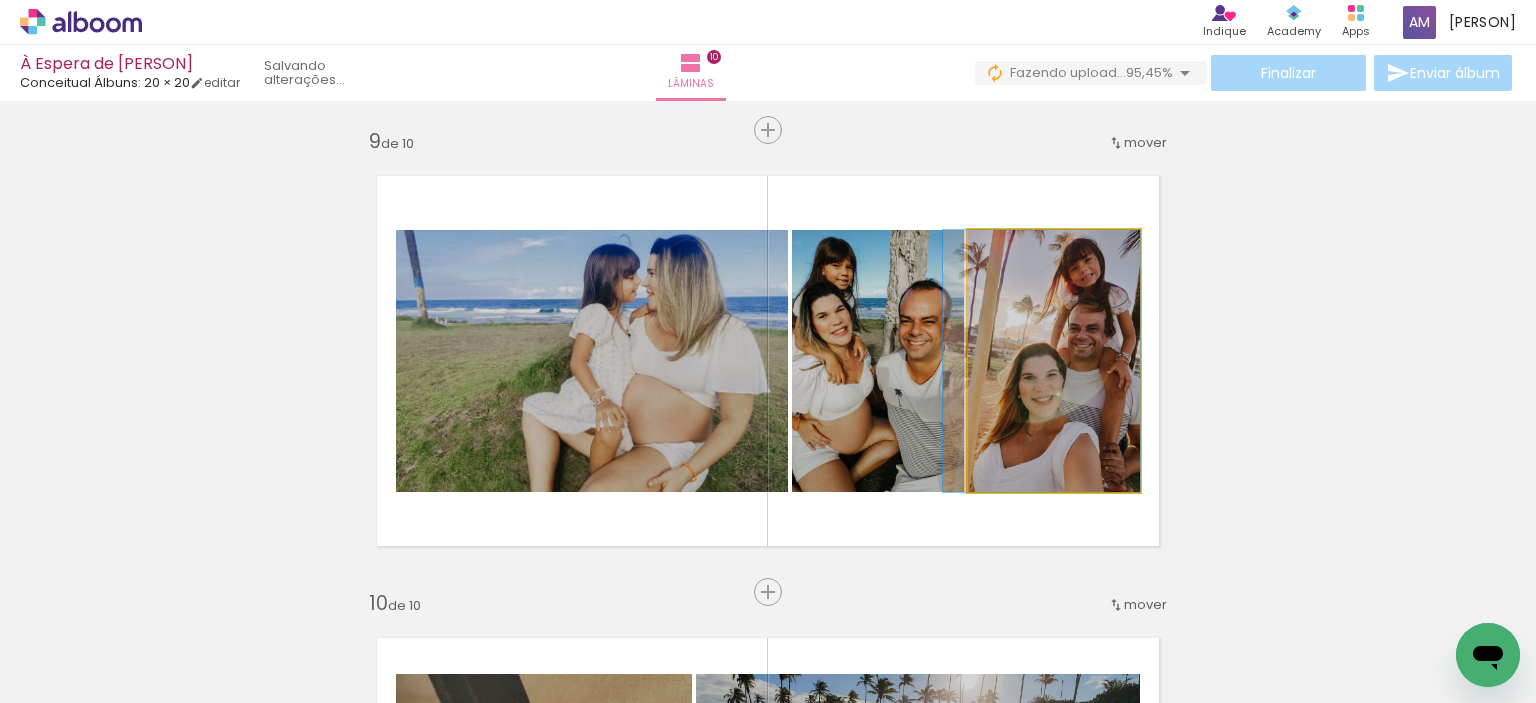 drag, startPoint x: 1066, startPoint y: 436, endPoint x: 1048, endPoint y: 437, distance: 18.027756 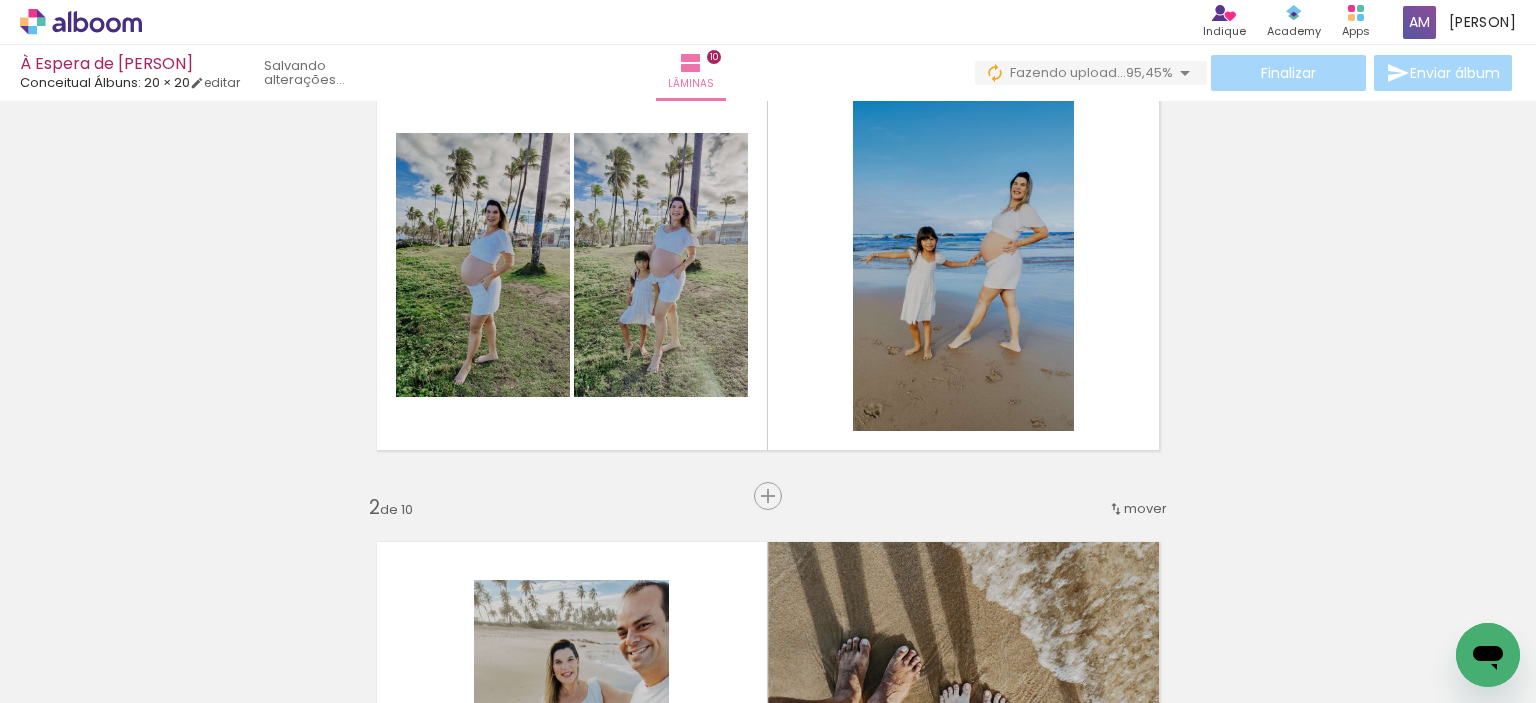 scroll, scrollTop: 0, scrollLeft: 0, axis: both 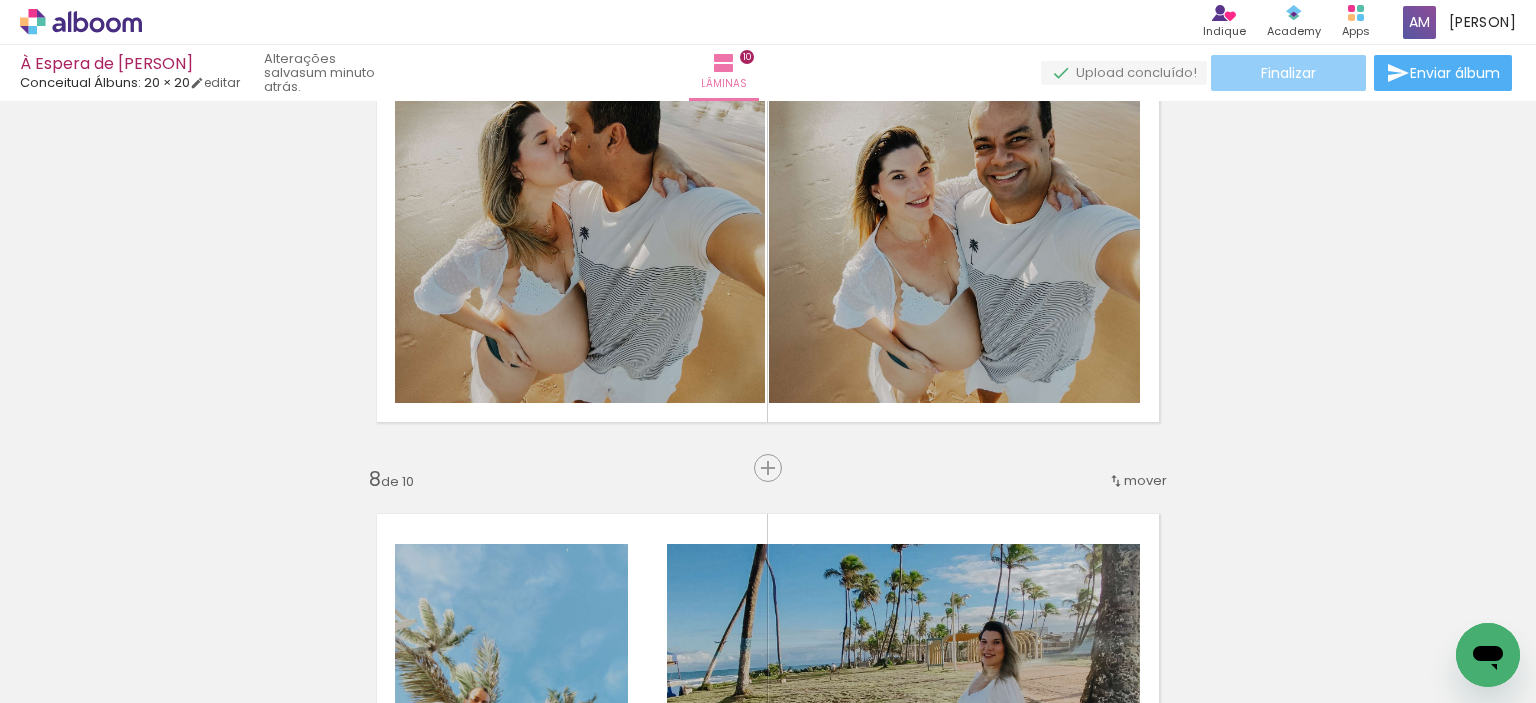 click on "Finalizar" 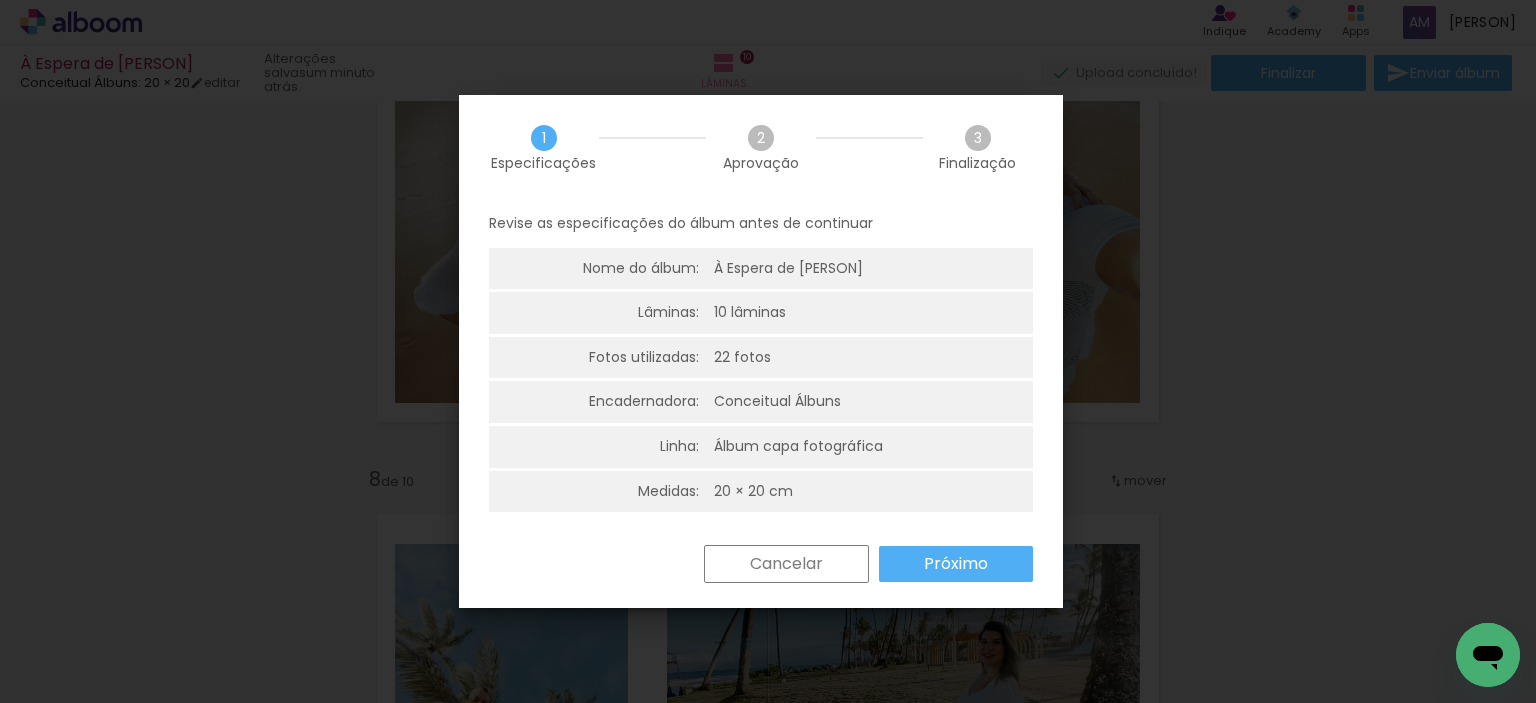 click on "Próximo" at bounding box center (0, 0) 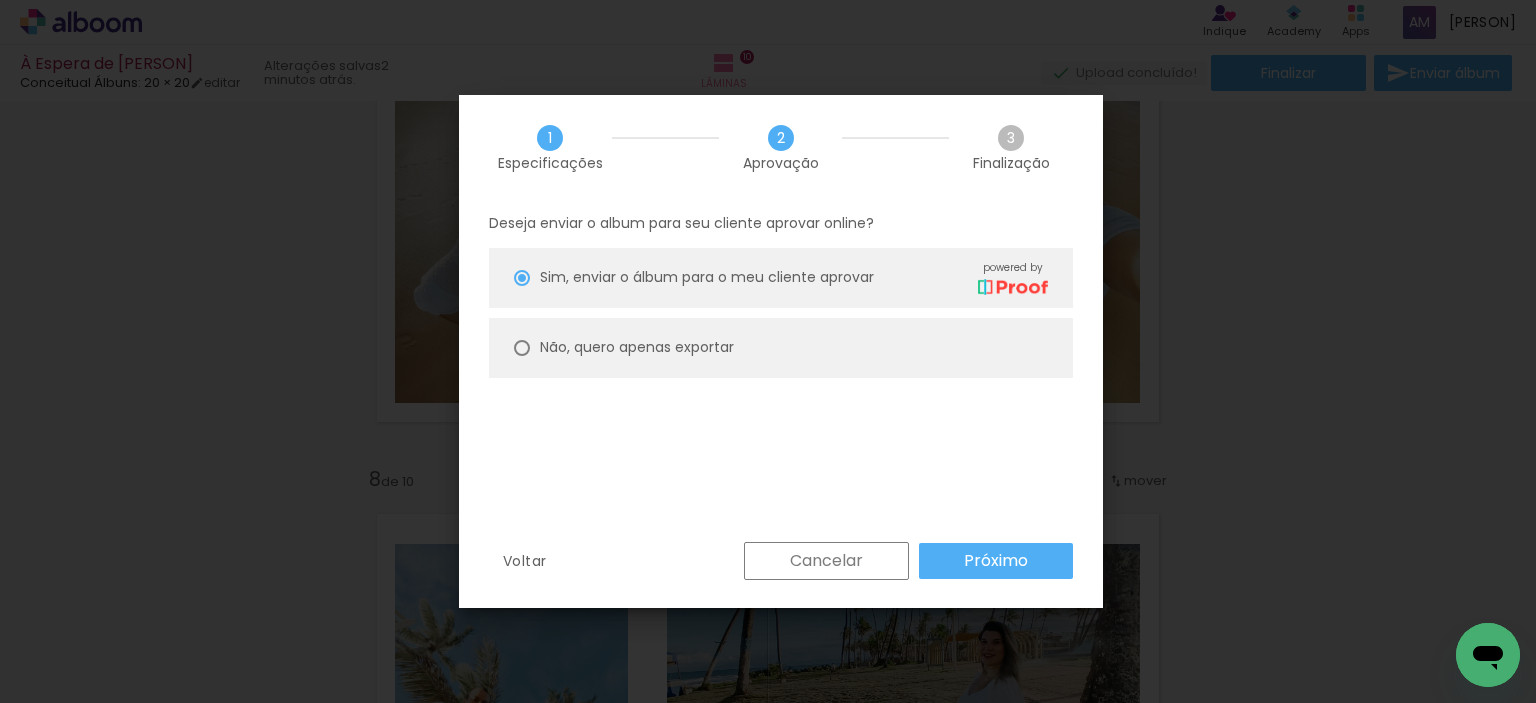 click on "Não, quero apenas exportar" at bounding box center (0, 0) 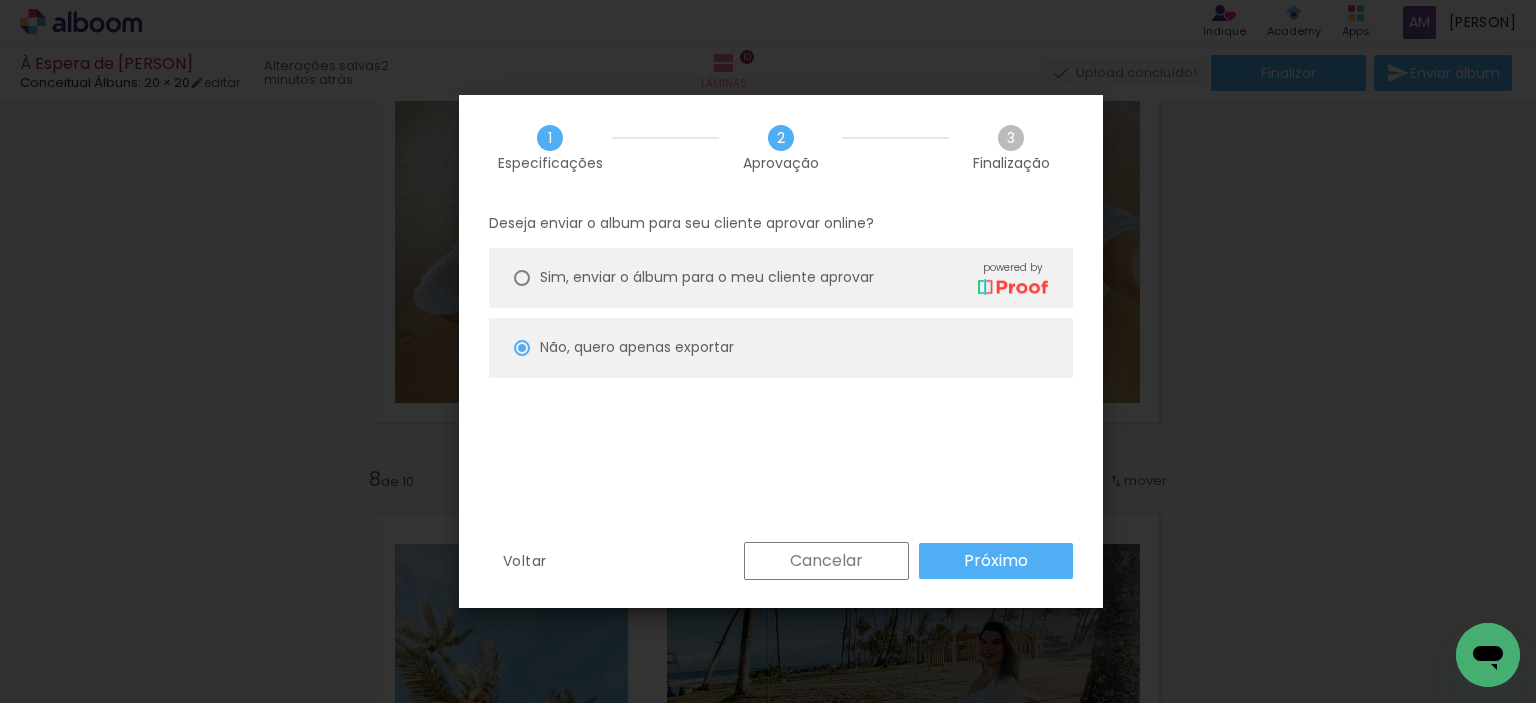 click on "Próximo" at bounding box center (0, 0) 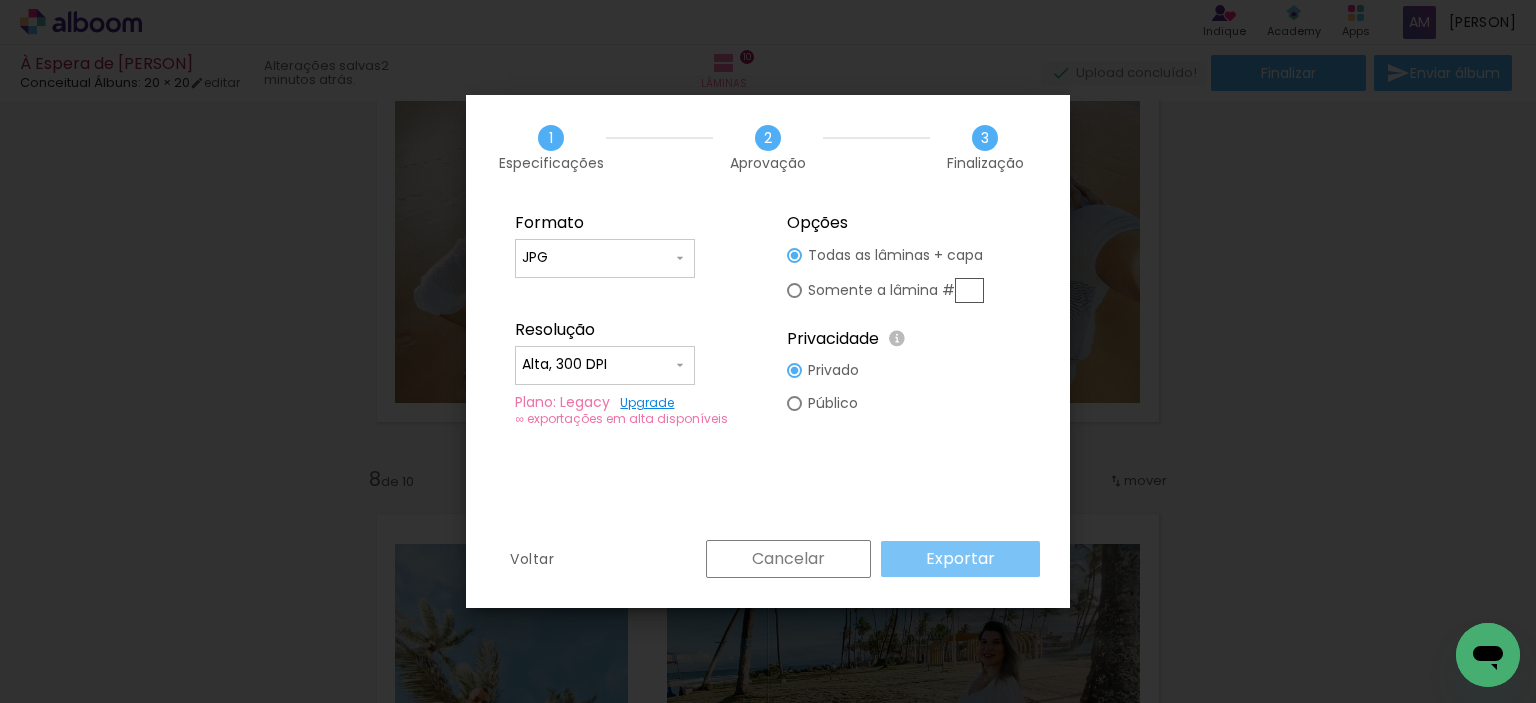 click on "Exportar" at bounding box center [960, 559] 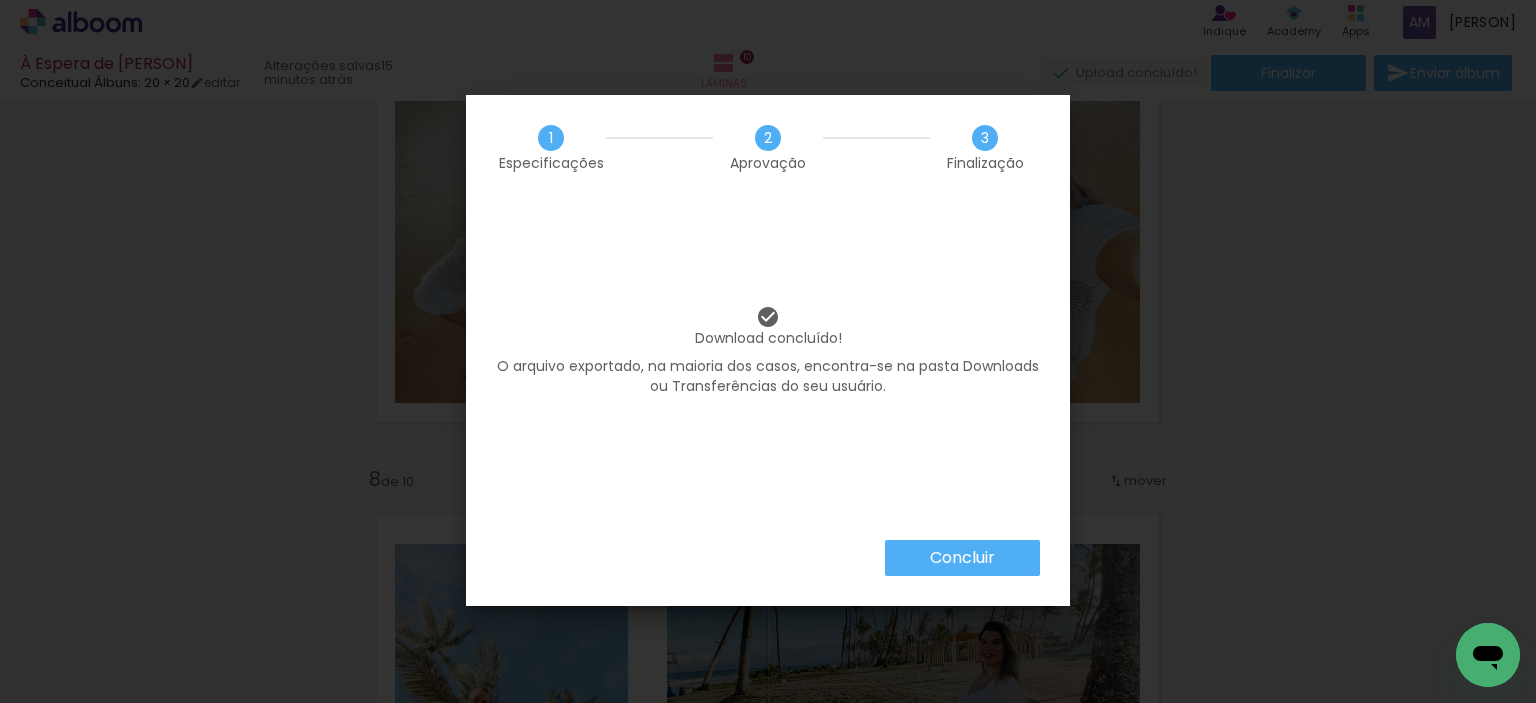 click on "Concluir" at bounding box center [0, 0] 